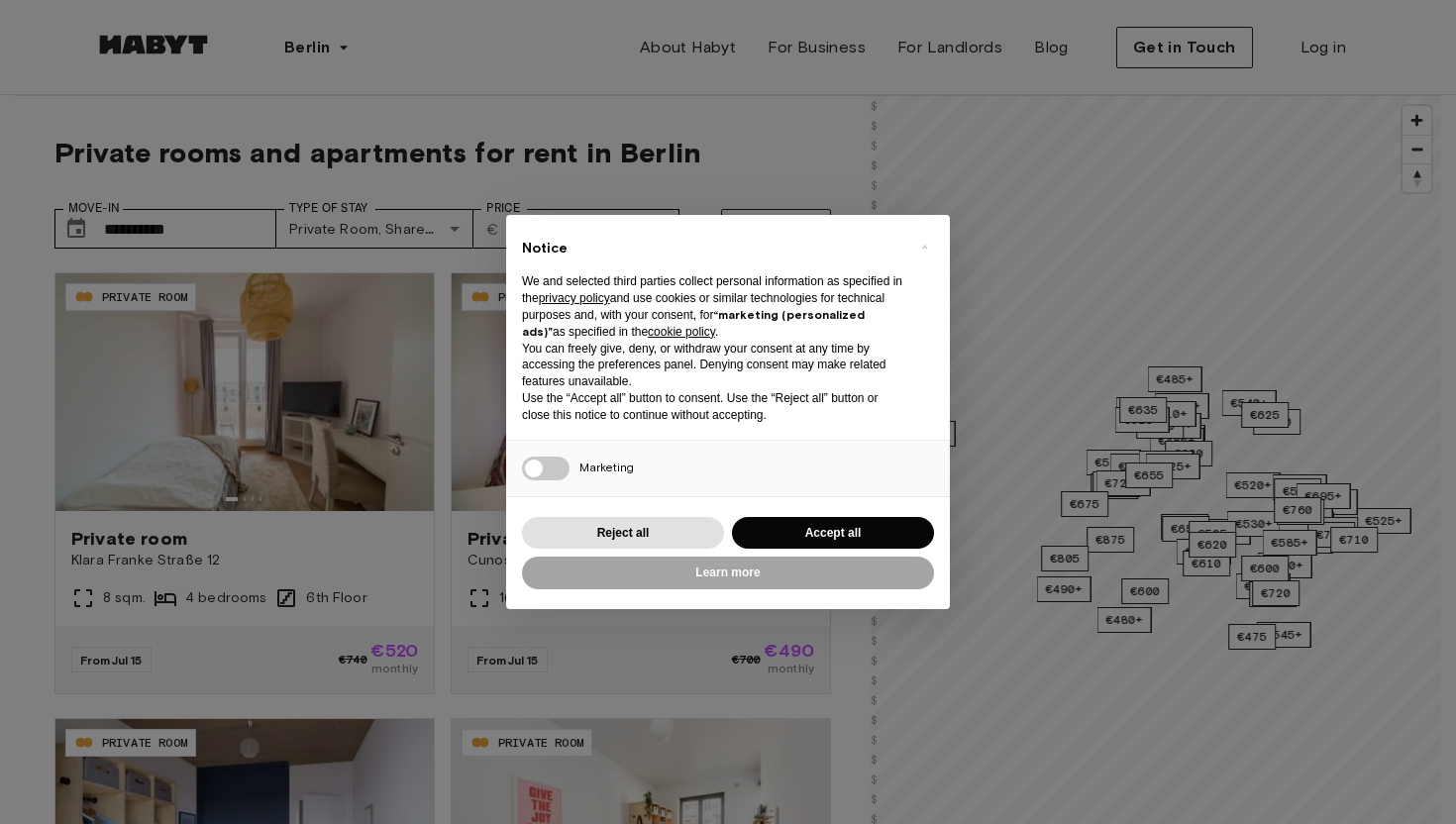 scroll, scrollTop: 0, scrollLeft: 0, axis: both 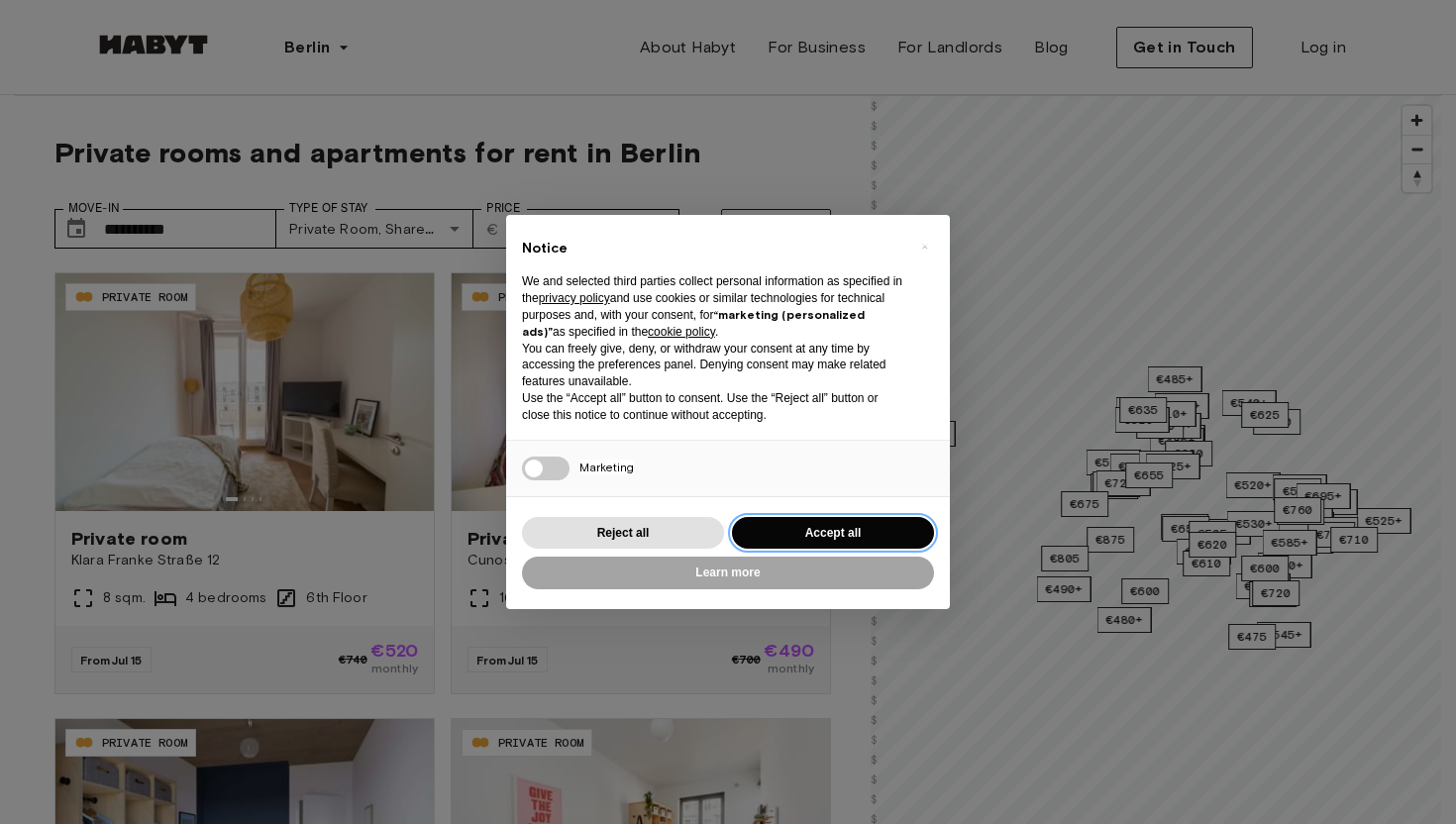 click on "Accept all" at bounding box center [833, 533] 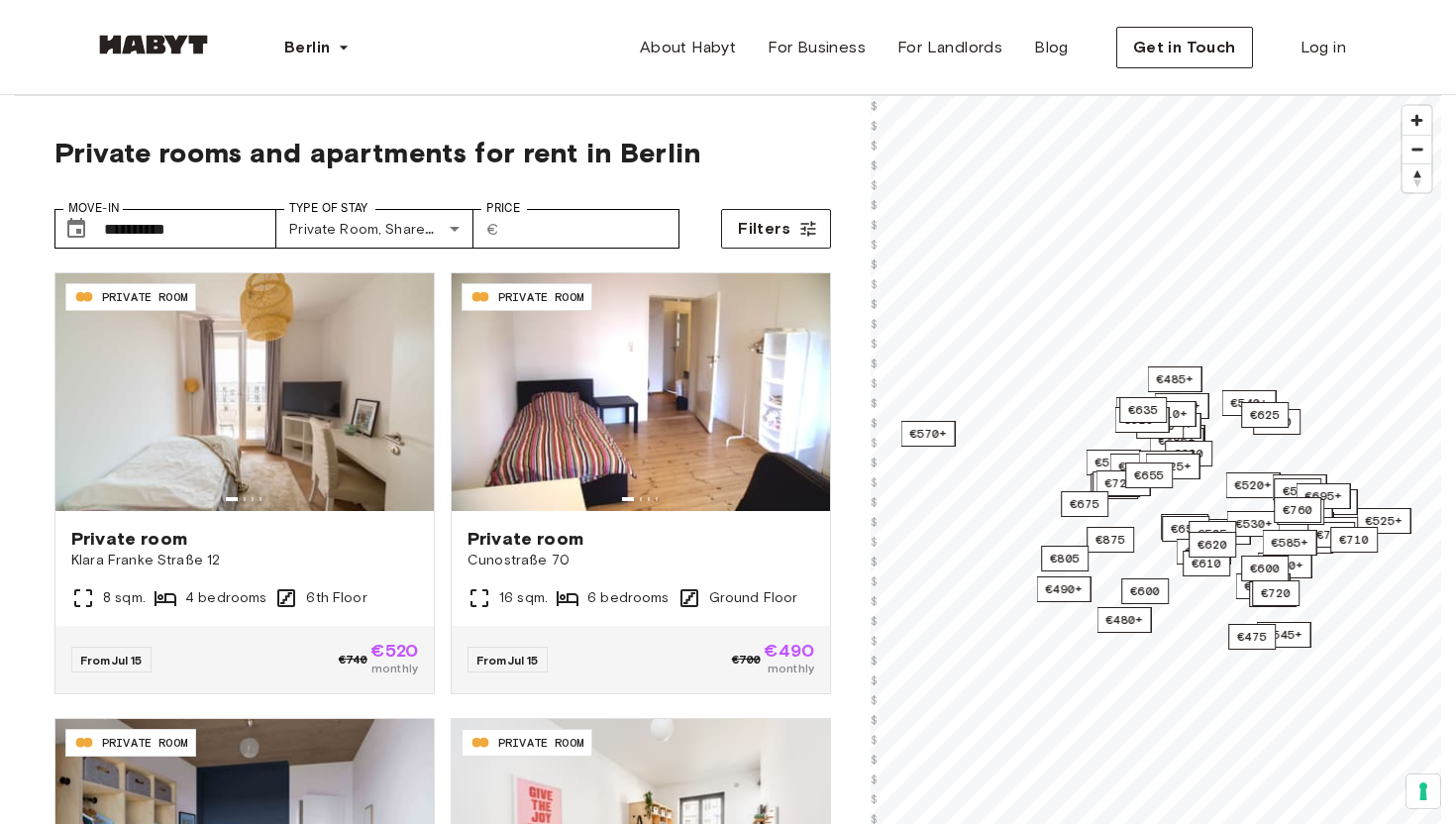 scroll, scrollTop: 0, scrollLeft: 0, axis: both 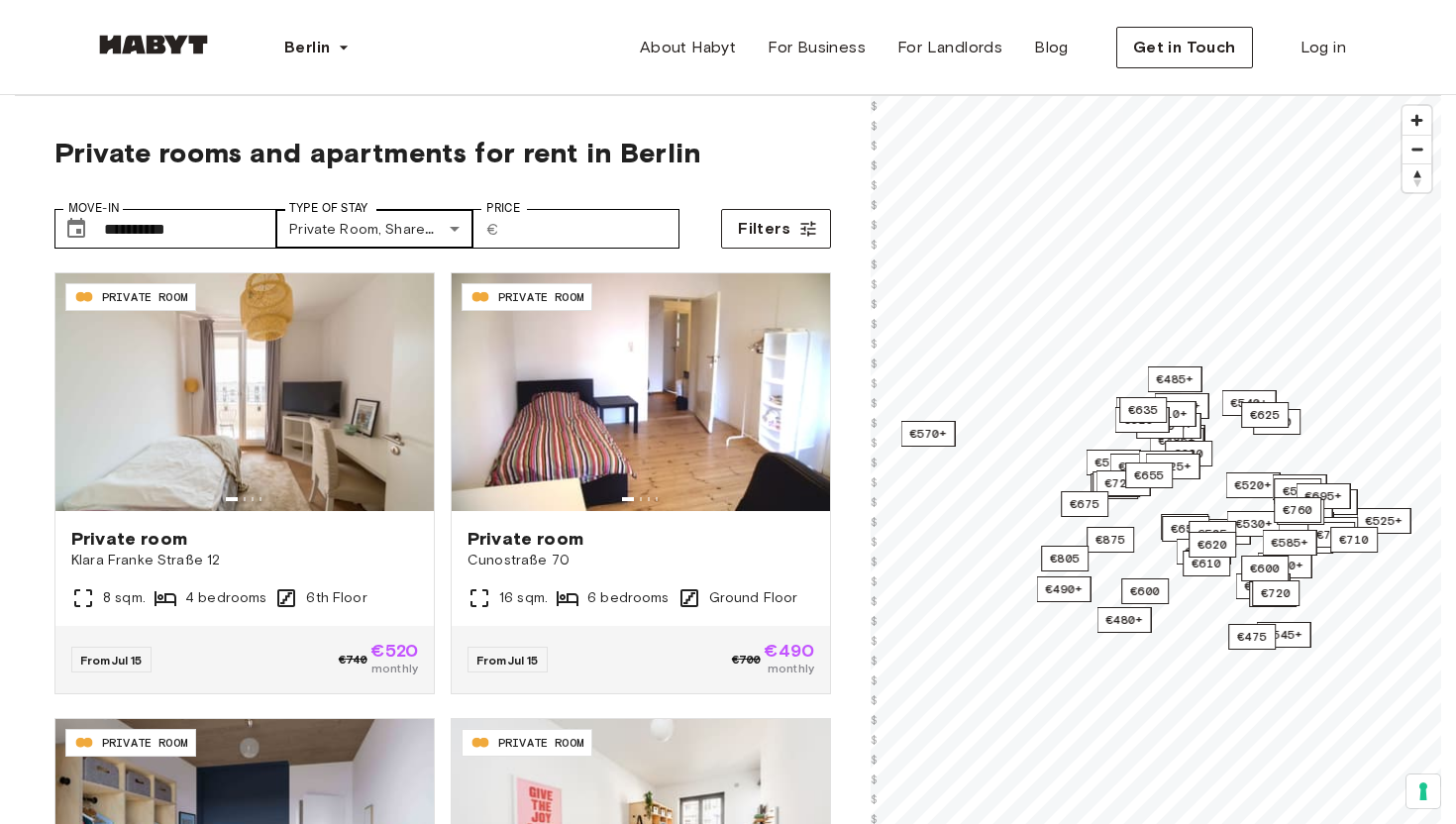 click on "**********" at bounding box center [728, 2425] 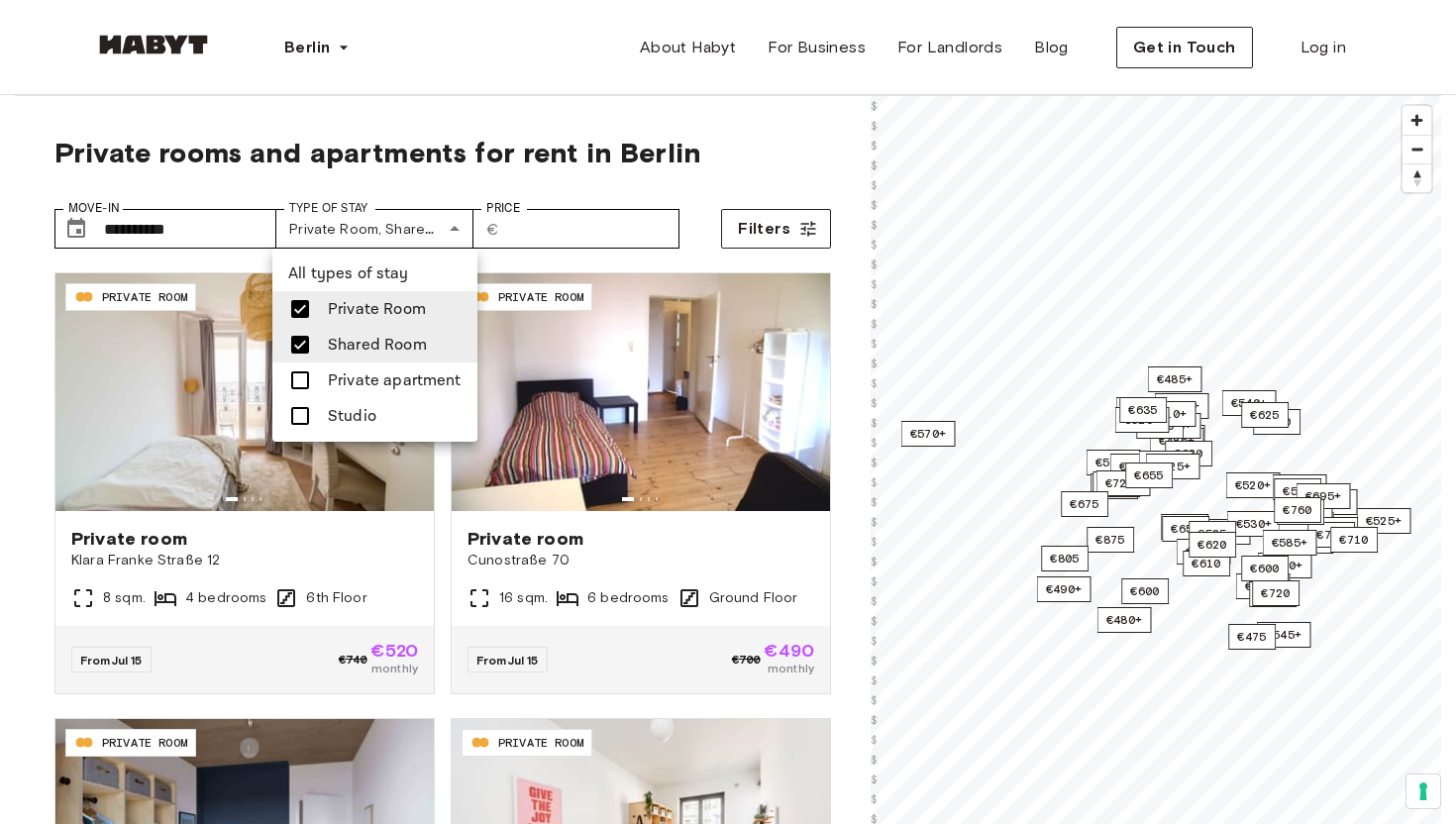 click on "Private apartment" at bounding box center (394, 380) 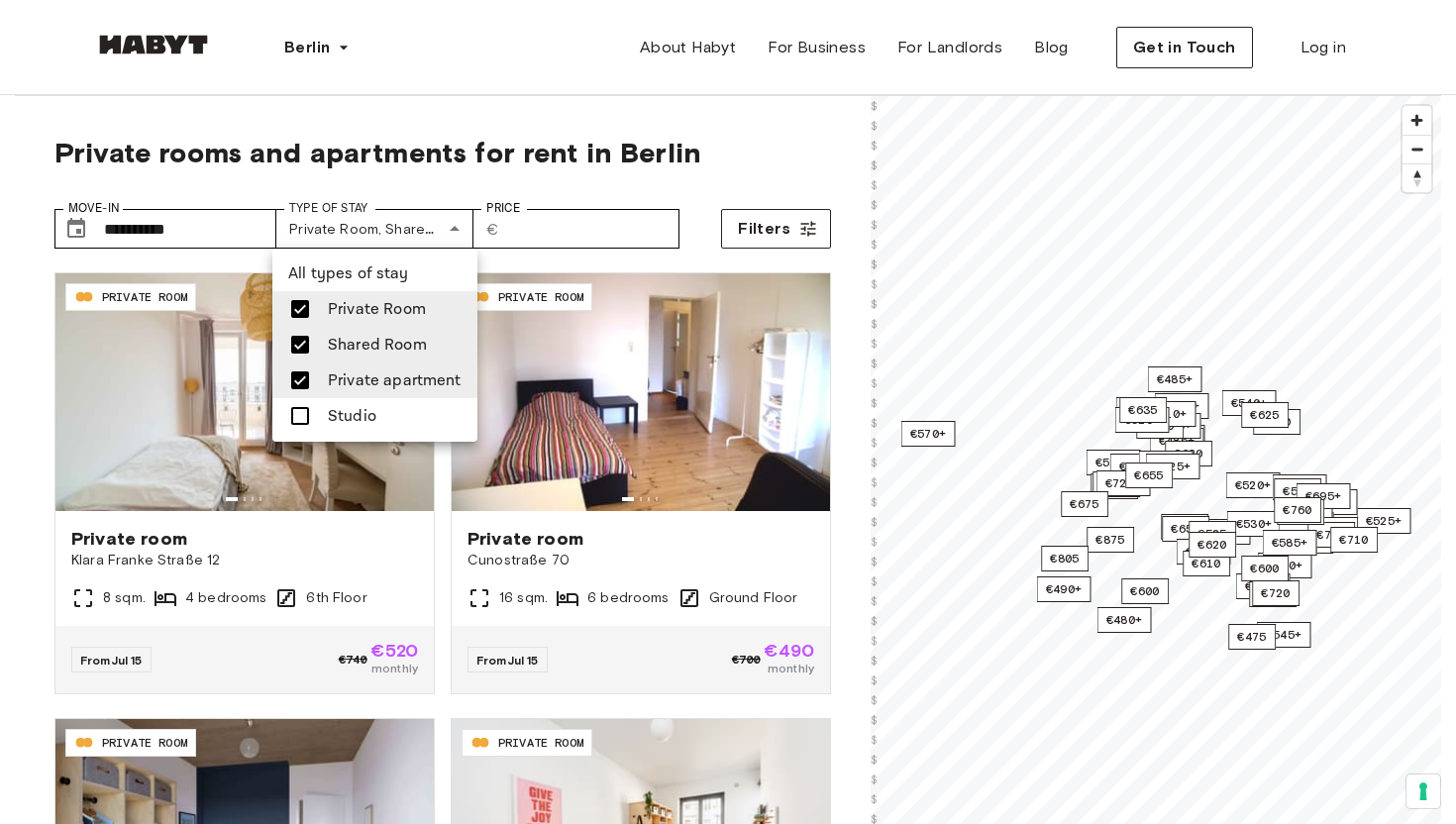 click on "Shared Room" at bounding box center [377, 345] 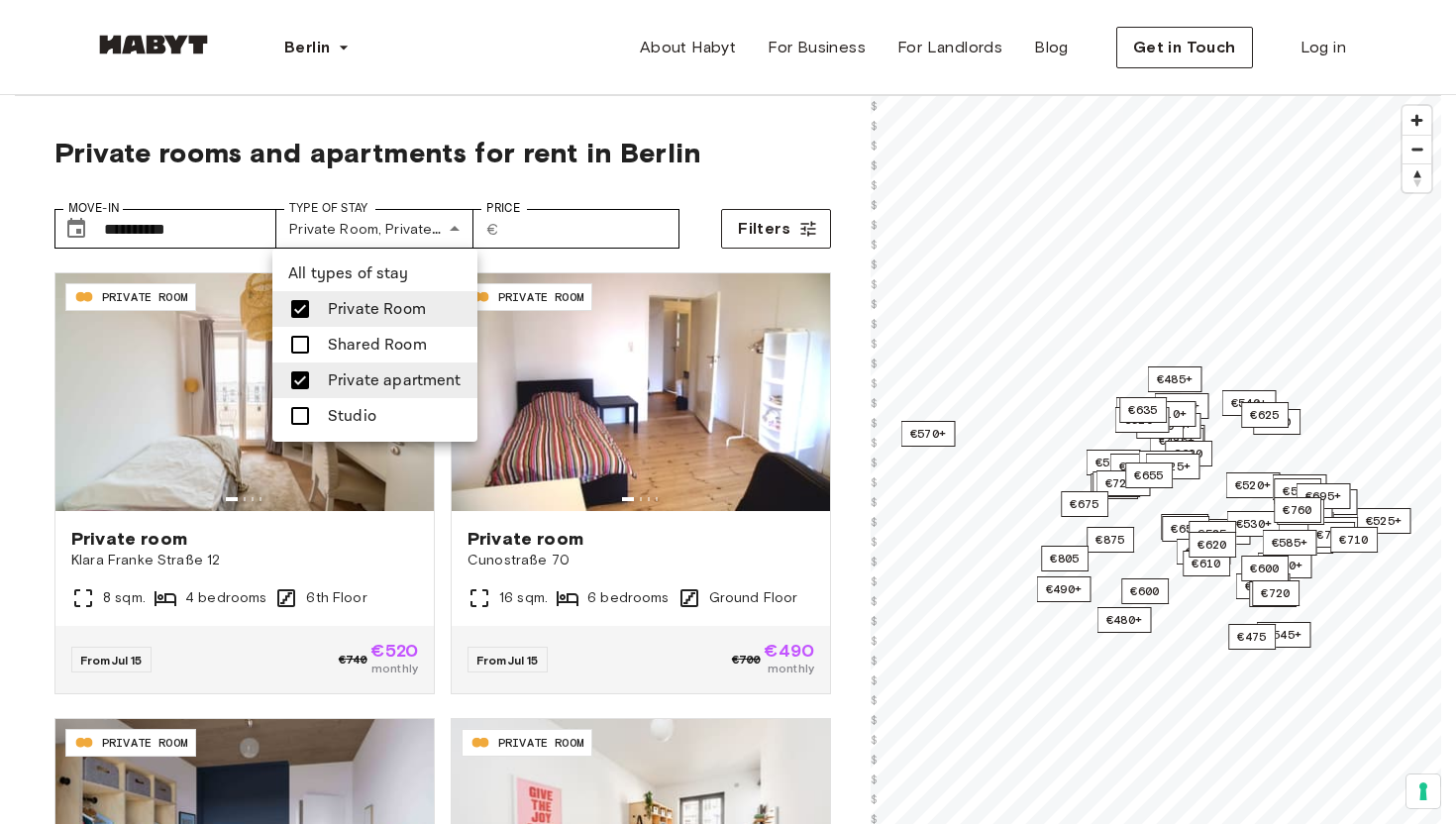 click on "Private Room" at bounding box center [376, 309] 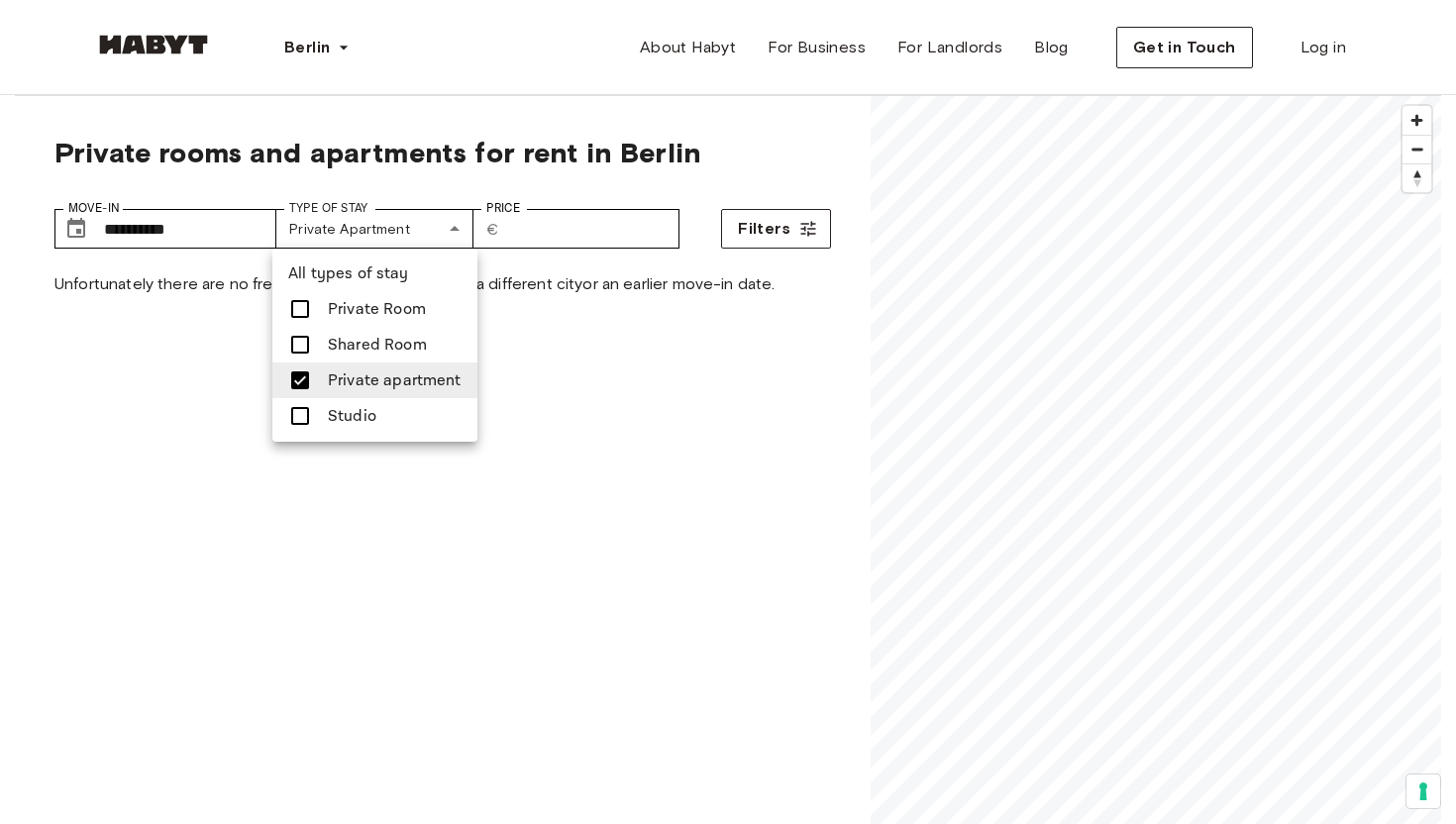click on "Studio" at bounding box center (352, 416) 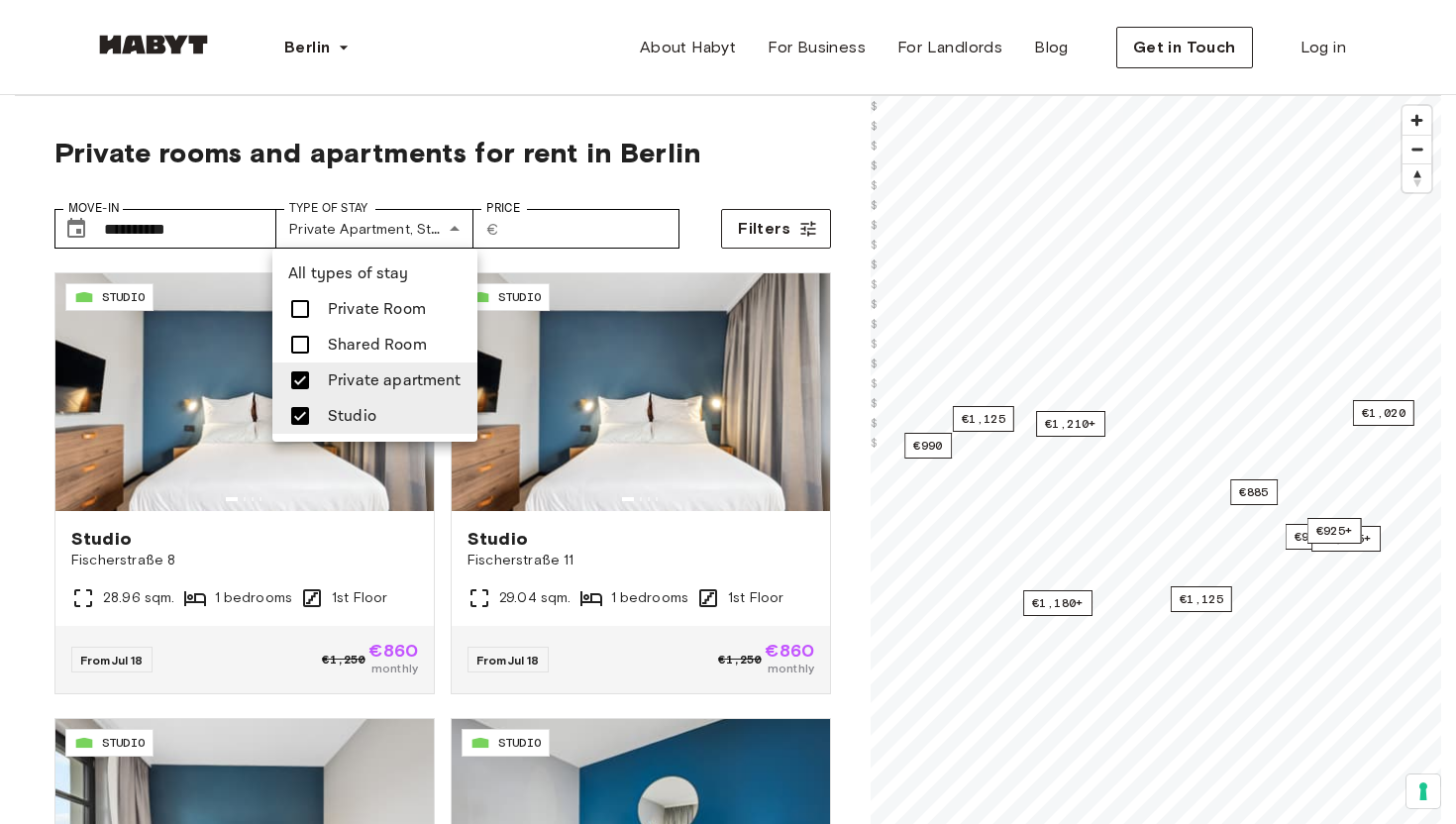 click at bounding box center [728, 412] 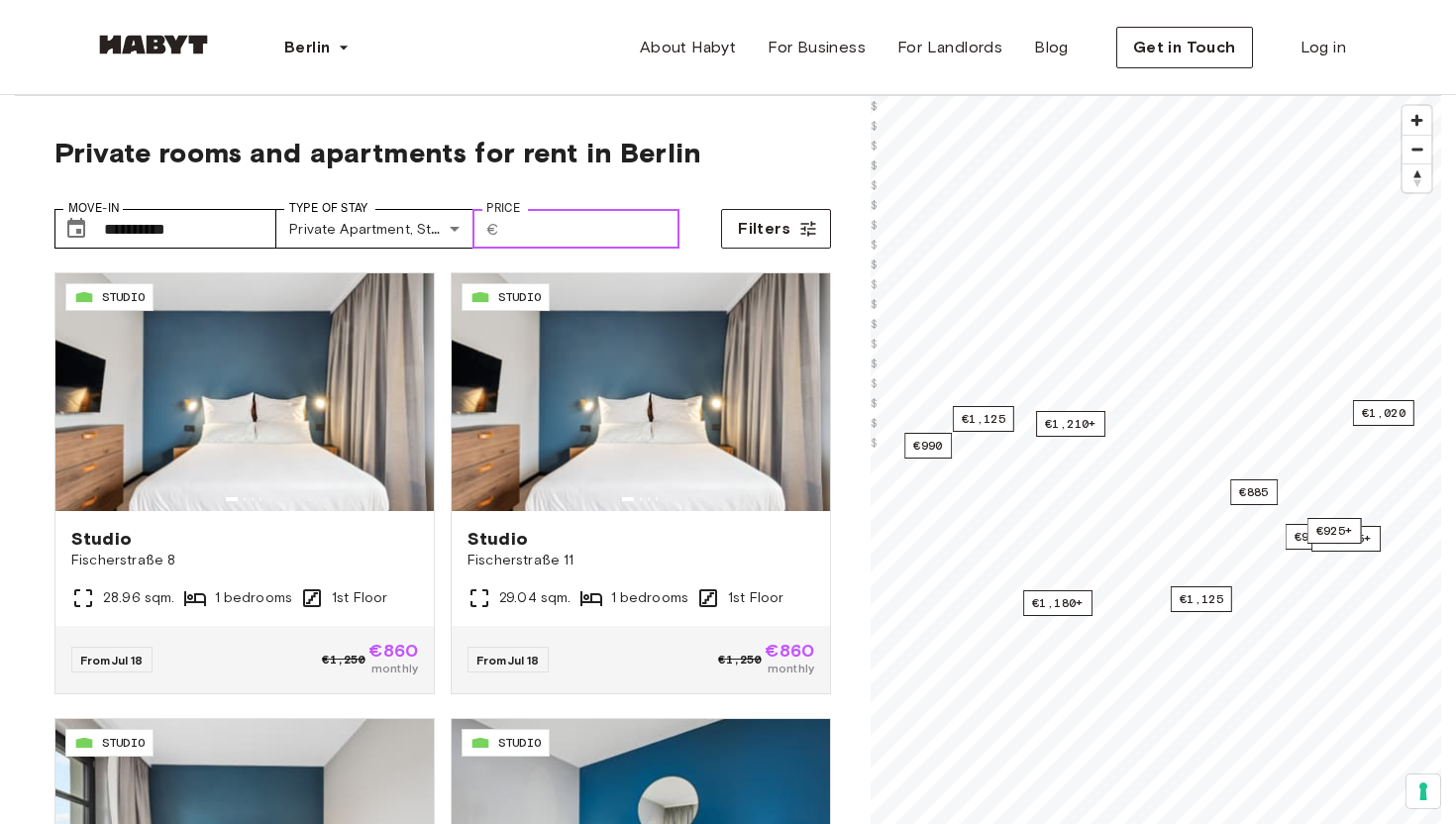 click on "Price" at bounding box center [593, 229] 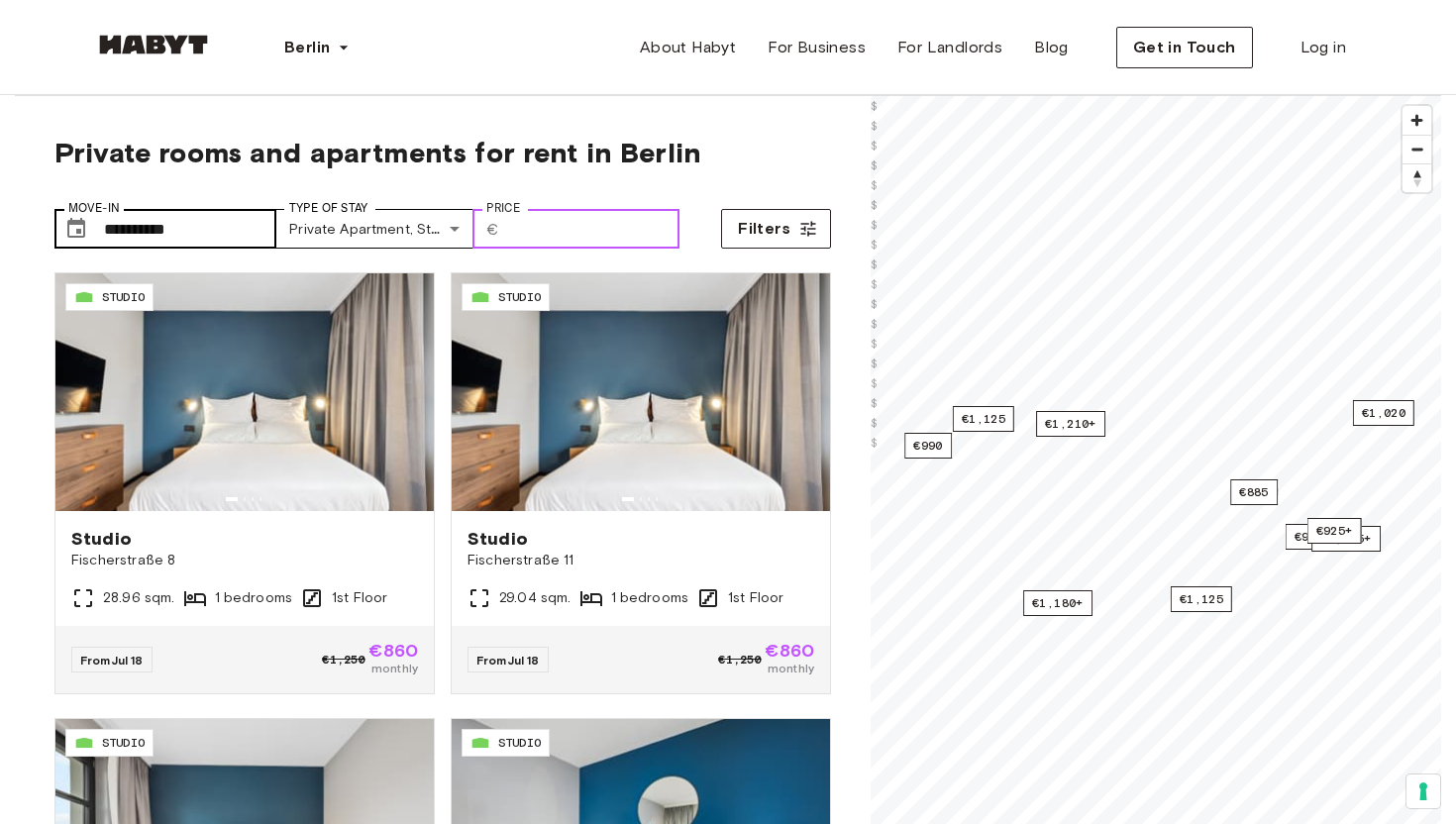 type on "****" 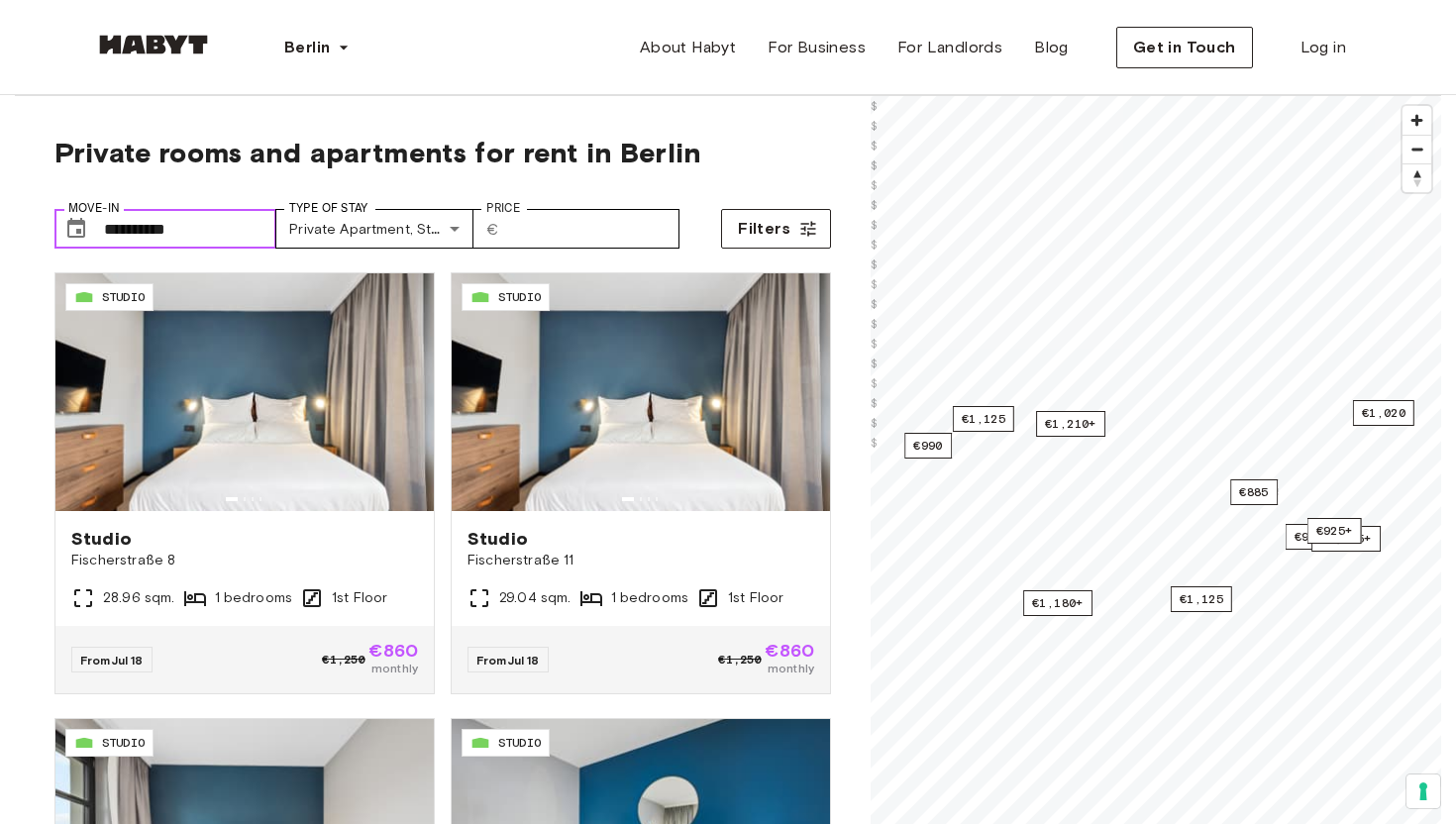 click on "**********" at bounding box center [190, 229] 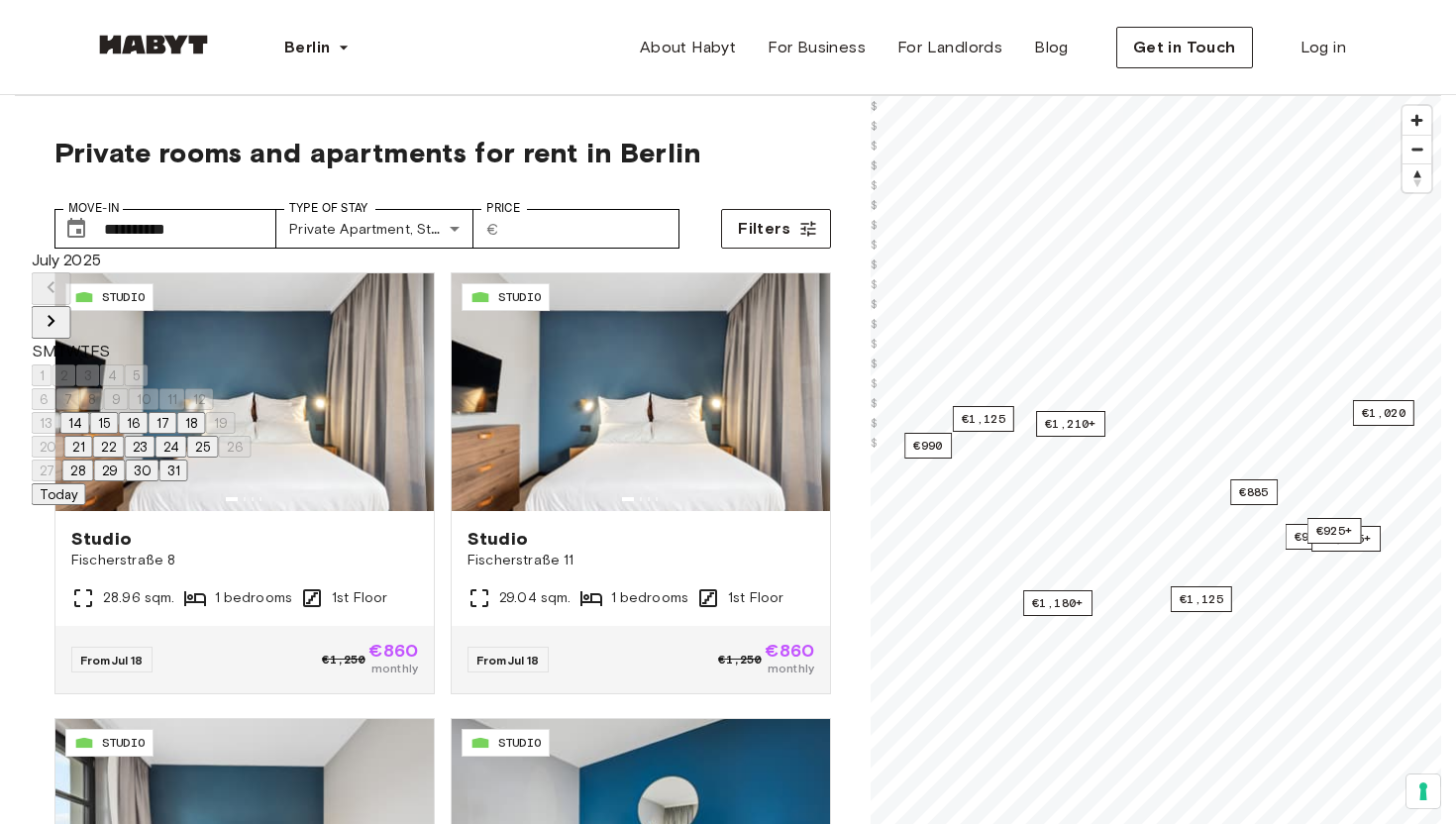 click 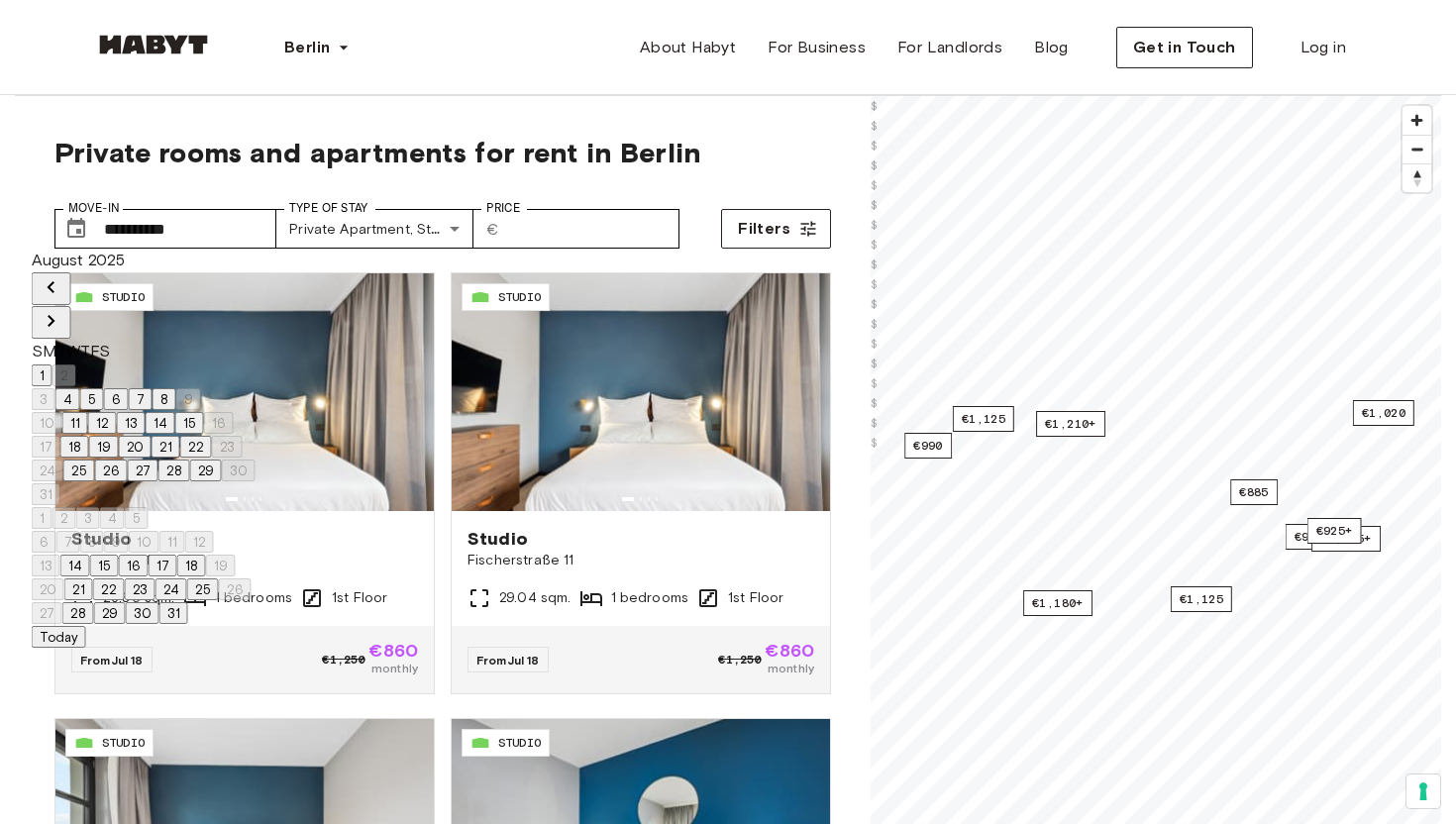 click 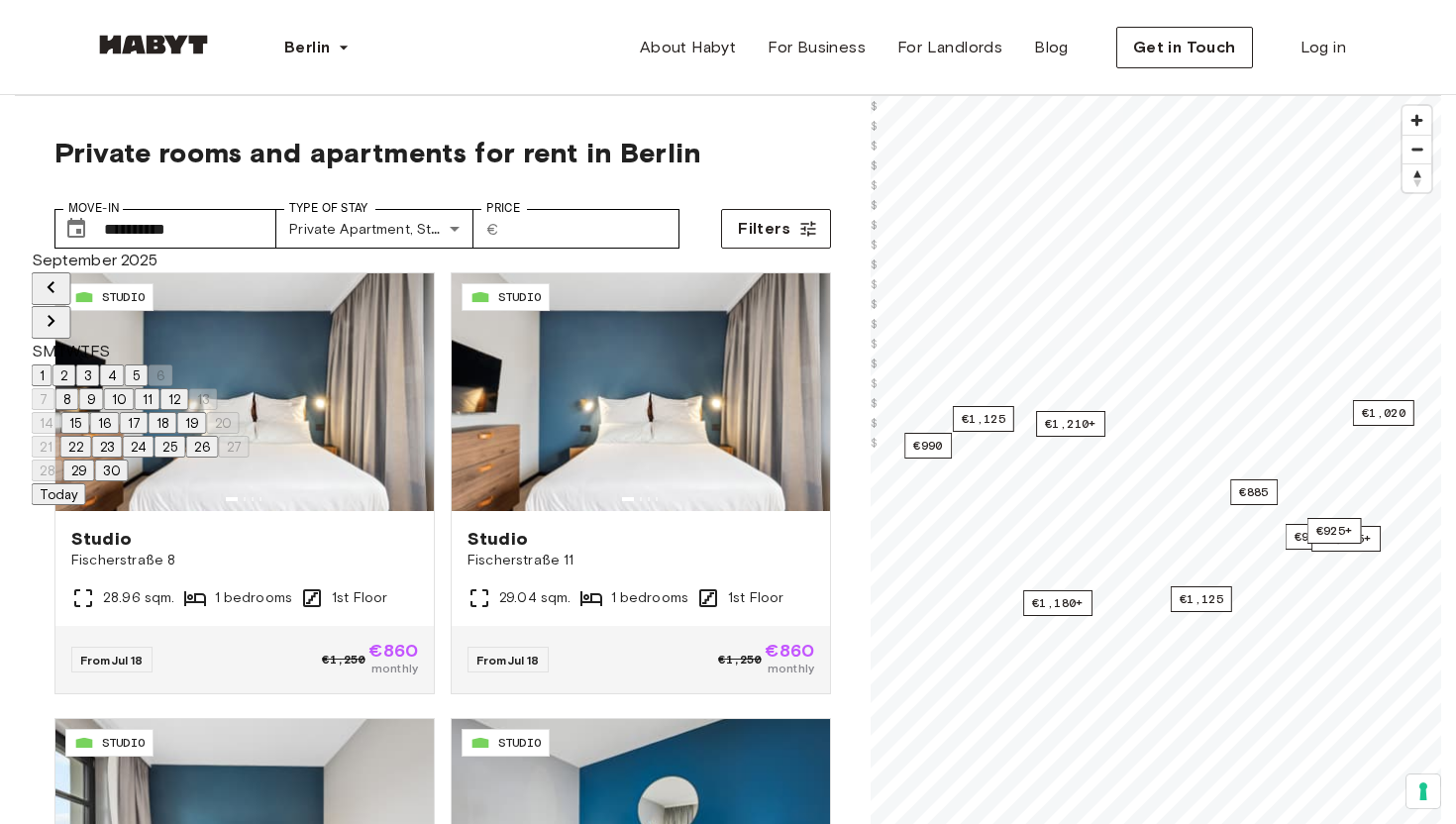 click 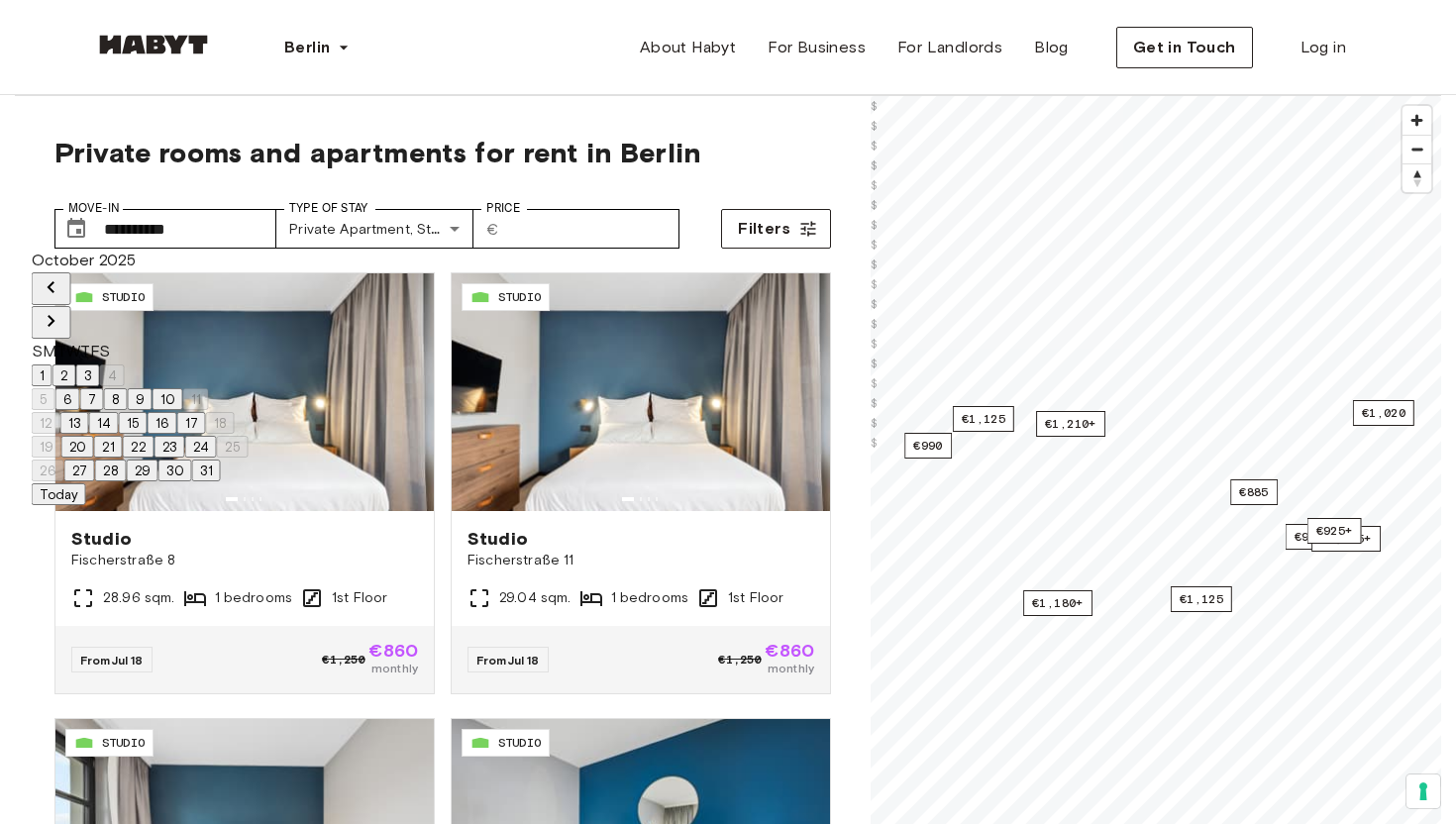 click on "1" at bounding box center (42, 375) 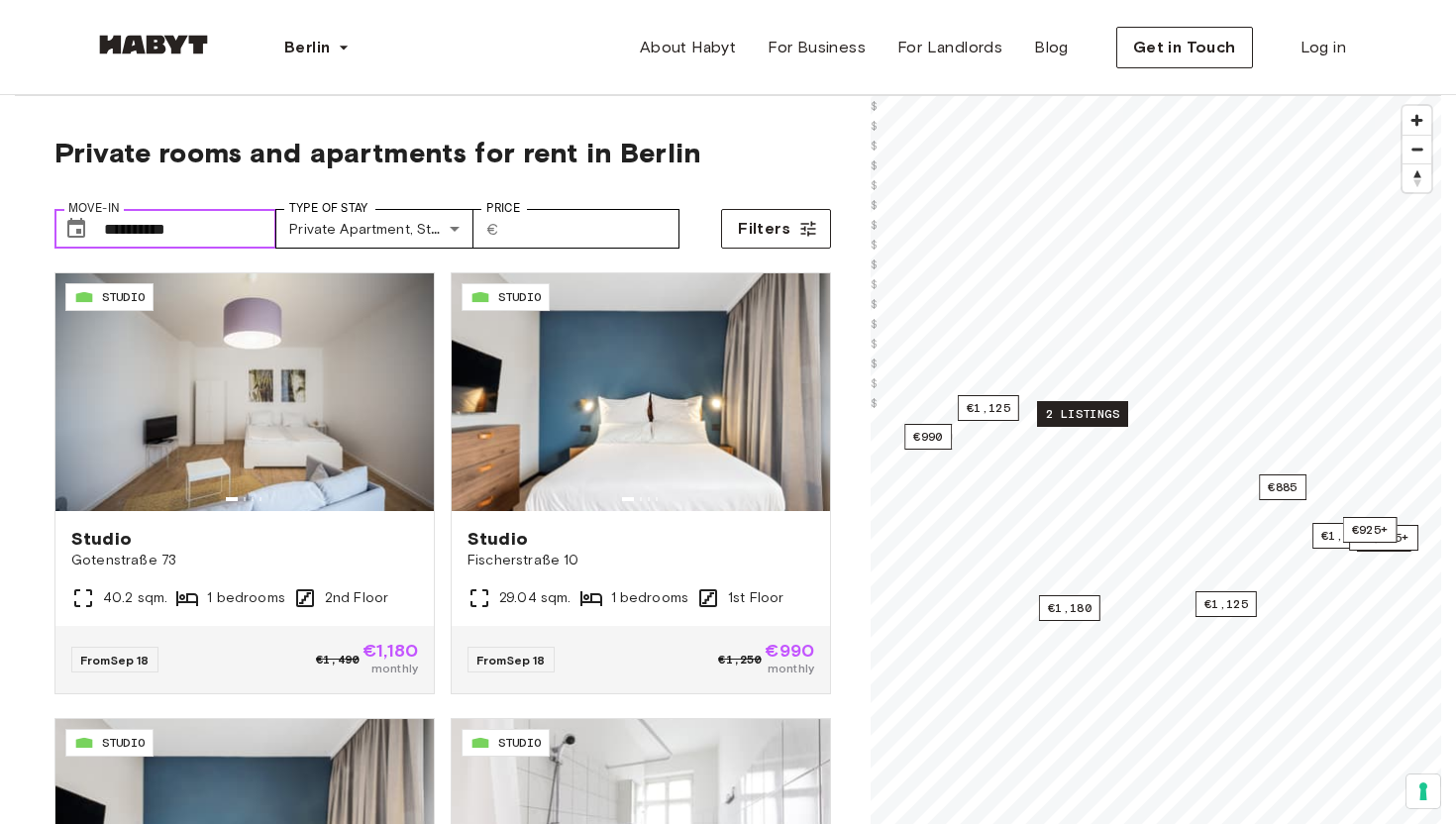 click on "2 listings" at bounding box center (1083, 414) 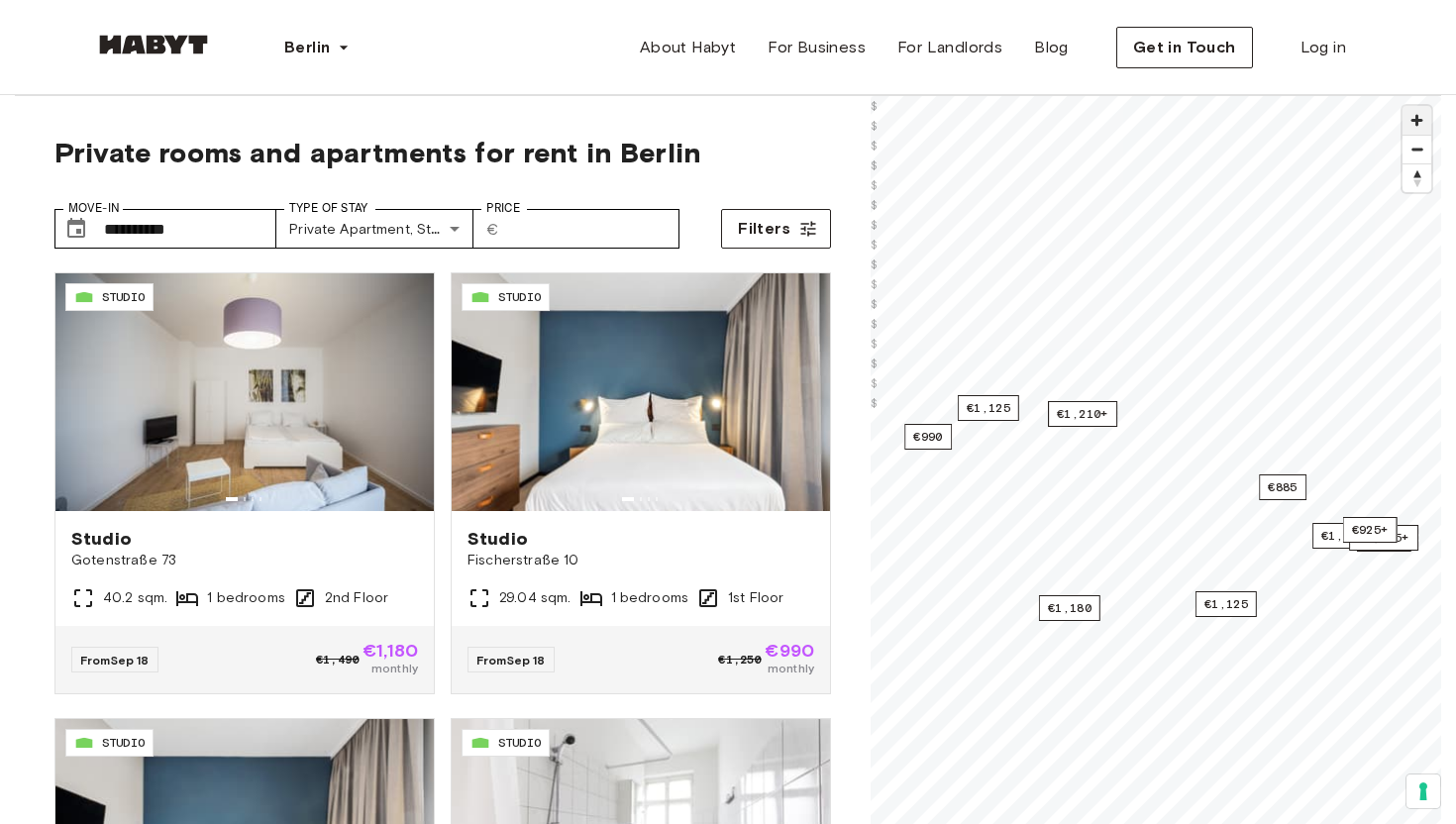 click at bounding box center (1416, 120) 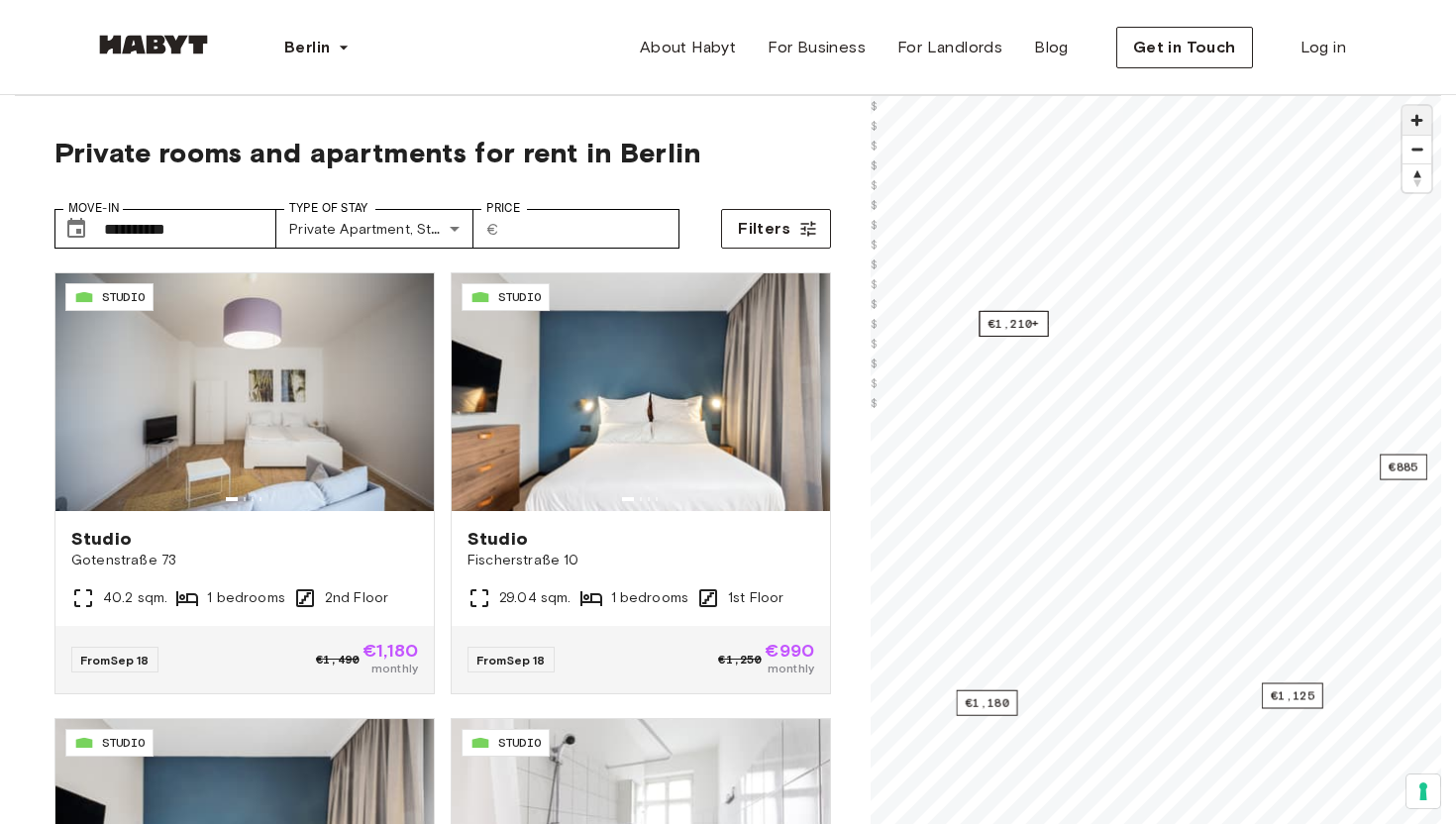 click at bounding box center (1416, 120) 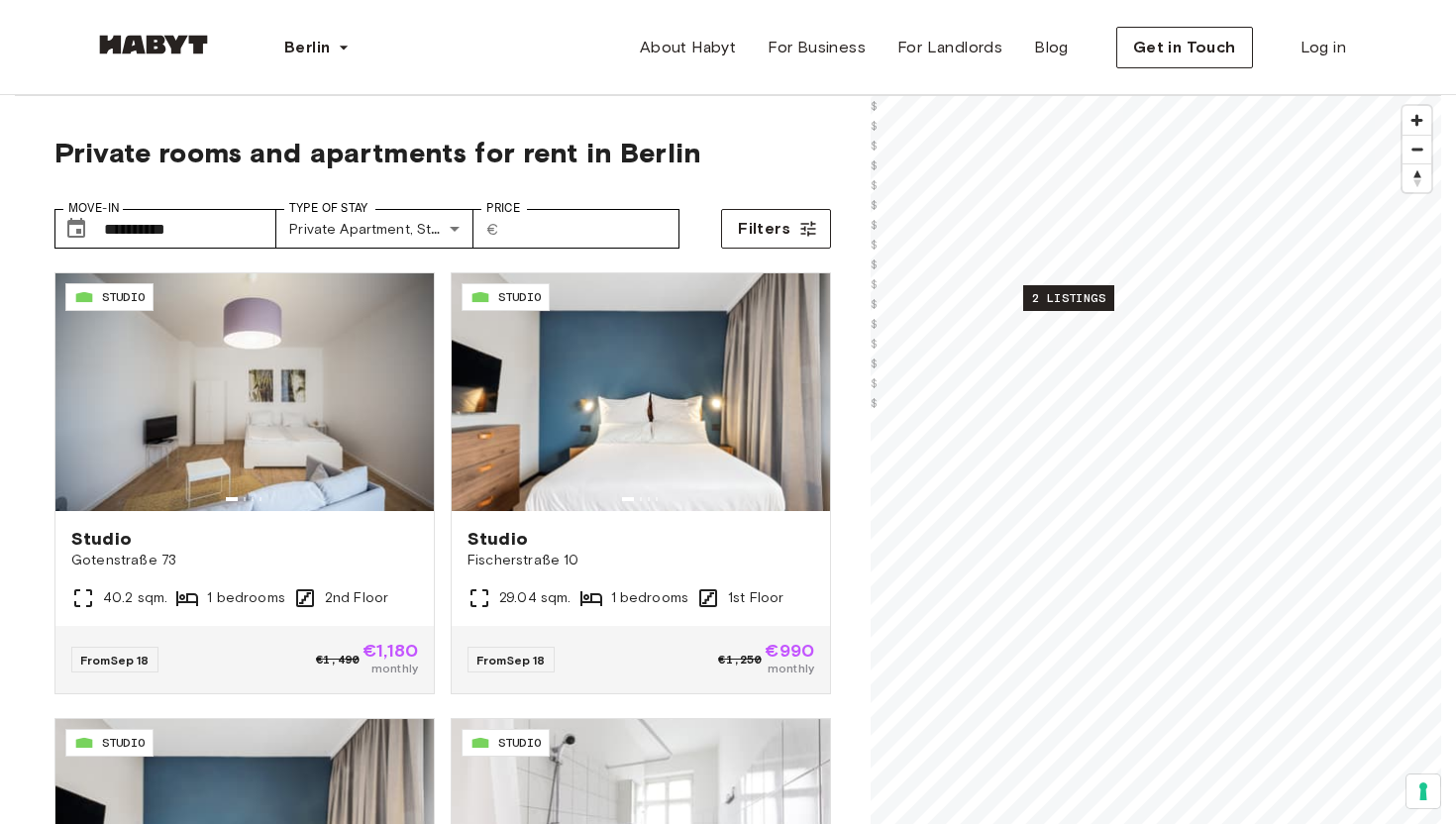 click on "2 listings" at bounding box center [1069, 298] 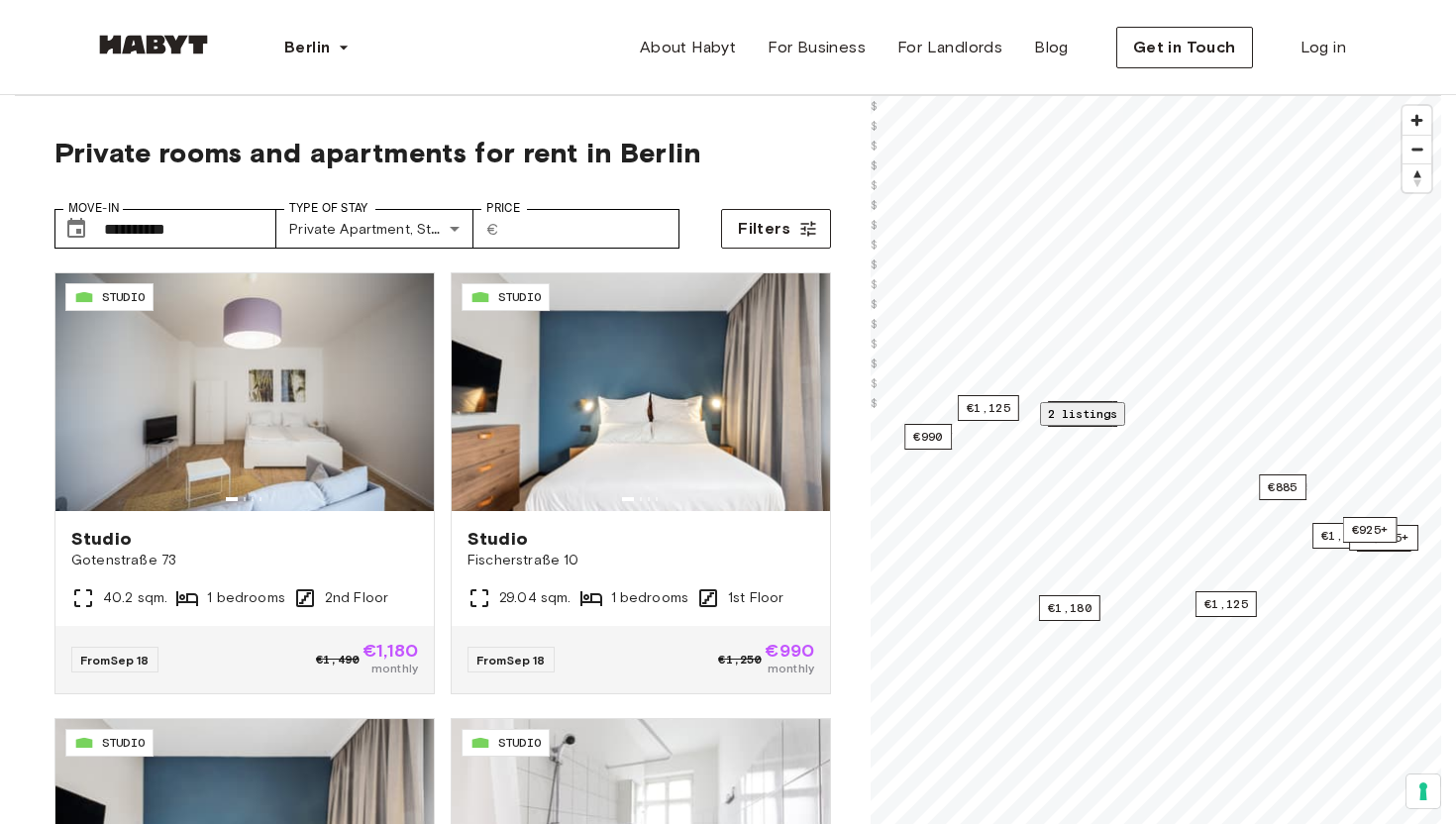 click on "[STREET] [NUMBER]" at bounding box center (1023, 2558) 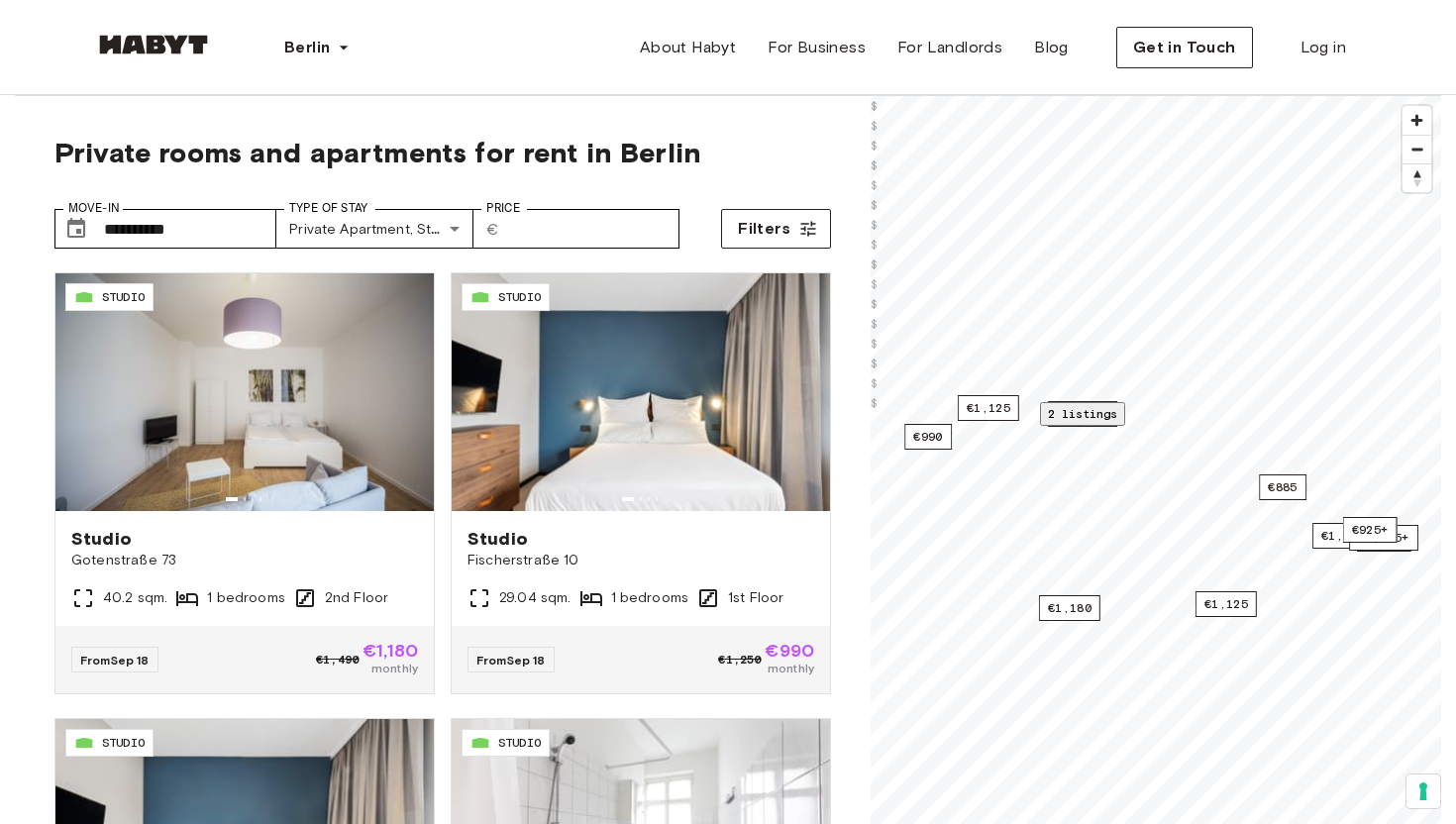click on "[STREET] [NUMBER]" at bounding box center (1023, 979) 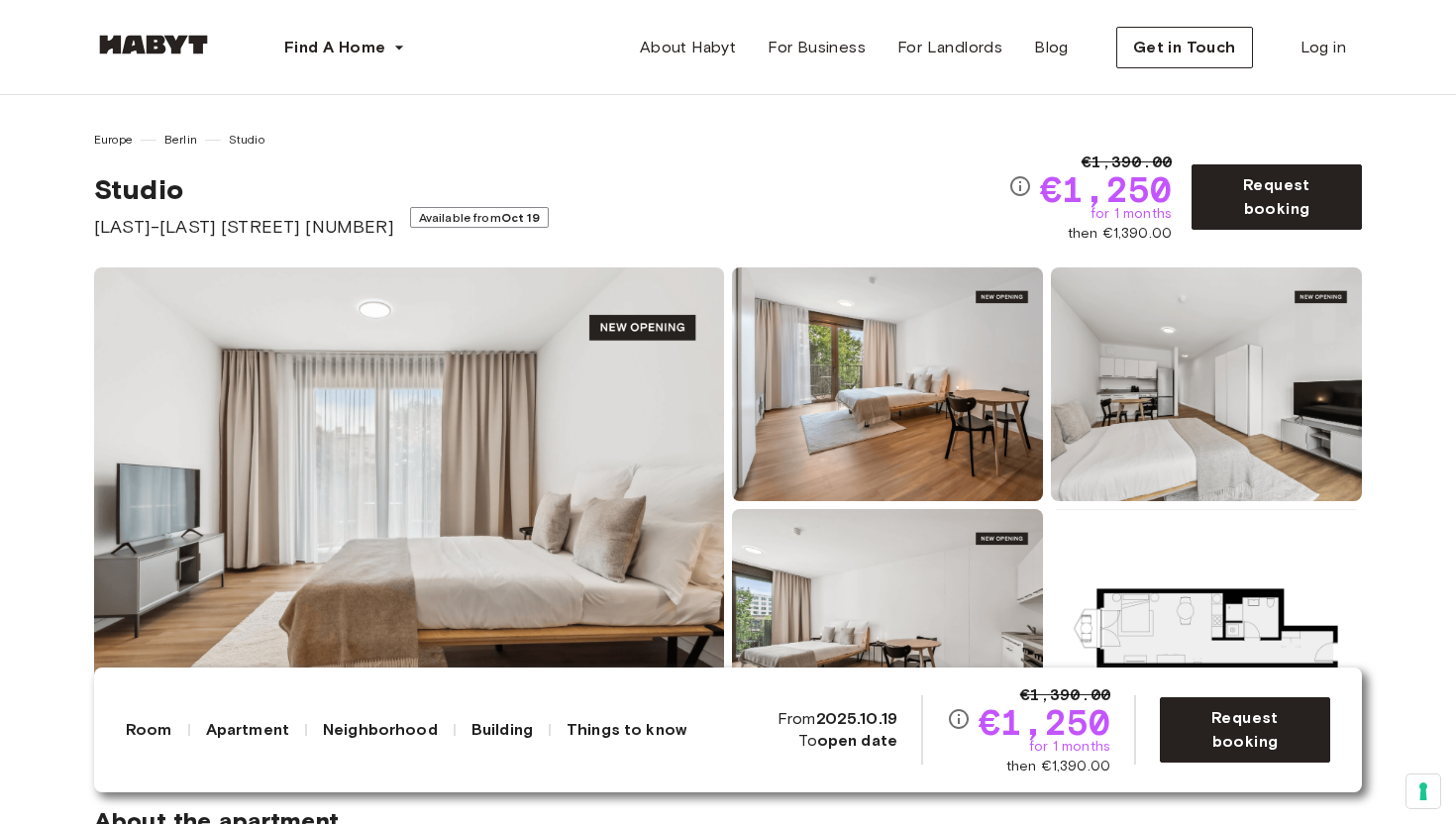 scroll, scrollTop: 0, scrollLeft: 0, axis: both 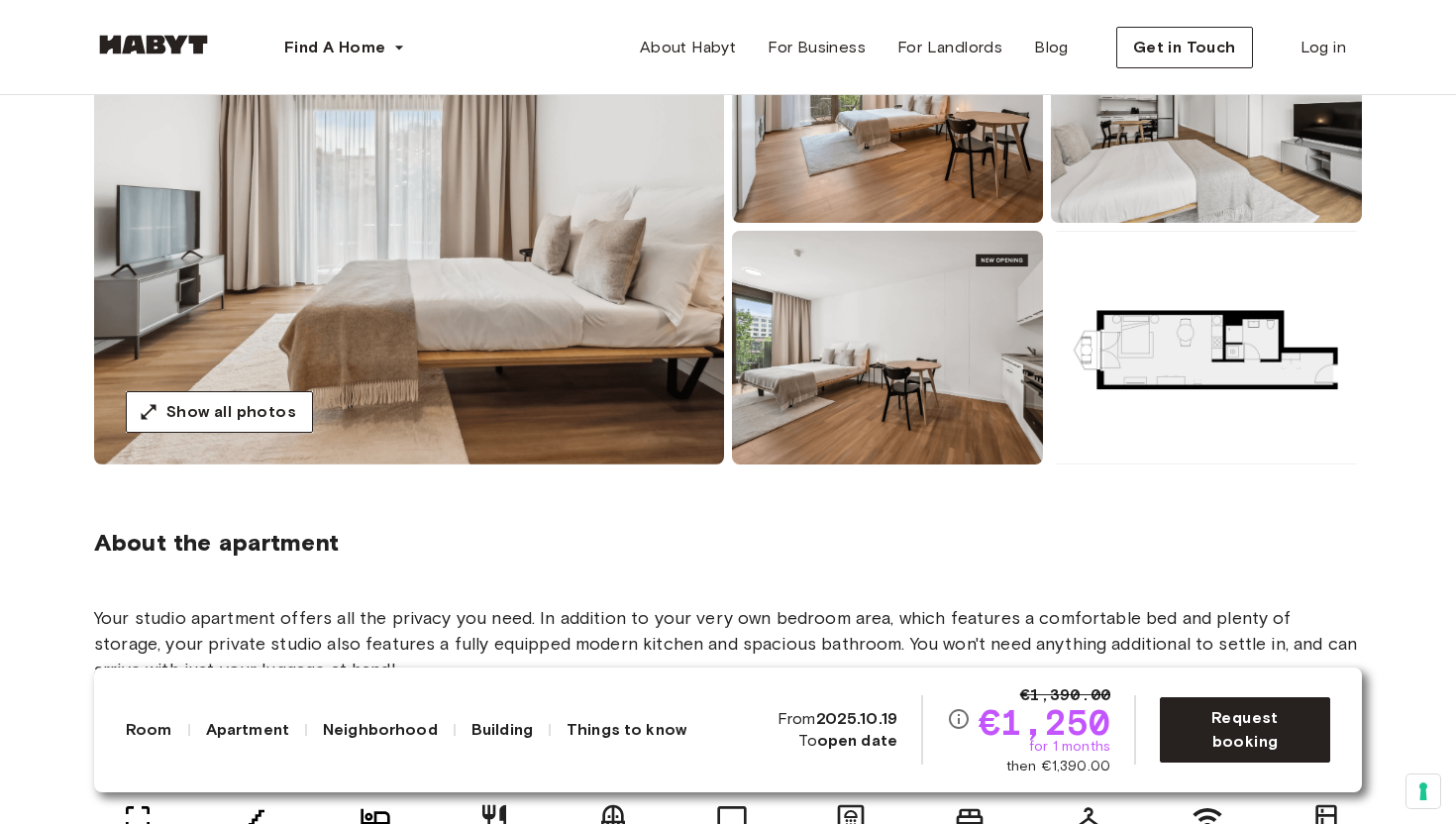click at bounding box center (409, 227) 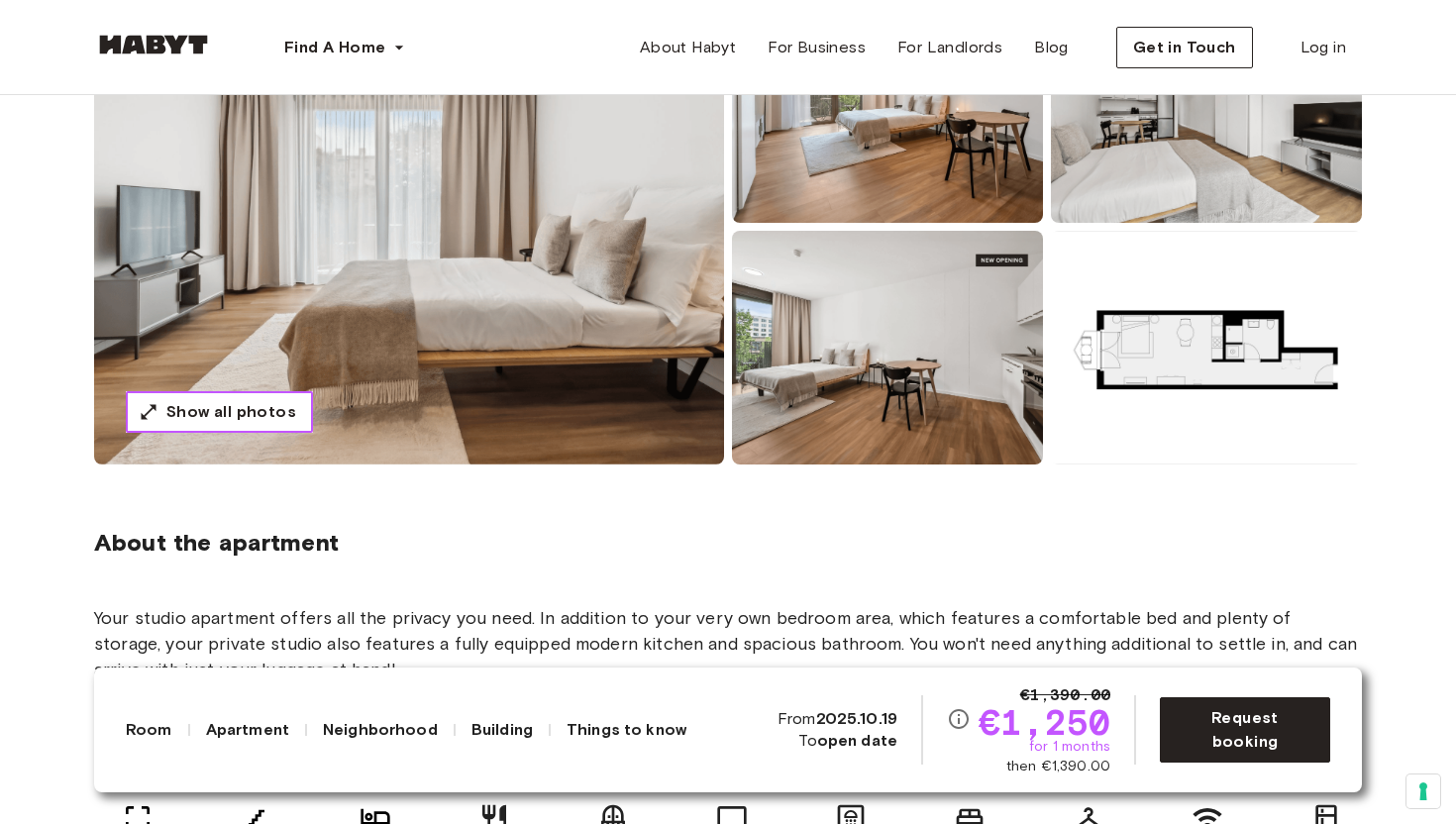 click on "Show all photos" at bounding box center [231, 412] 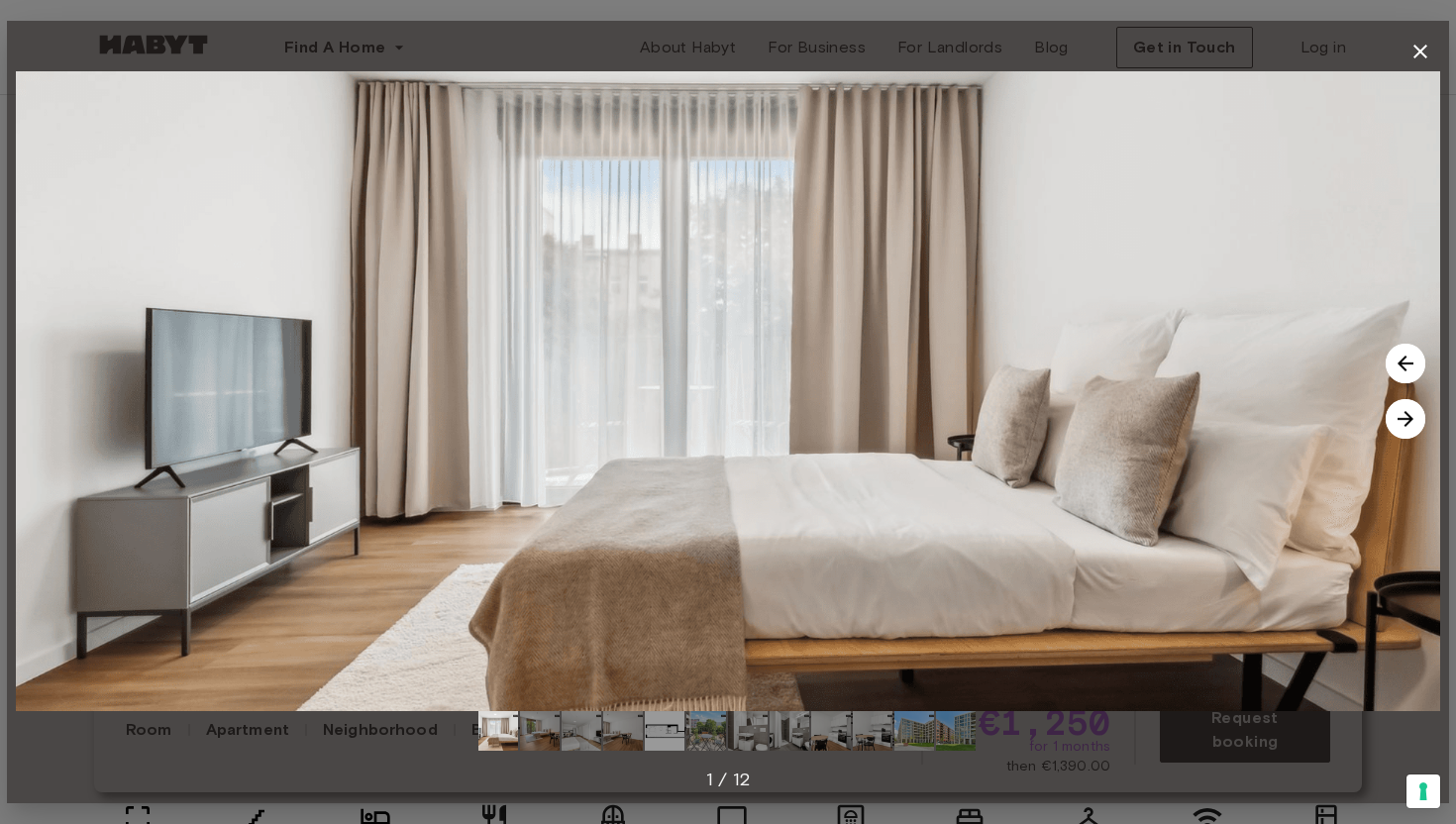 click at bounding box center [1405, 419] 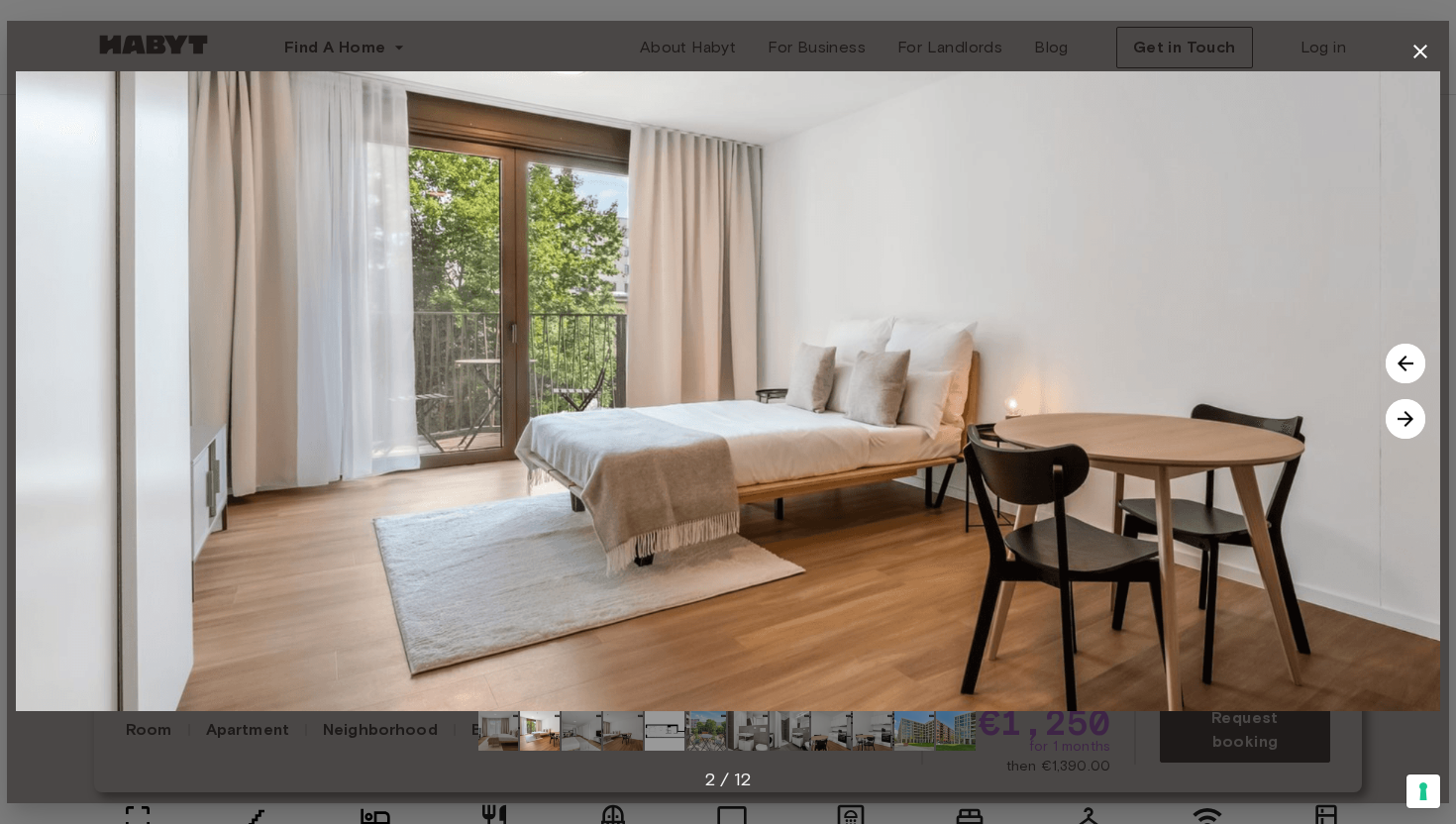 click at bounding box center (1405, 419) 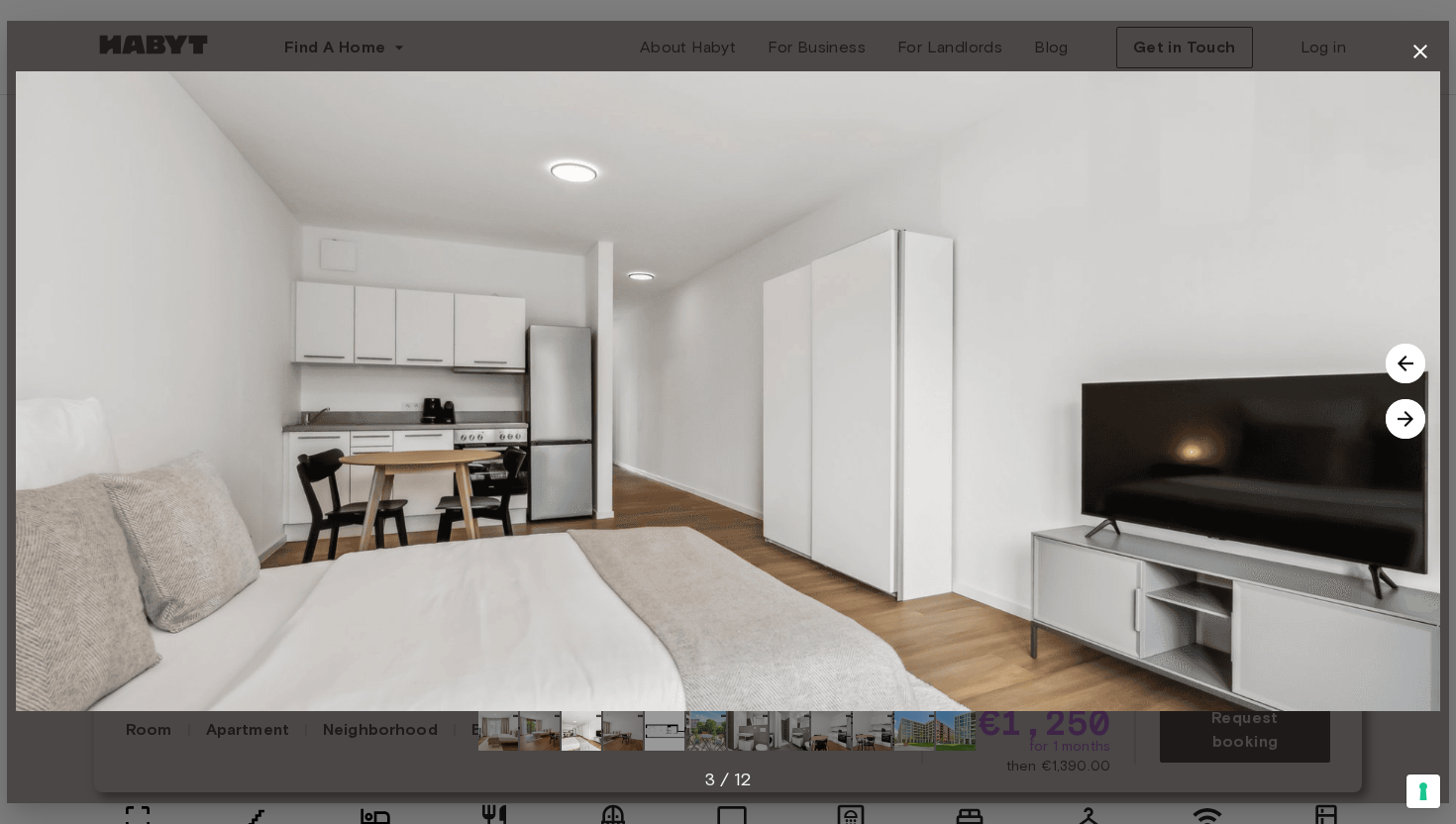 click at bounding box center (1405, 419) 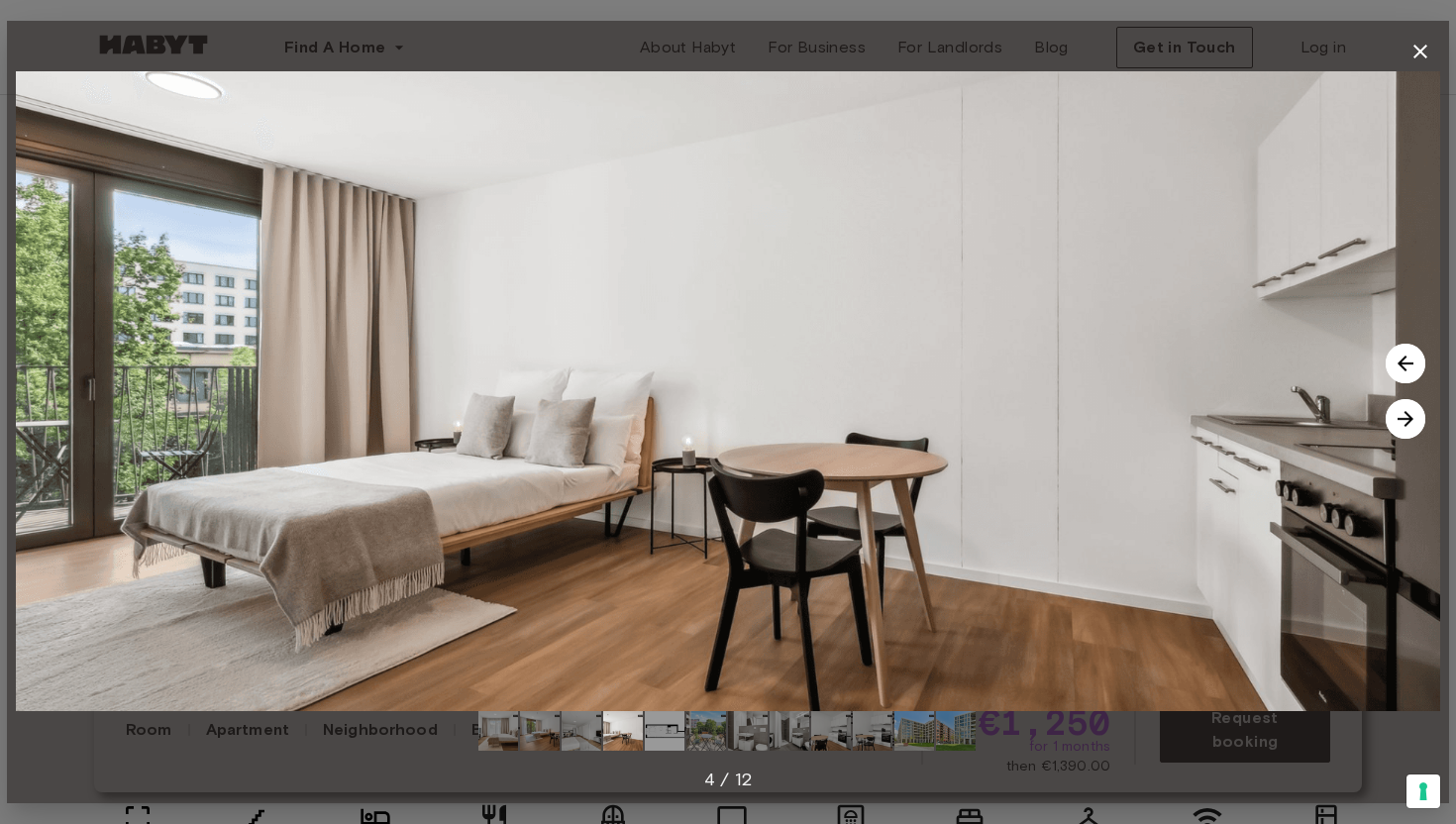 click at bounding box center [1405, 419] 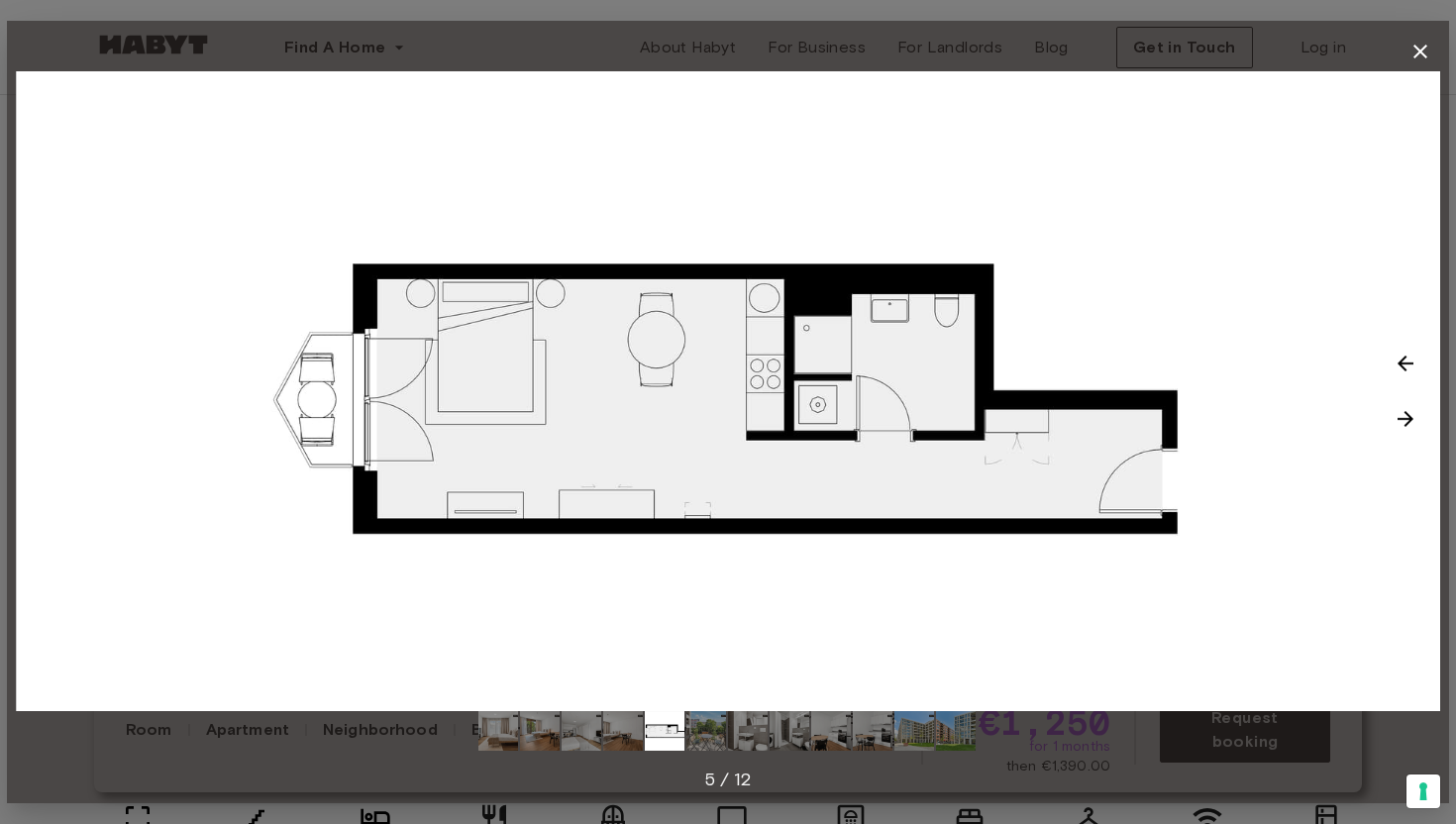 click at bounding box center [1405, 419] 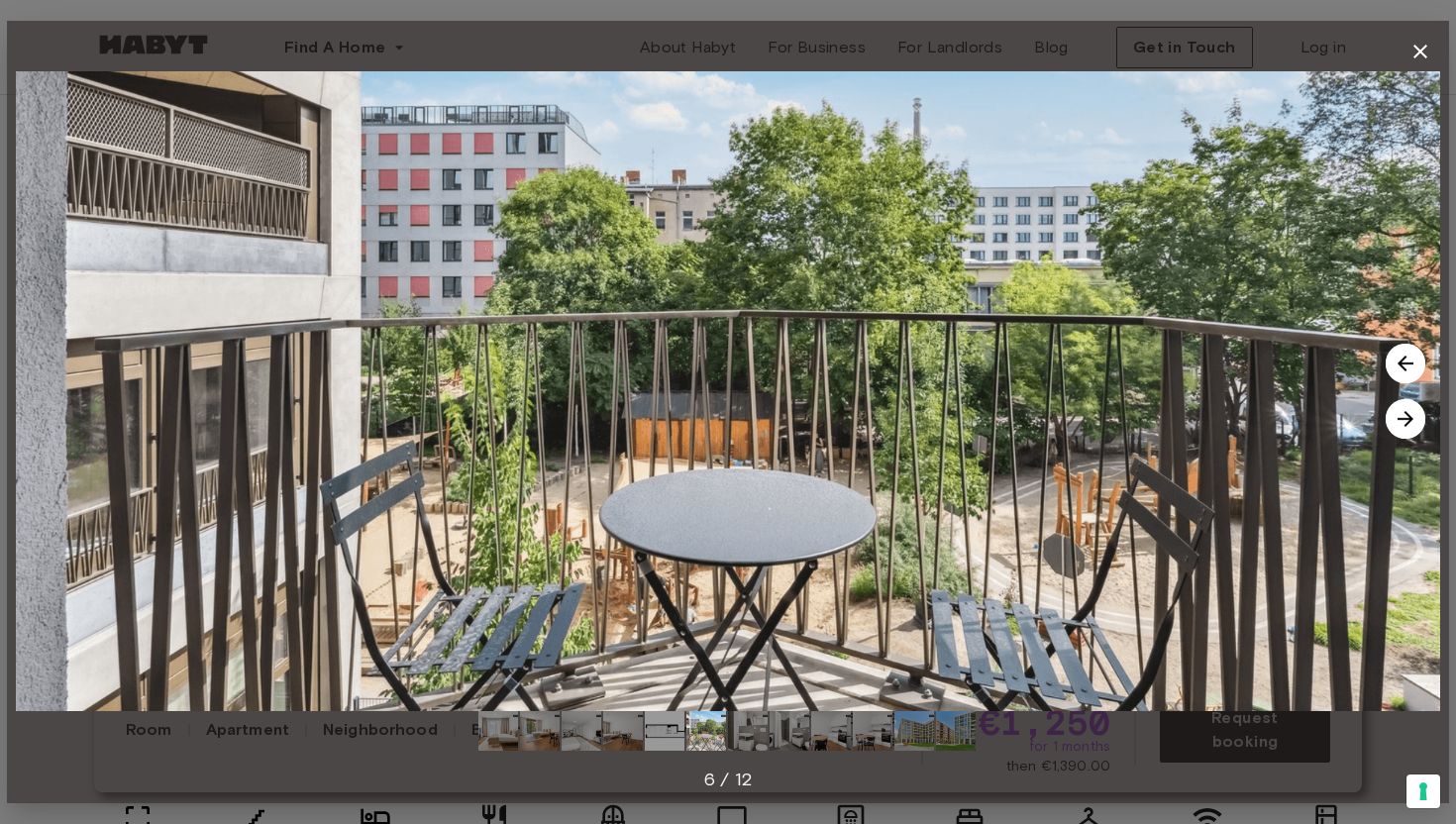 click at bounding box center [1405, 419] 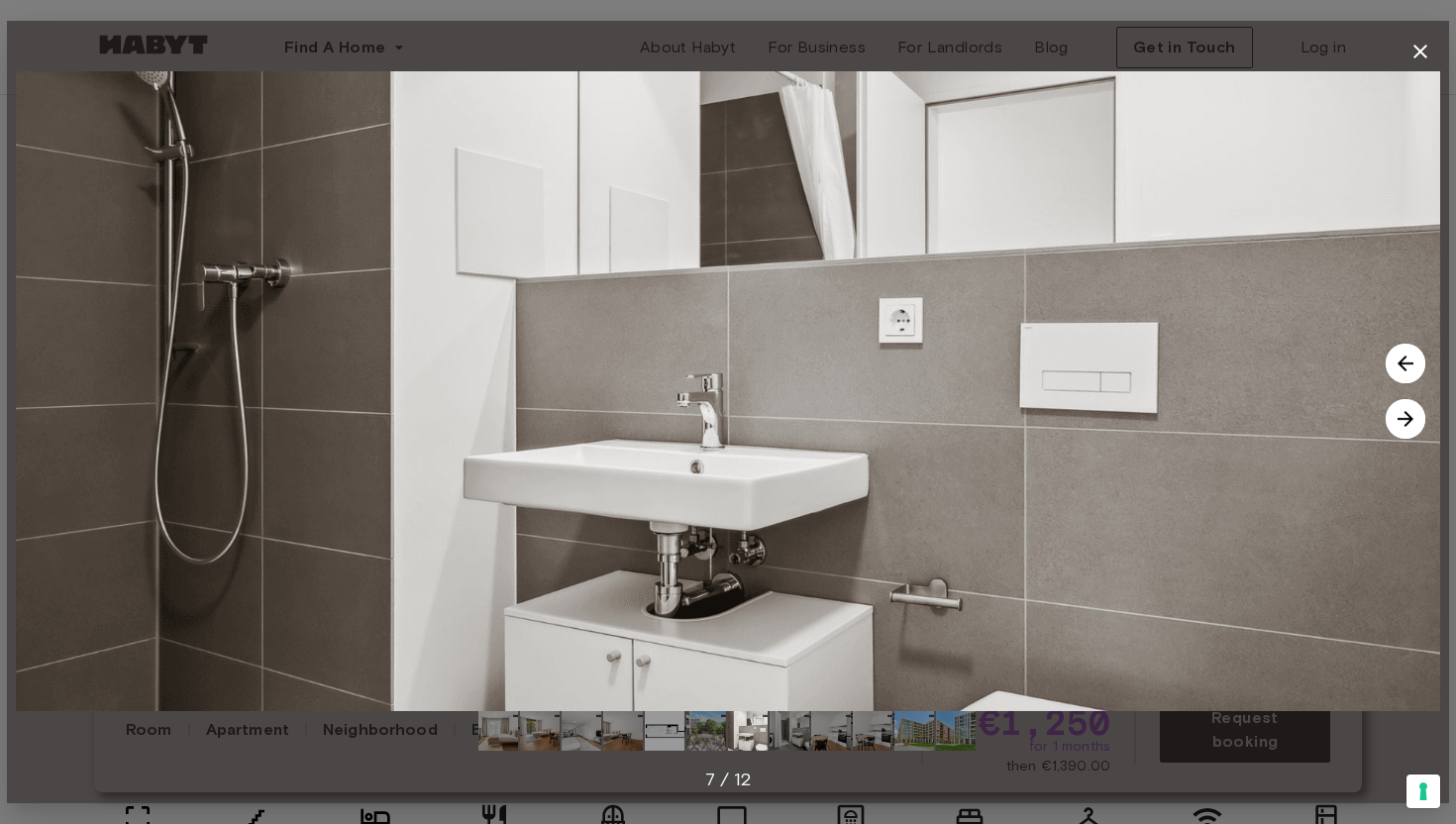 click at bounding box center [1405, 419] 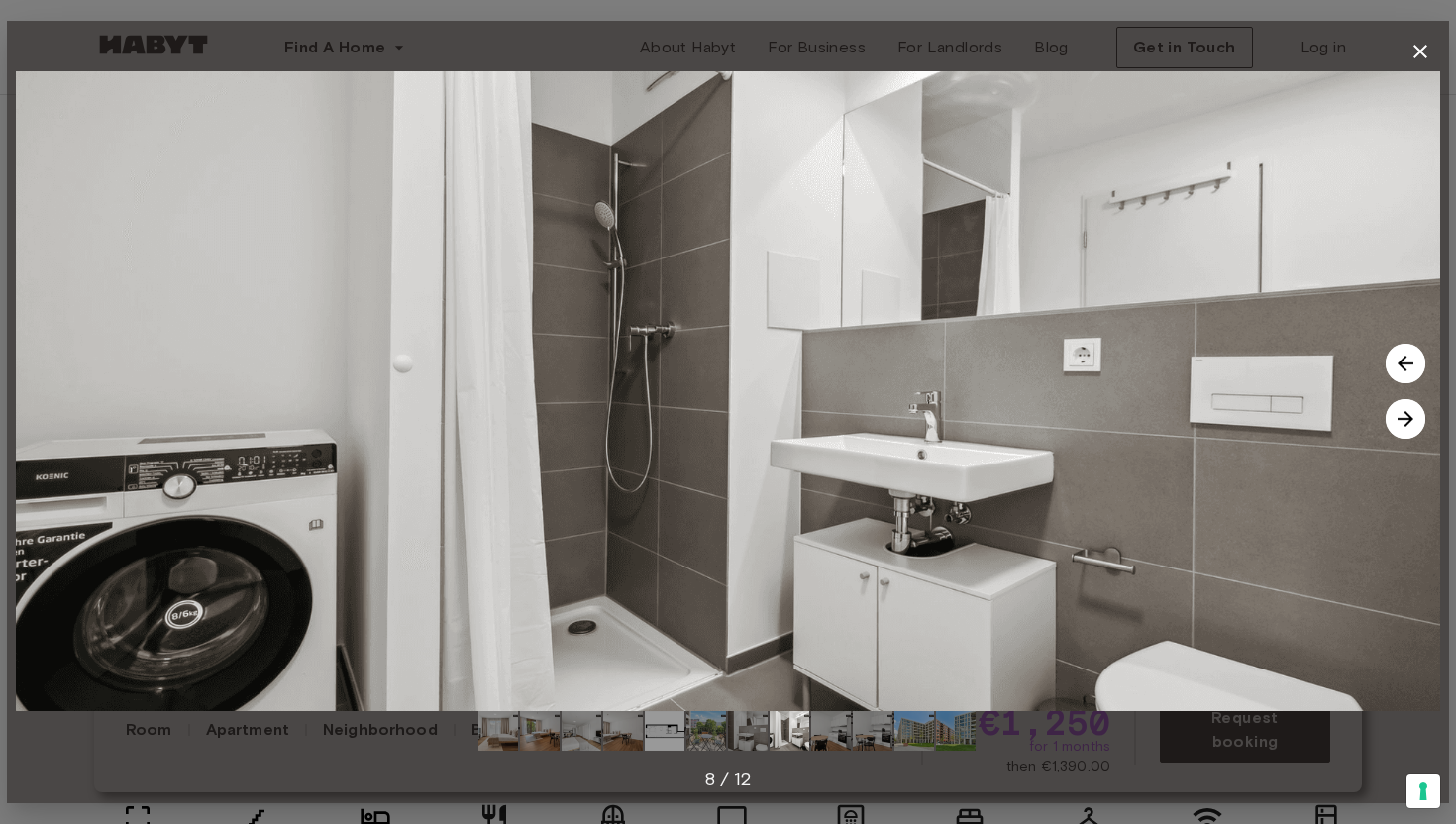 click at bounding box center (1405, 419) 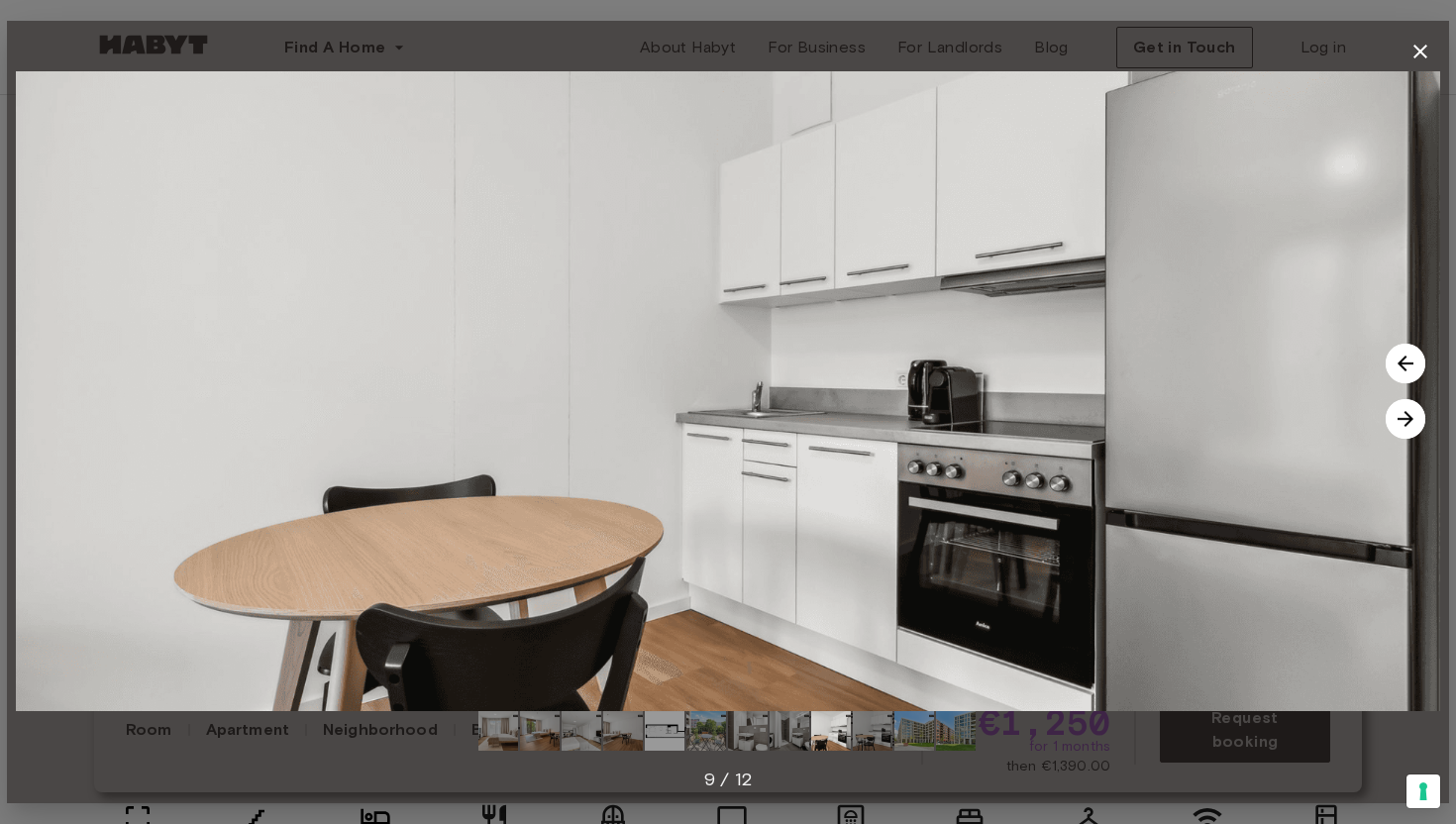 click at bounding box center (1405, 419) 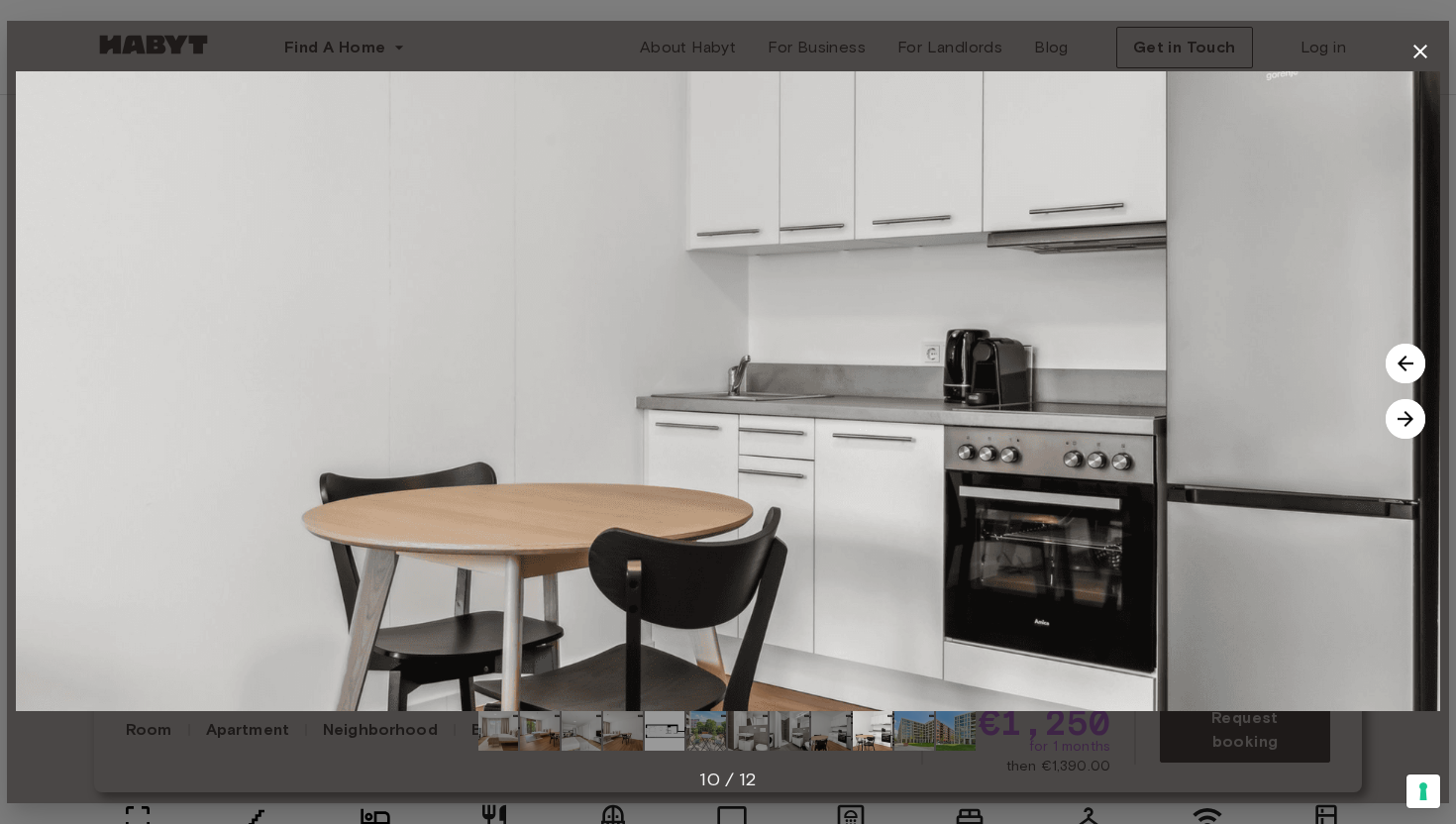 click 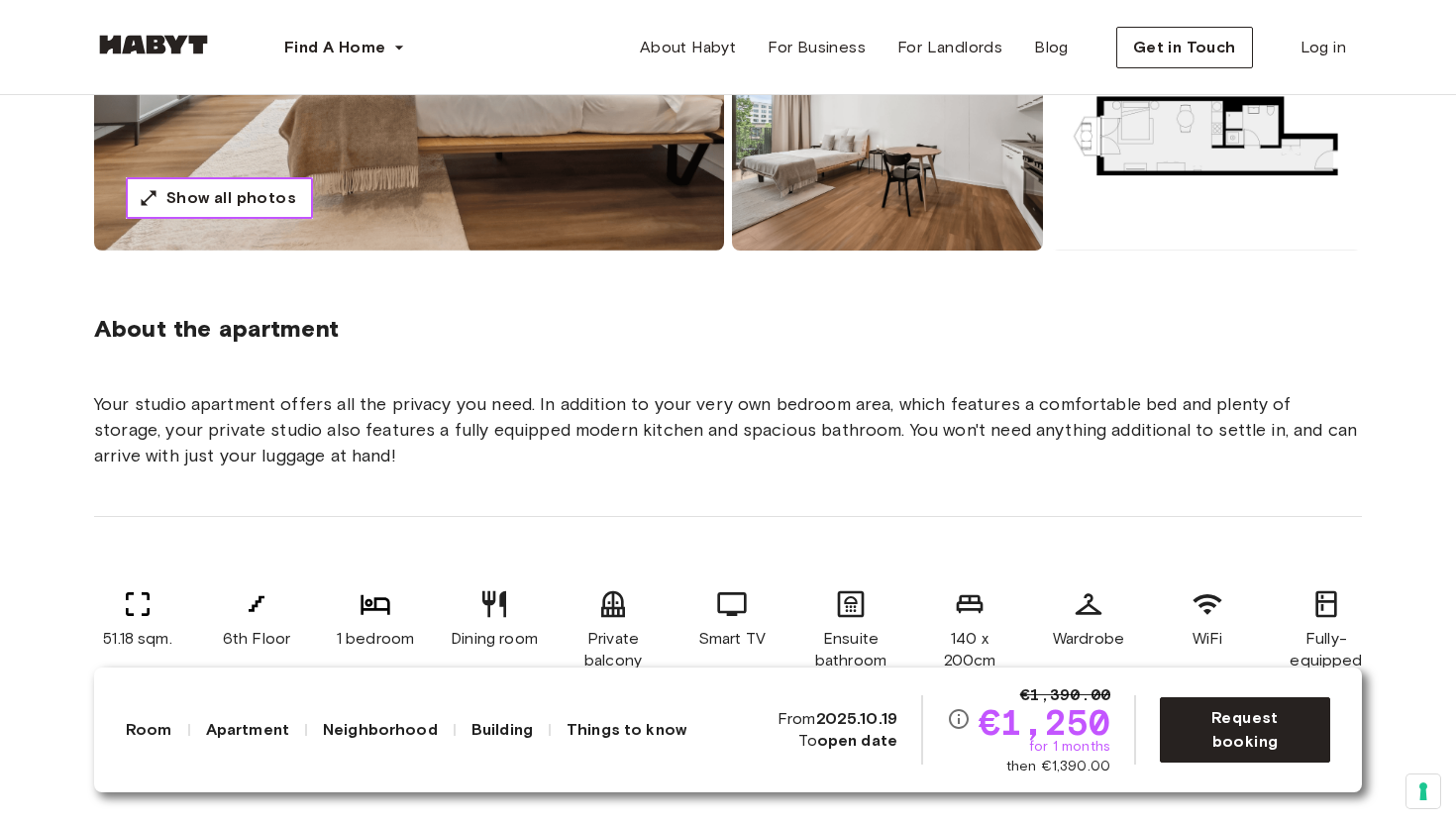 scroll, scrollTop: 0, scrollLeft: 0, axis: both 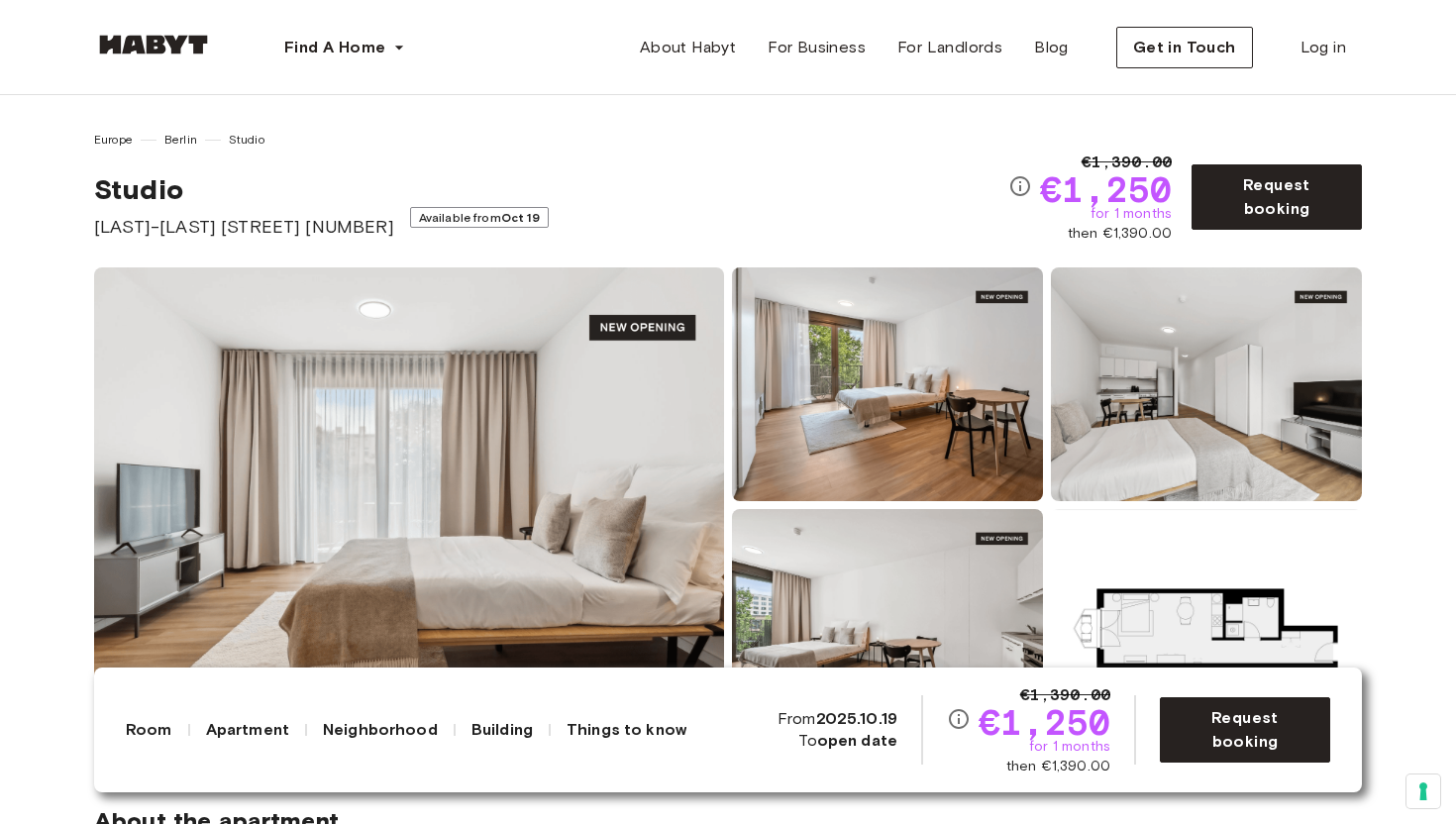 click on "[STREET] [NUMBER]" at bounding box center (244, 227) 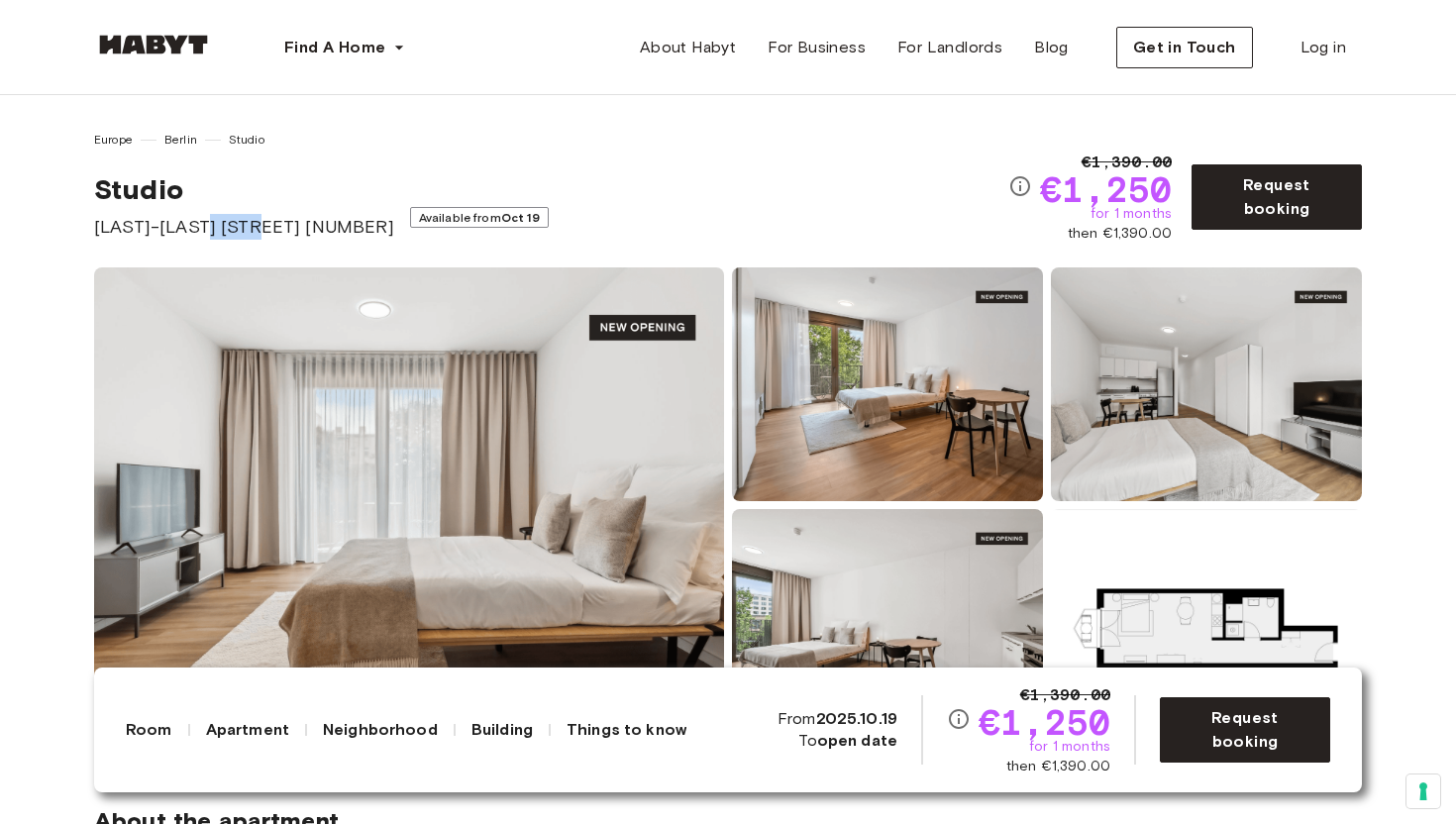 click on "[STREET] [NUMBER]" at bounding box center (244, 227) 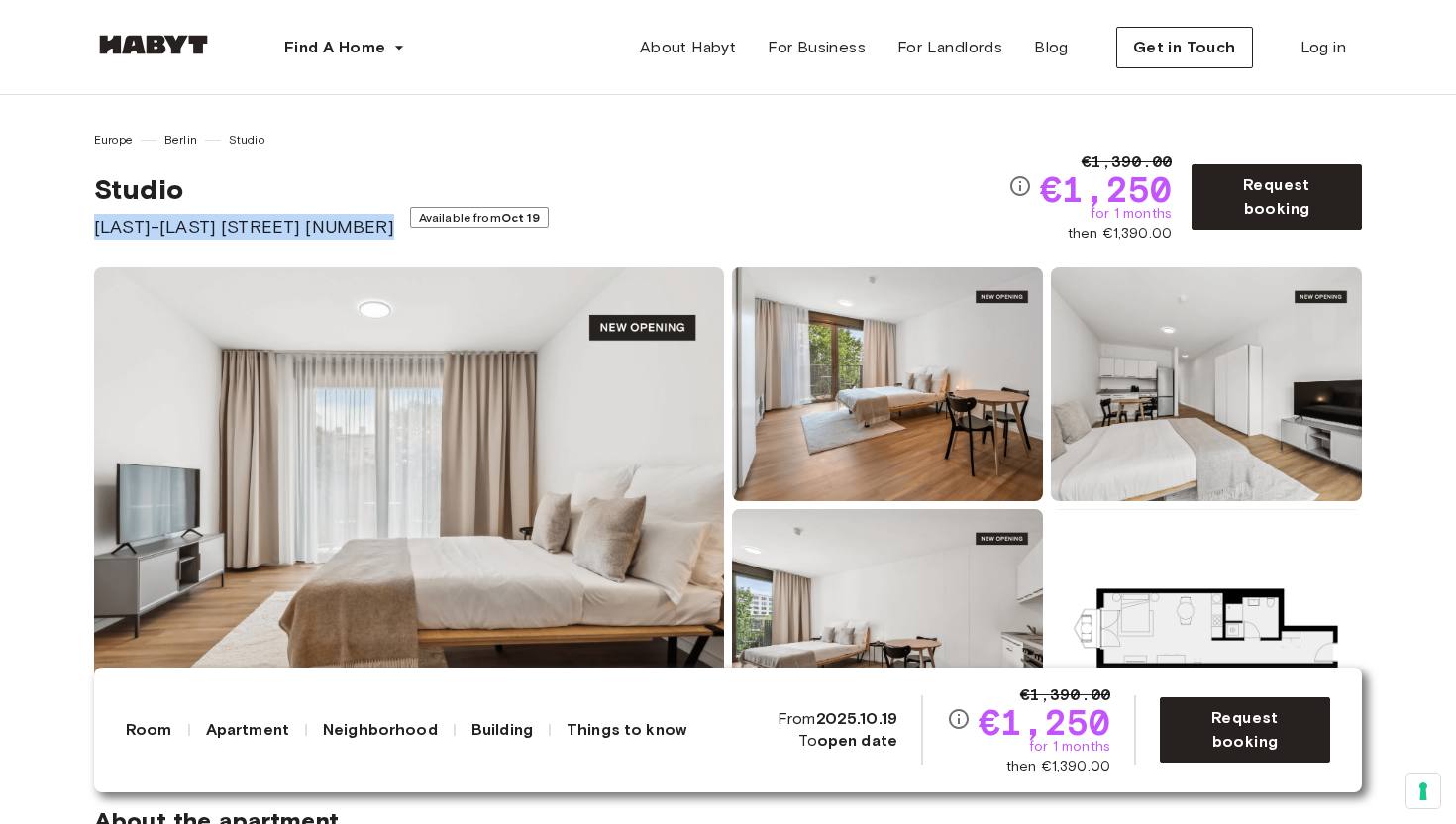 click on "[STREET] [NUMBER]" at bounding box center [244, 227] 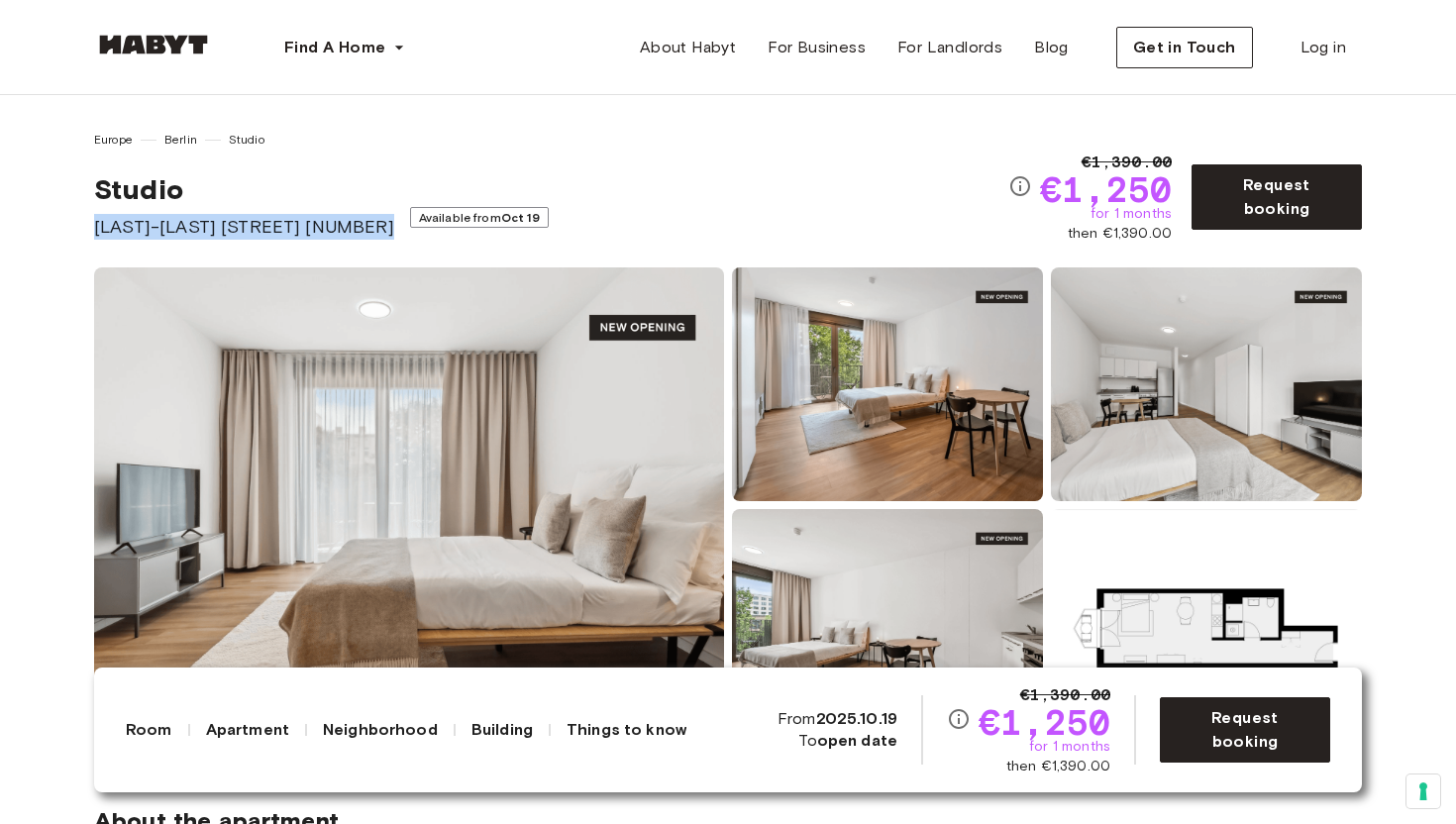 copy on "[STREET] [NUMBER]" 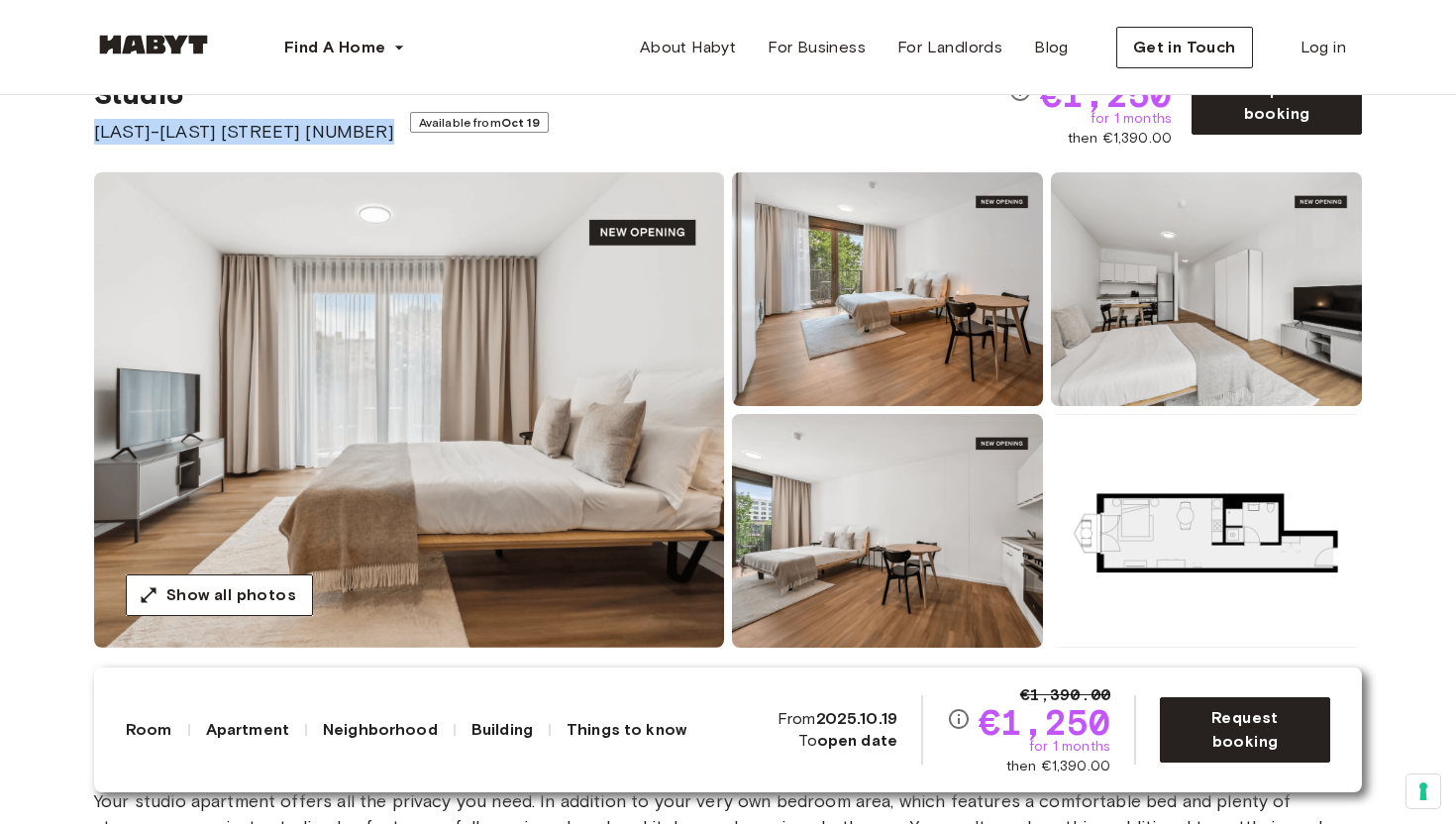 scroll, scrollTop: 102, scrollLeft: 0, axis: vertical 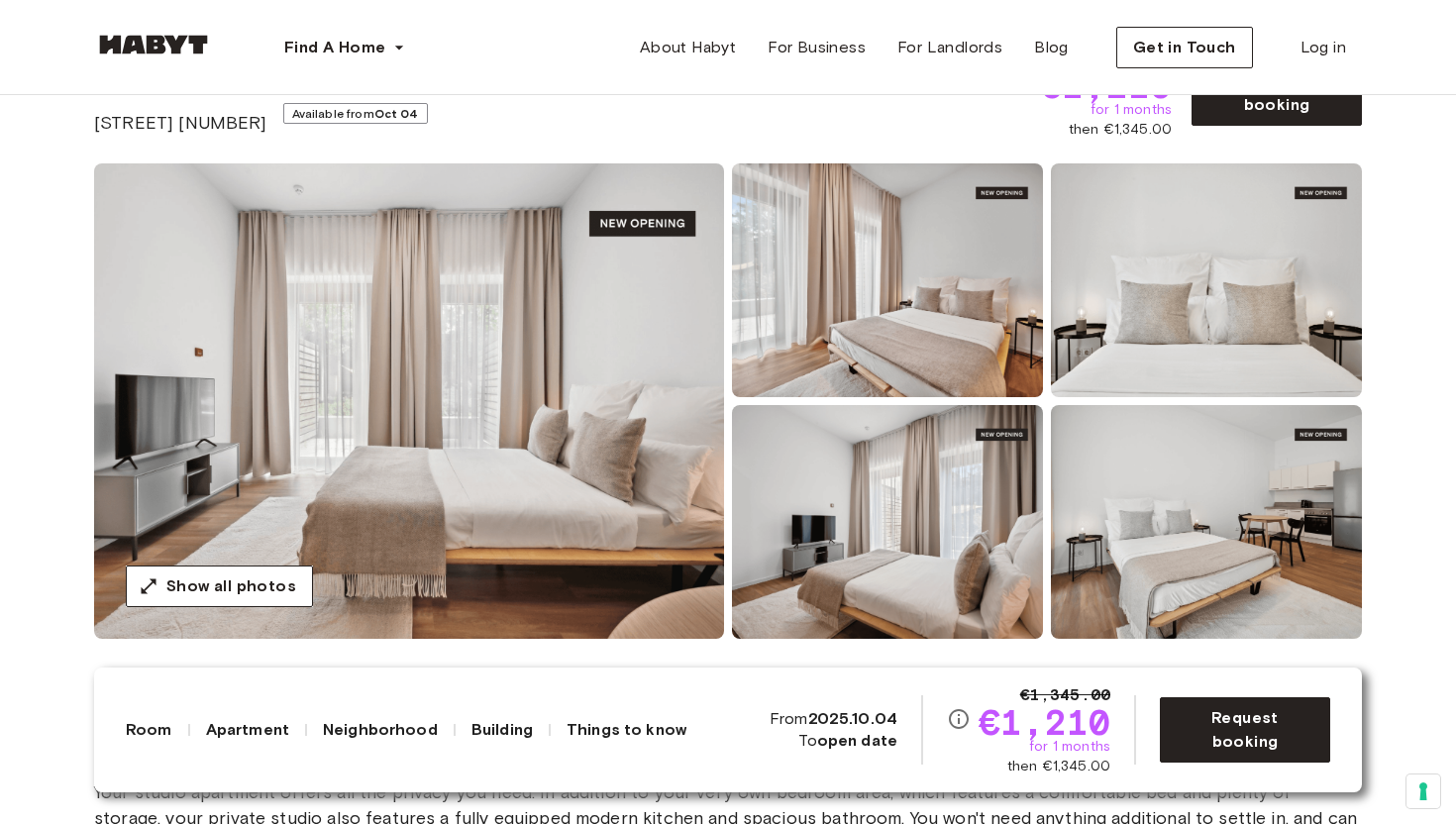 click at bounding box center [409, 401] 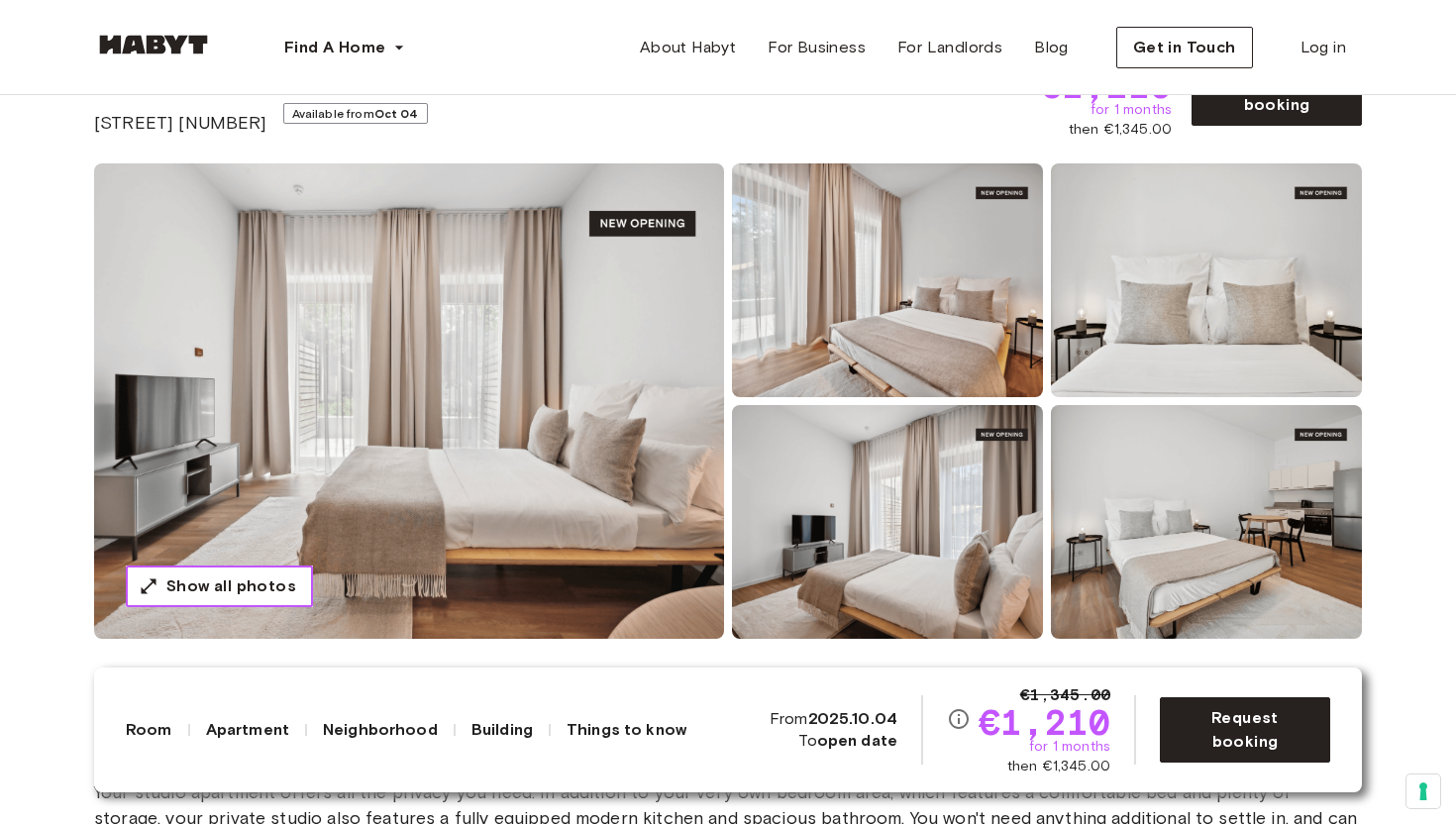 click on "Show all photos" at bounding box center [231, 586] 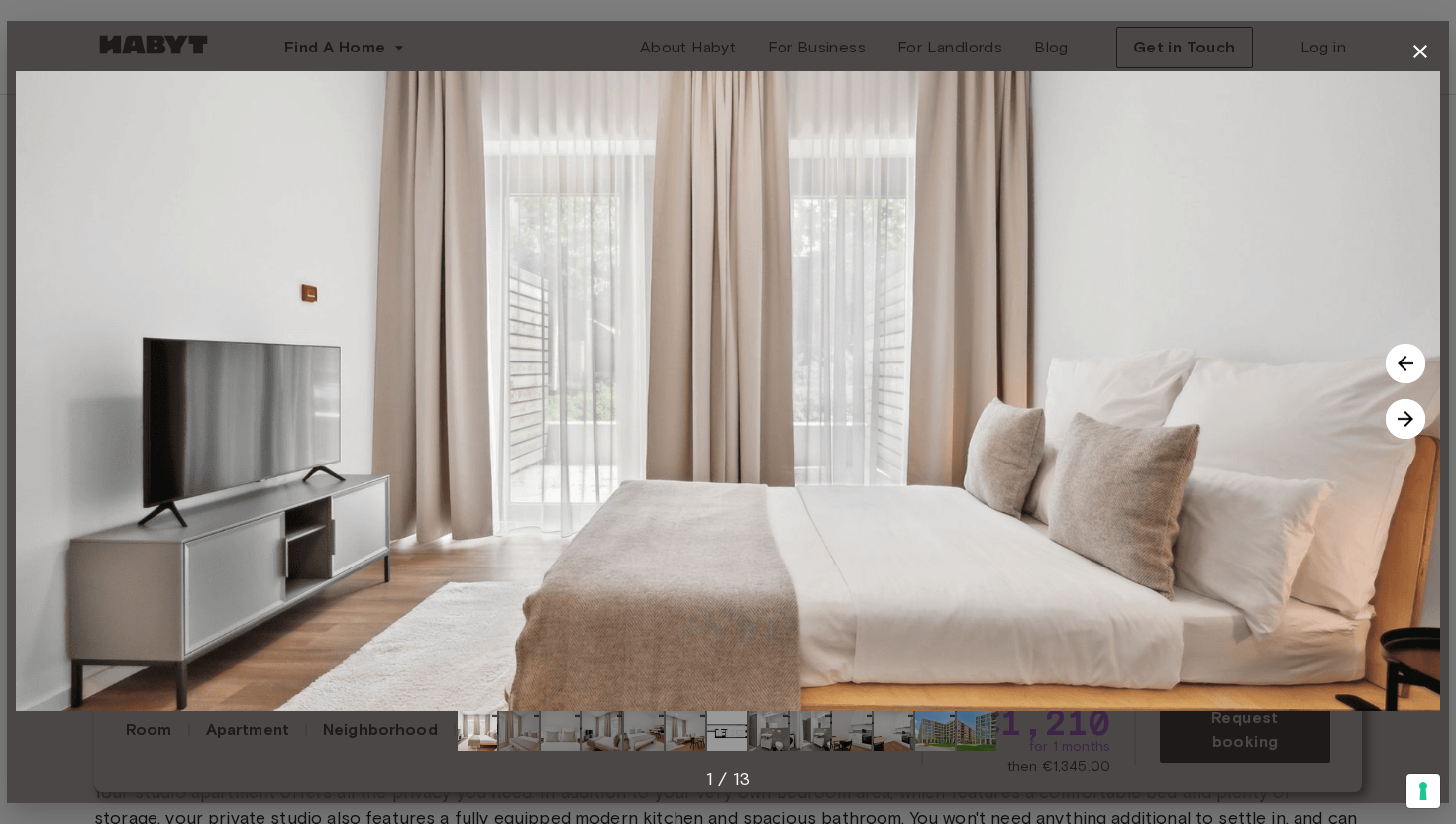 click at bounding box center (1405, 419) 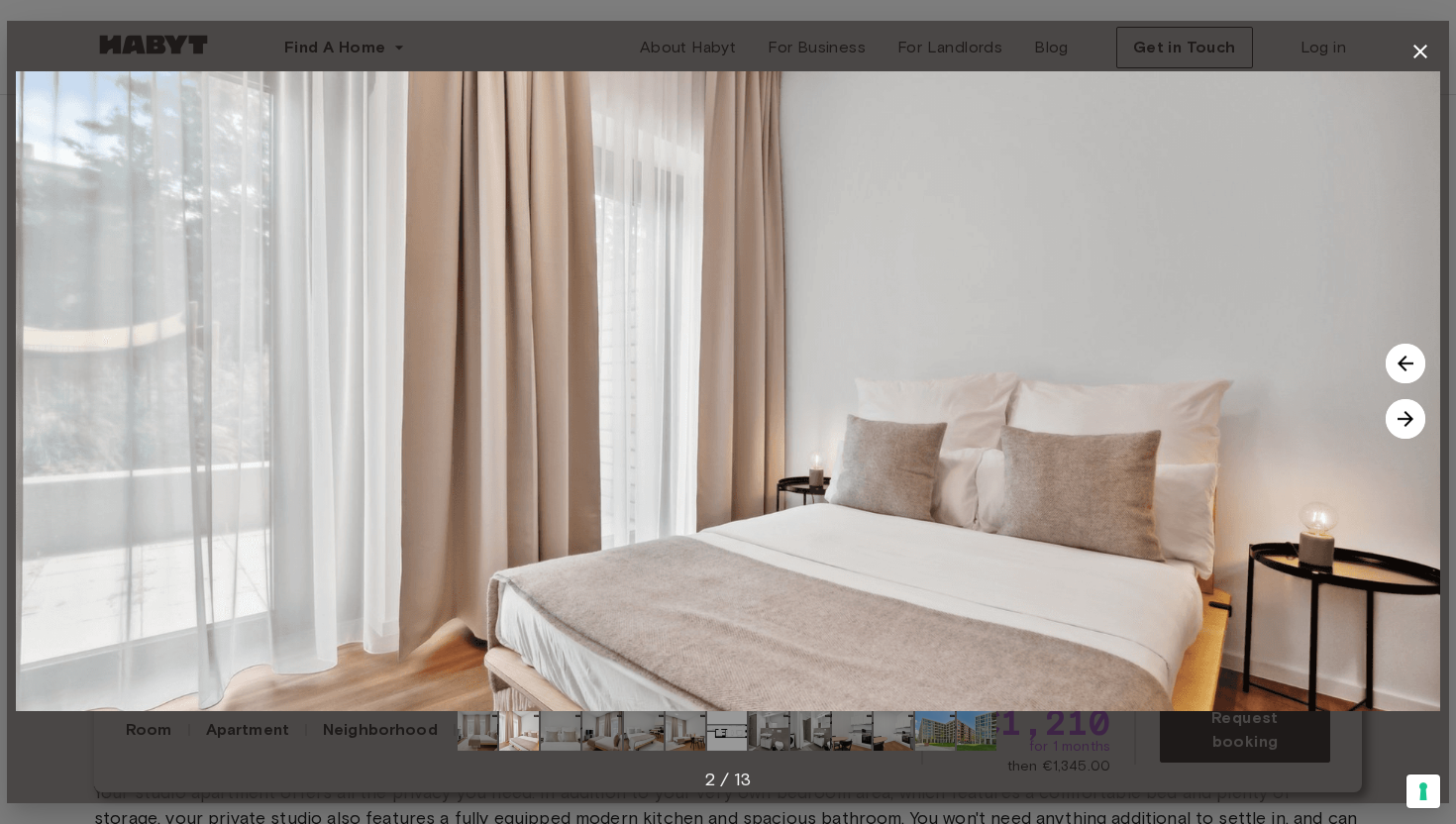 click at bounding box center (1405, 419) 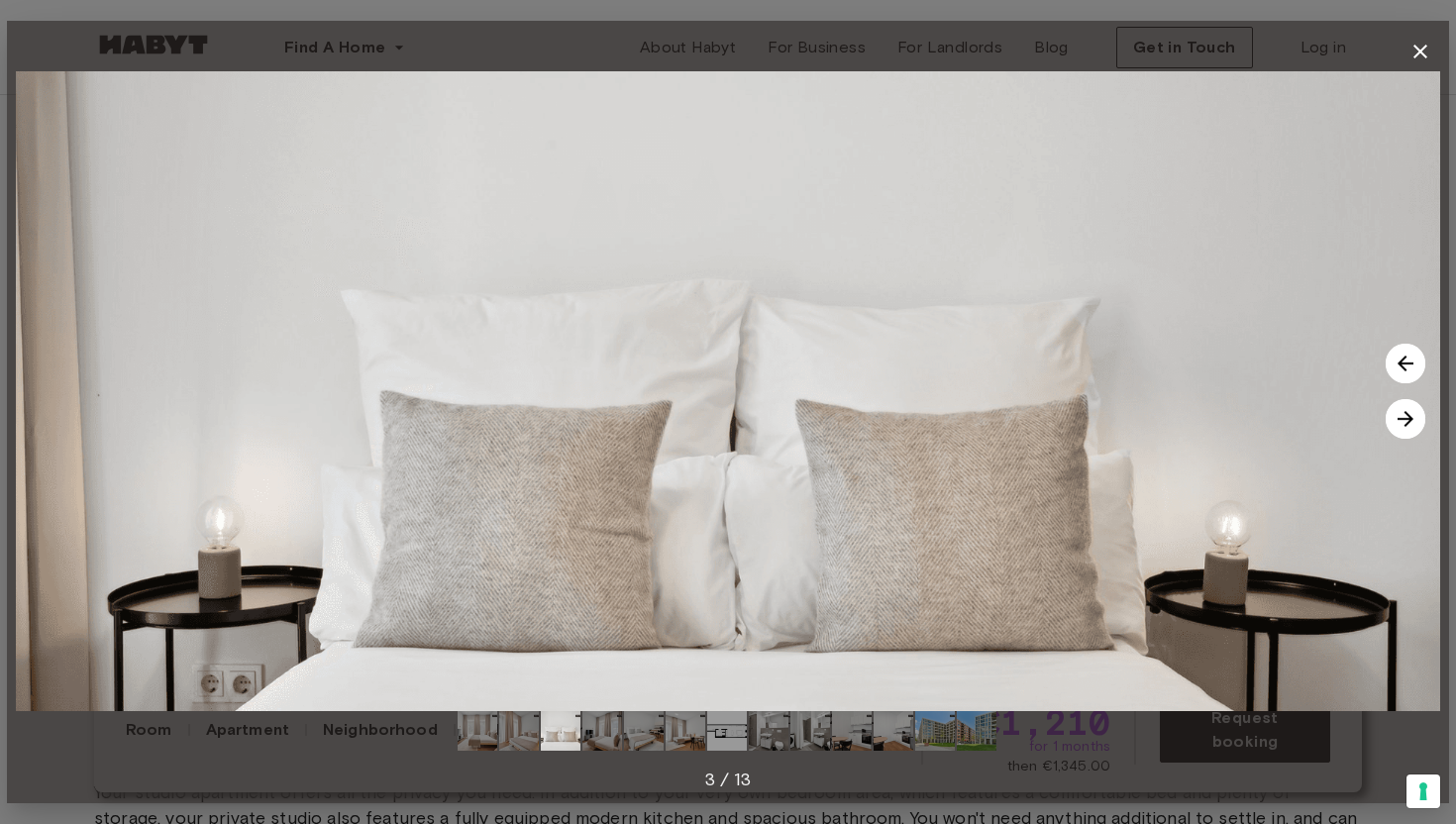 click at bounding box center [1405, 419] 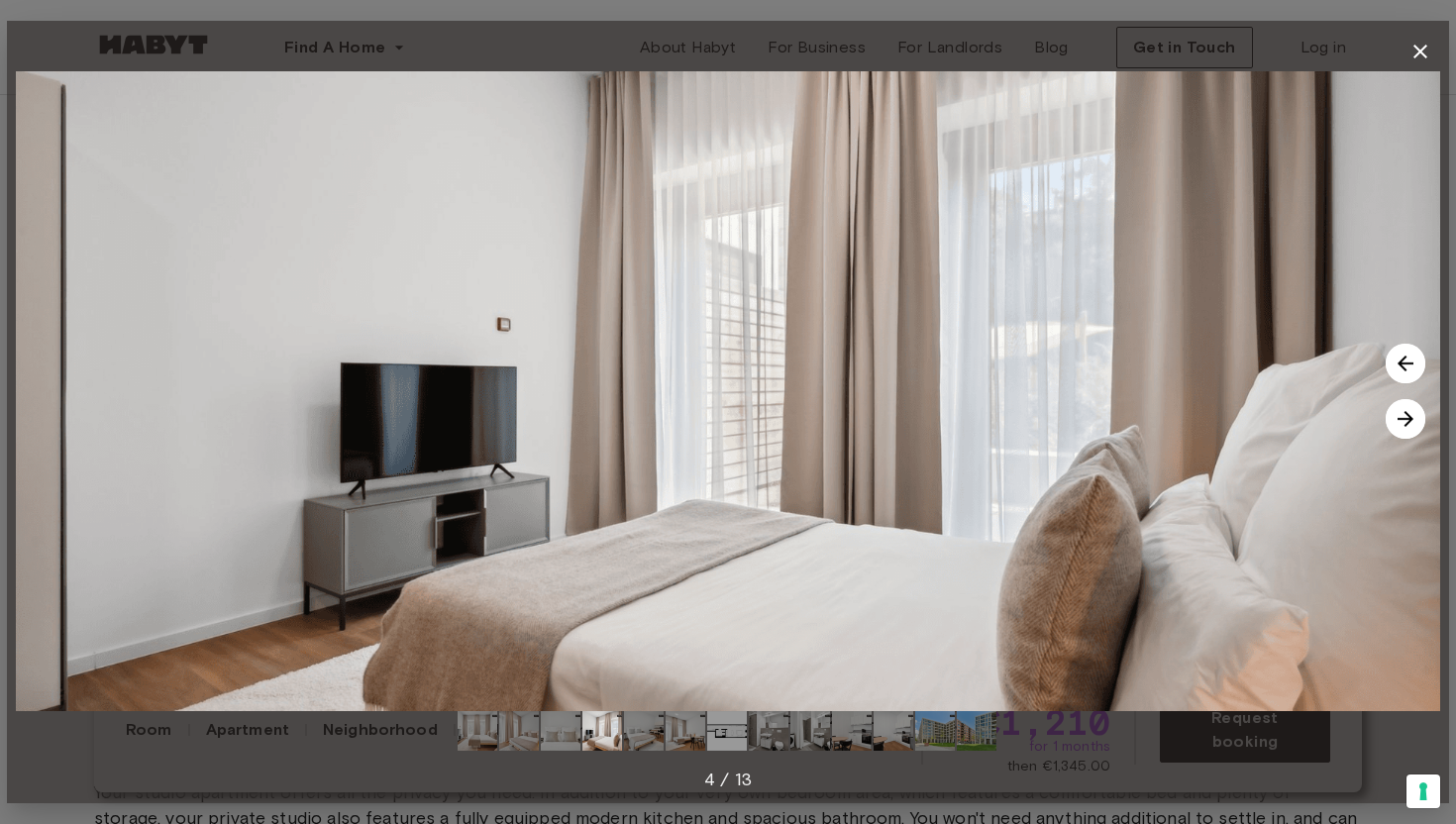 click at bounding box center [1405, 419] 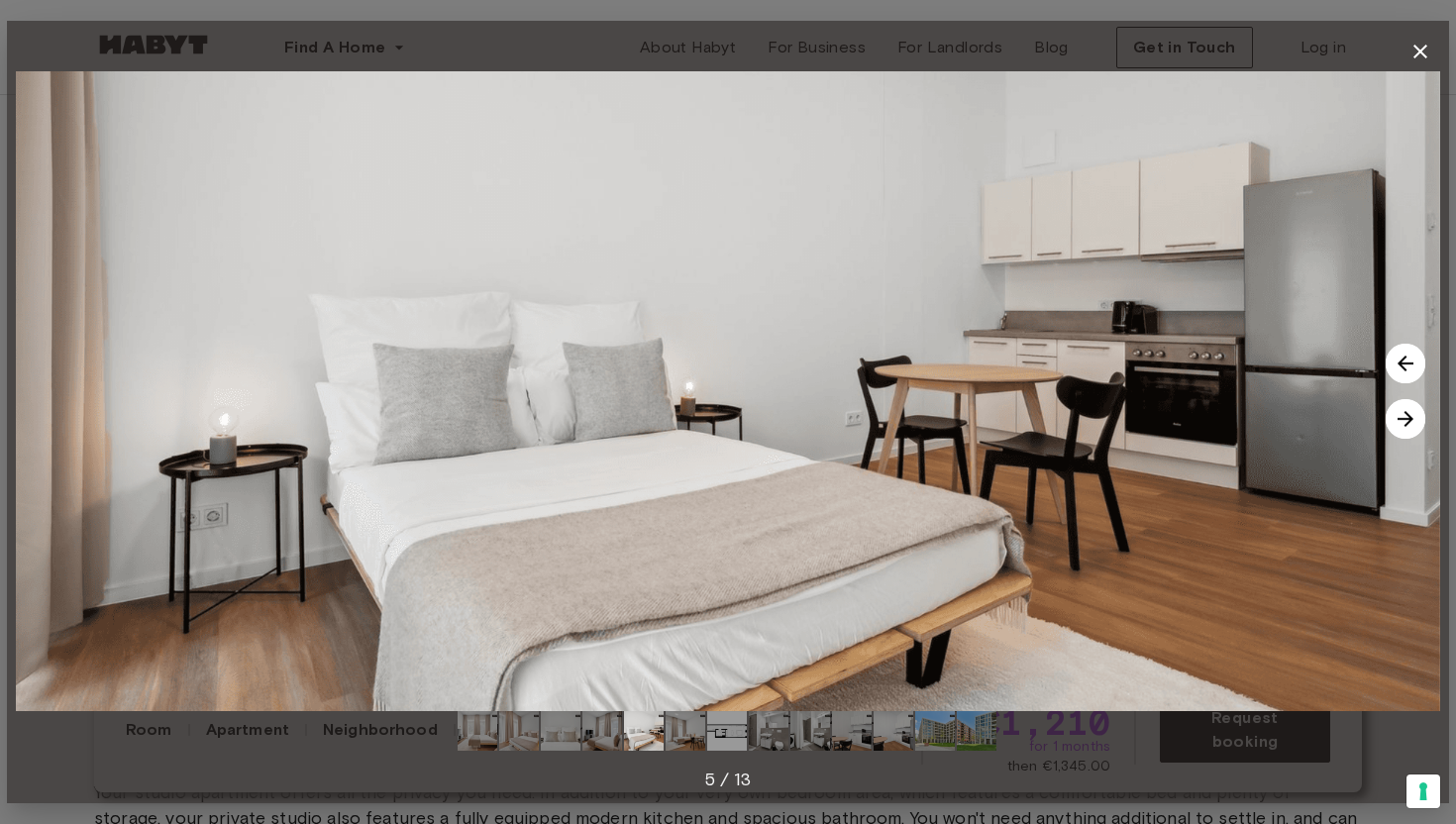 click at bounding box center (1405, 419) 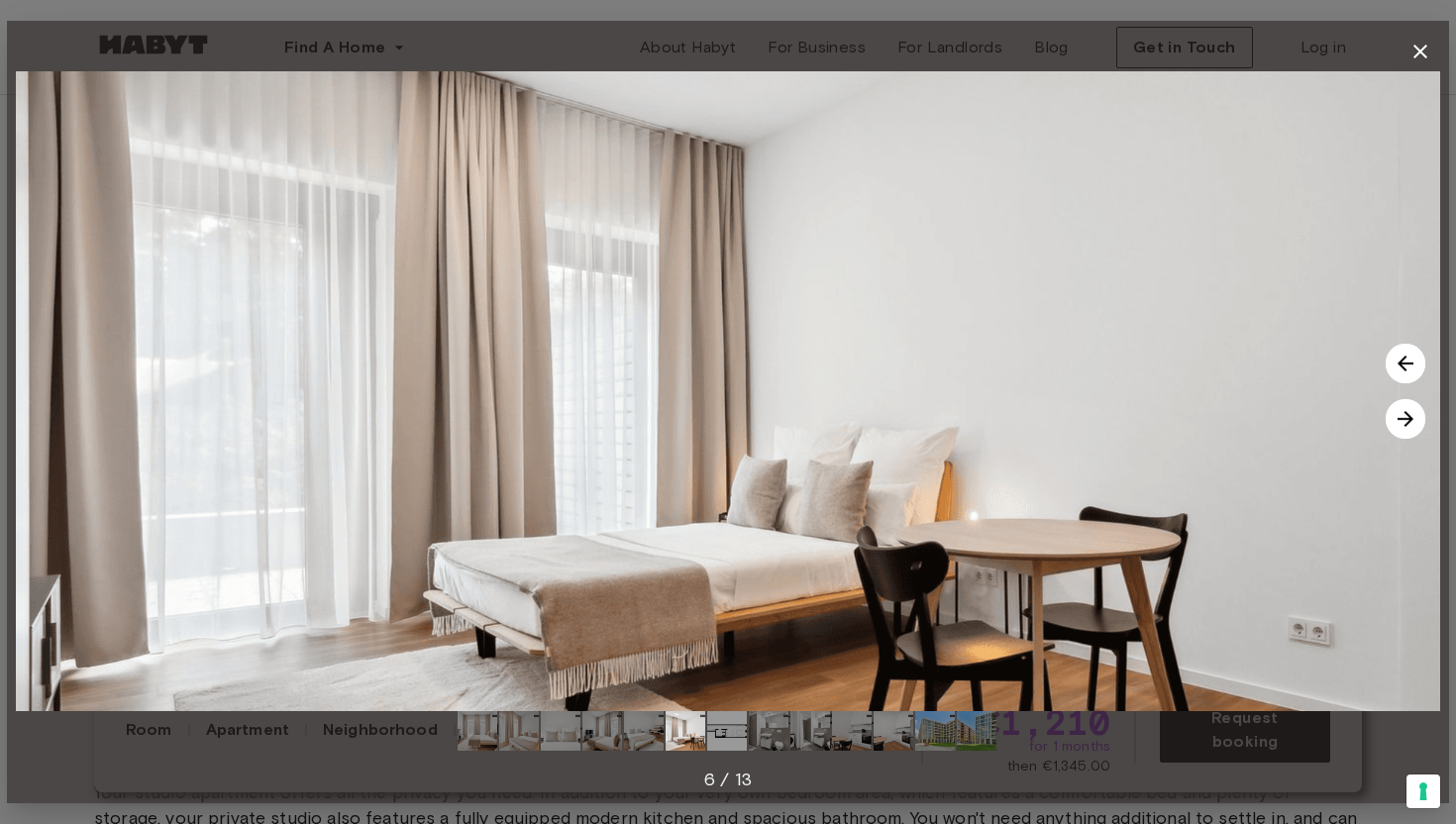click at bounding box center [1405, 419] 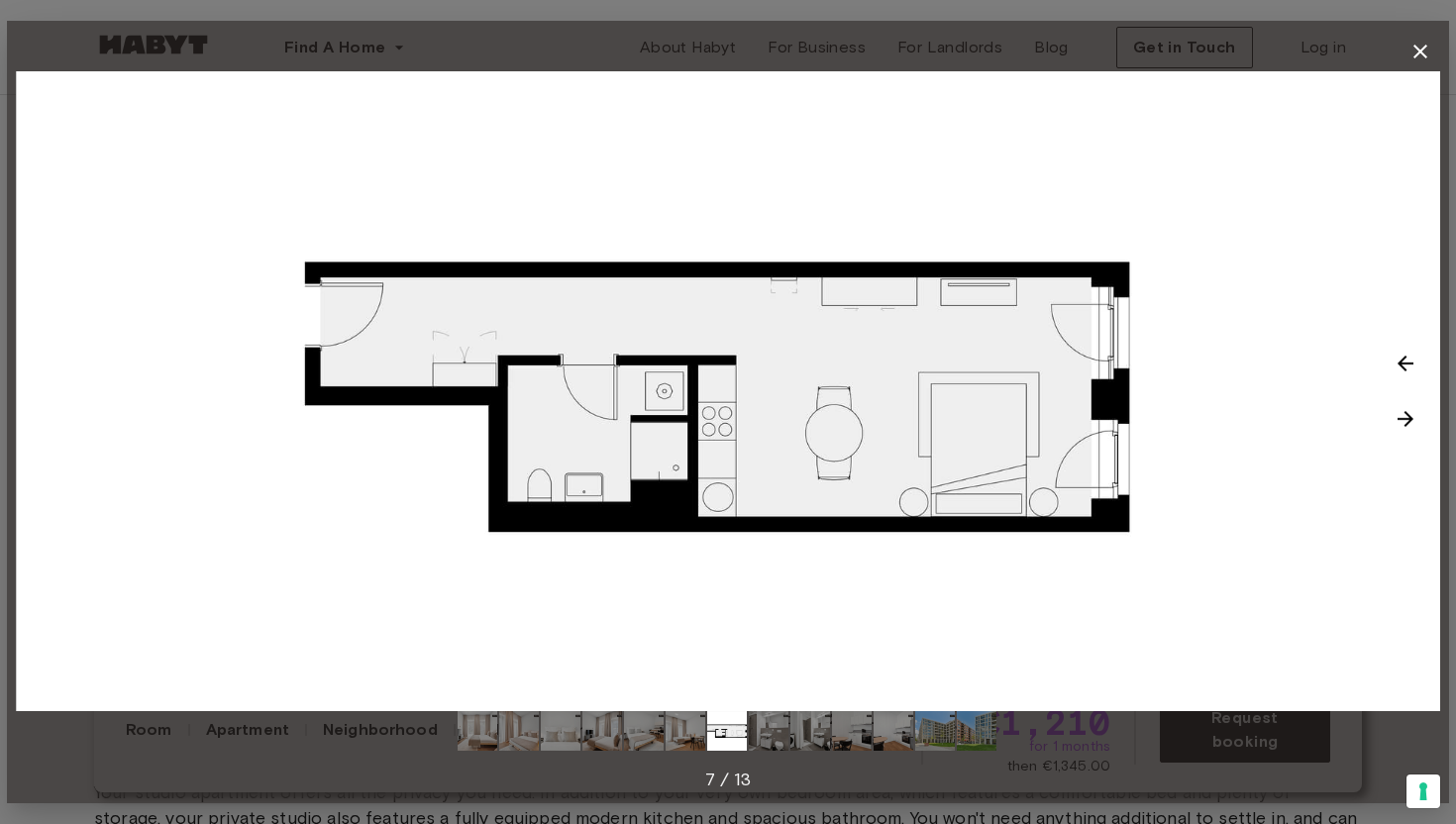 click at bounding box center (1405, 419) 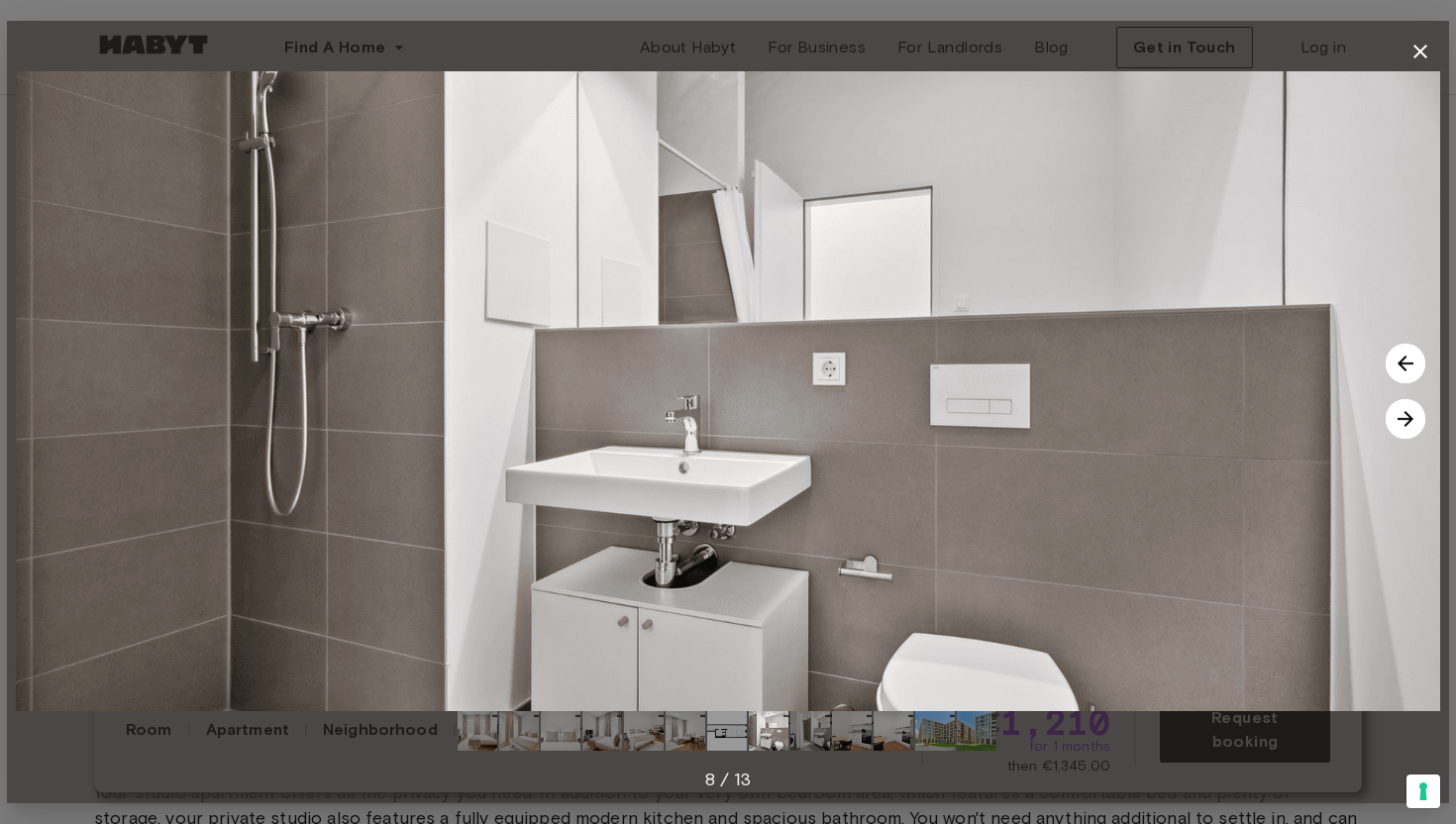 click at bounding box center (1405, 419) 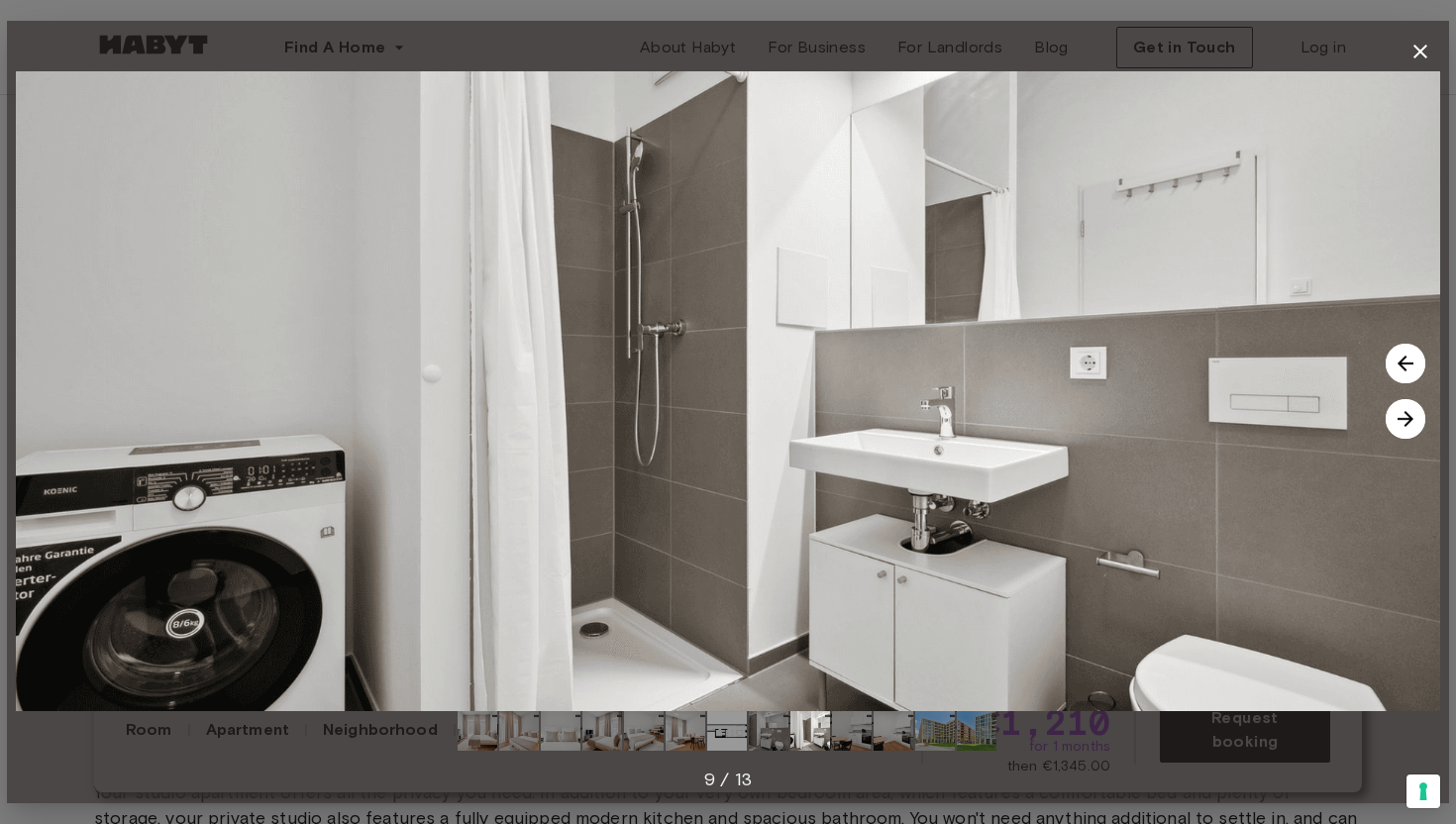 click at bounding box center (1405, 419) 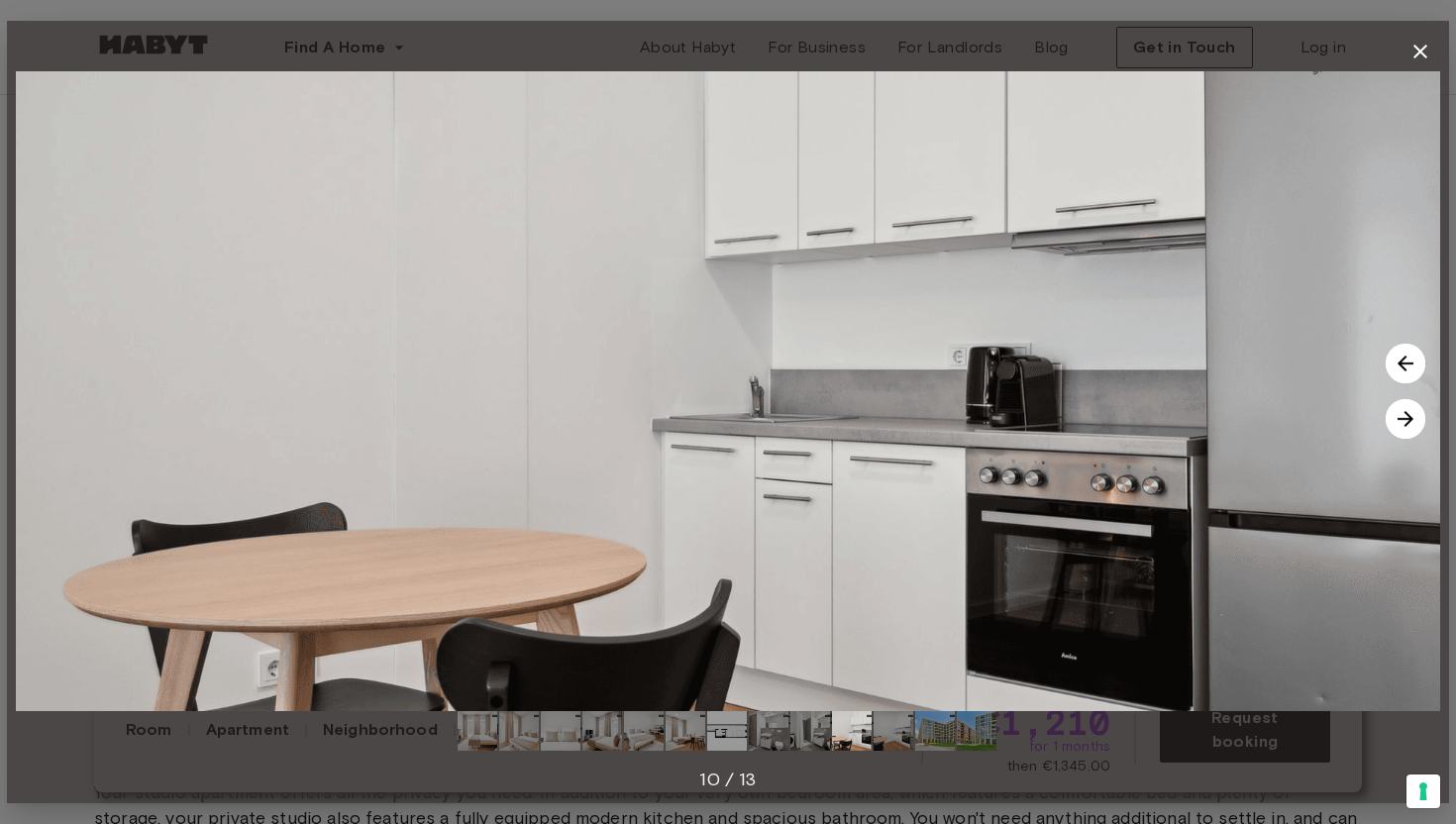 click at bounding box center [1405, 419] 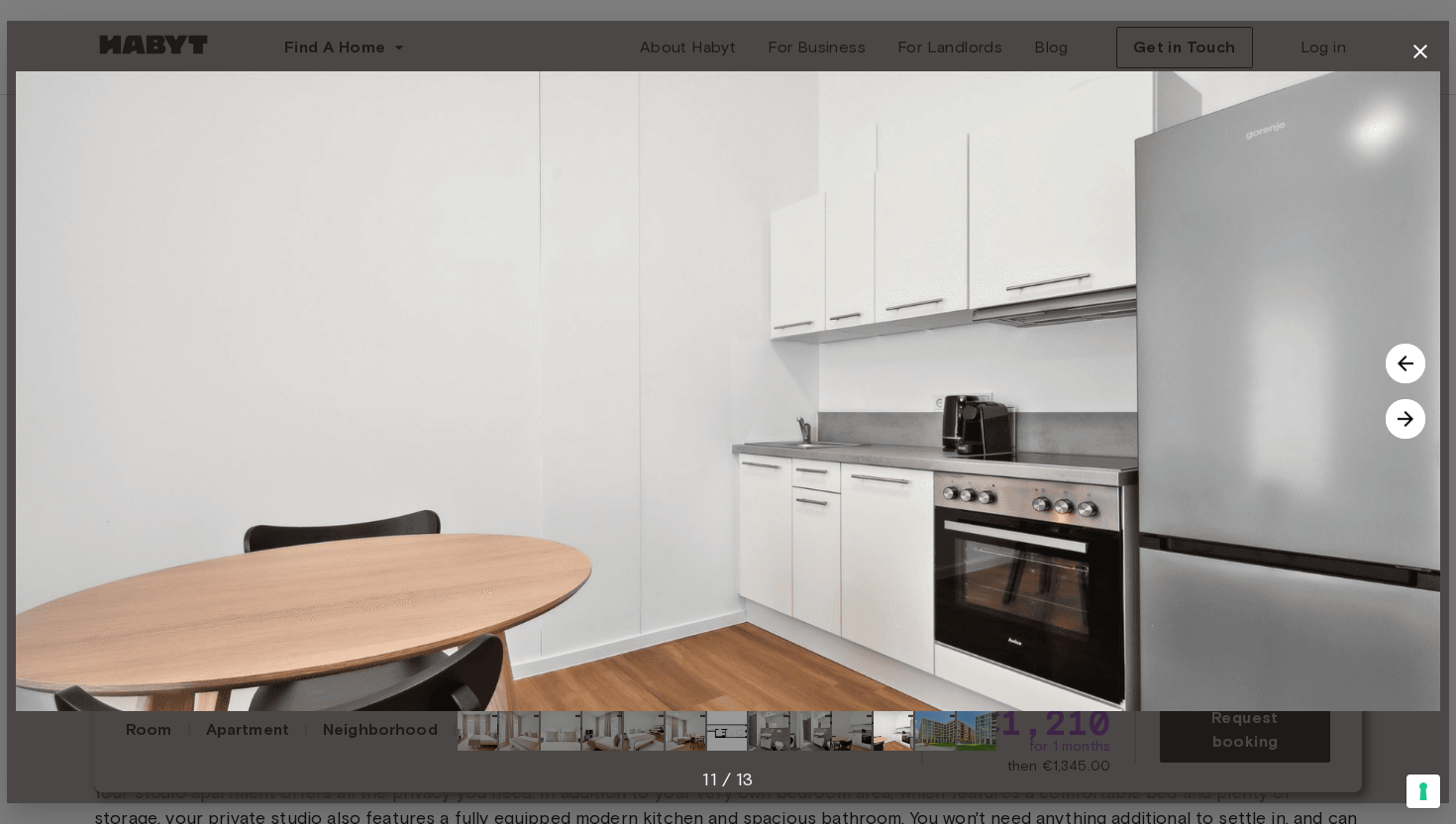 click at bounding box center (1405, 419) 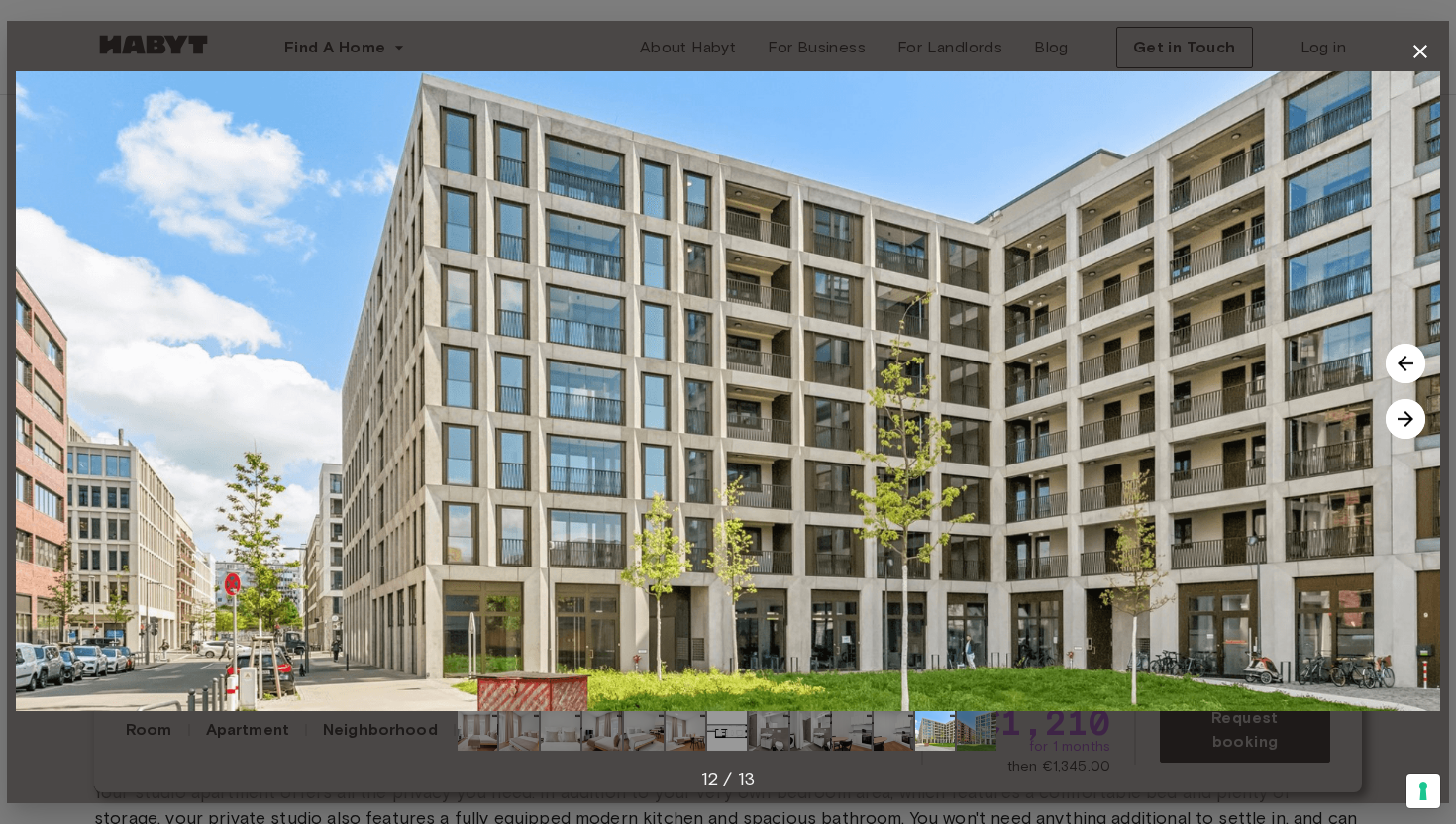 click at bounding box center (1405, 419) 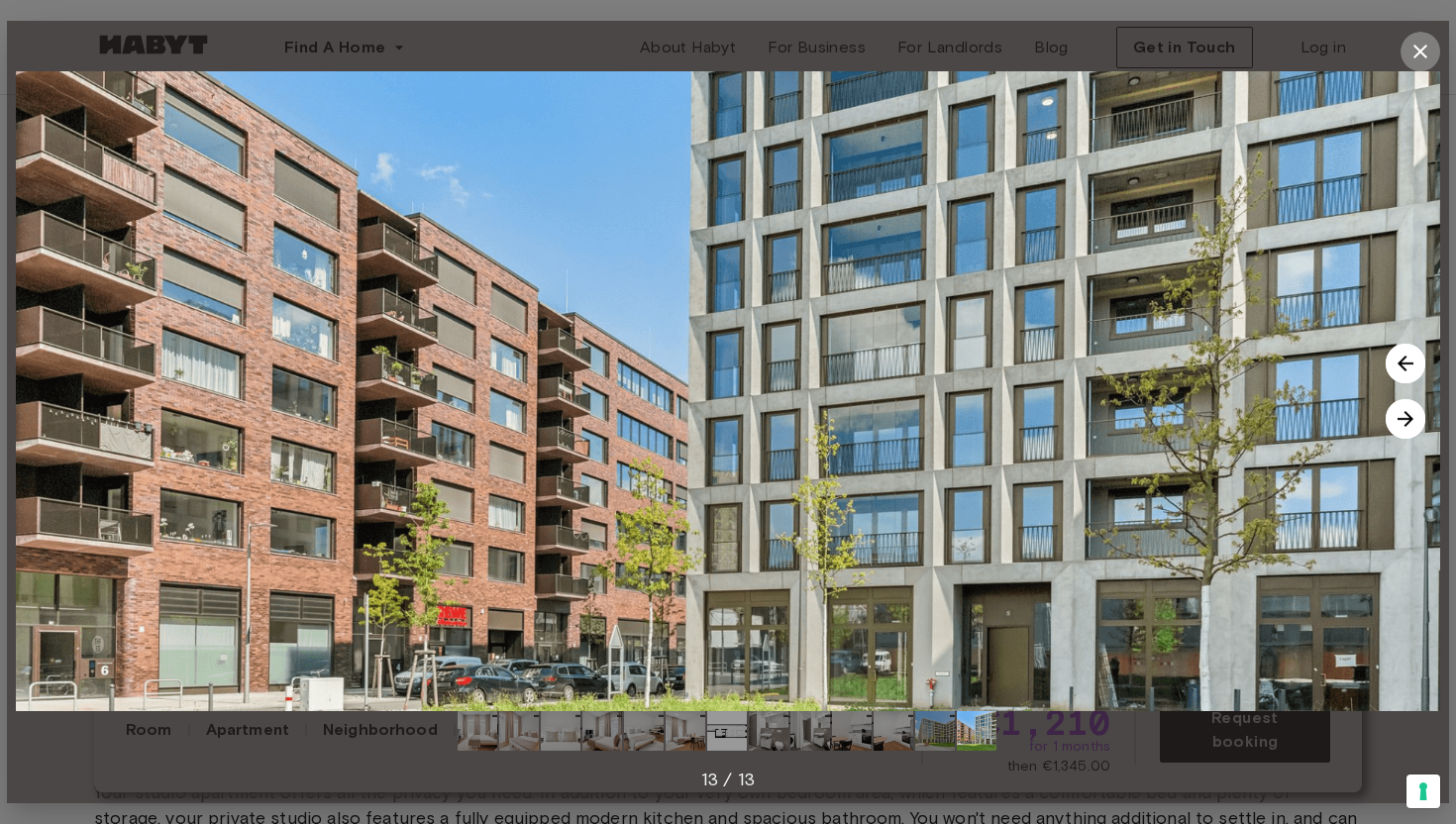 click 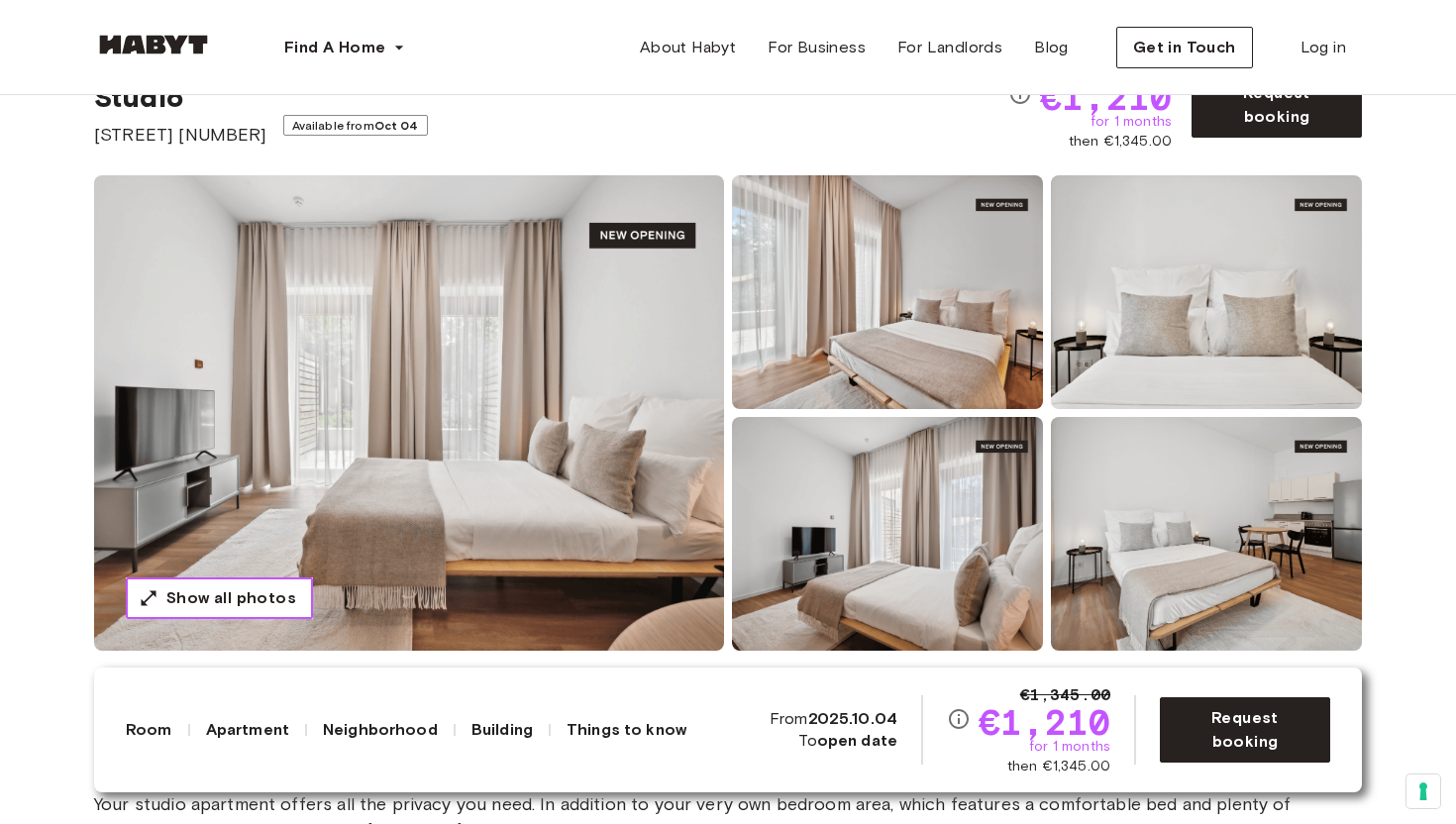 scroll, scrollTop: 0, scrollLeft: 0, axis: both 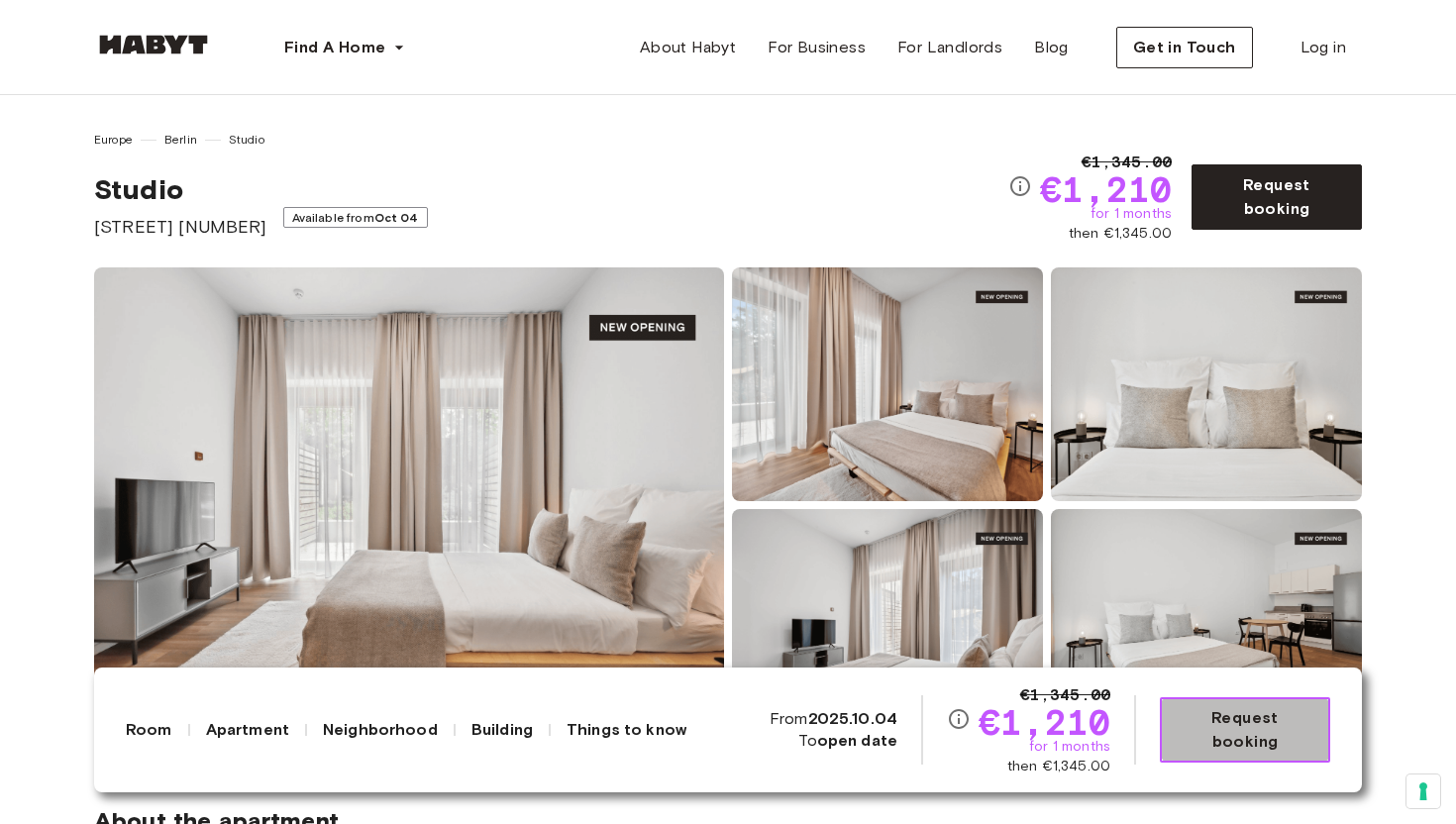 click on "Request booking" at bounding box center [1245, 730] 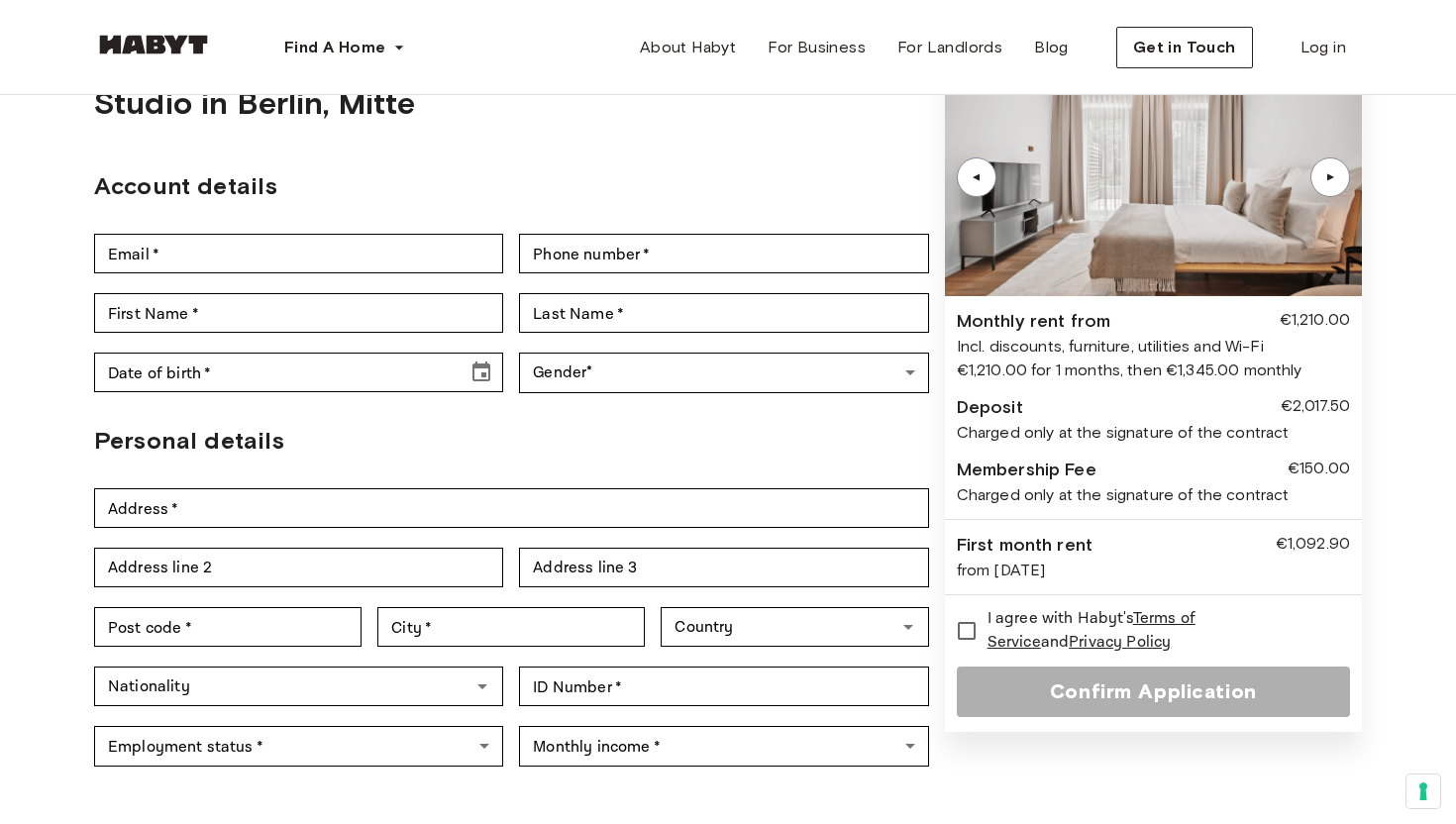 scroll, scrollTop: 0, scrollLeft: 0, axis: both 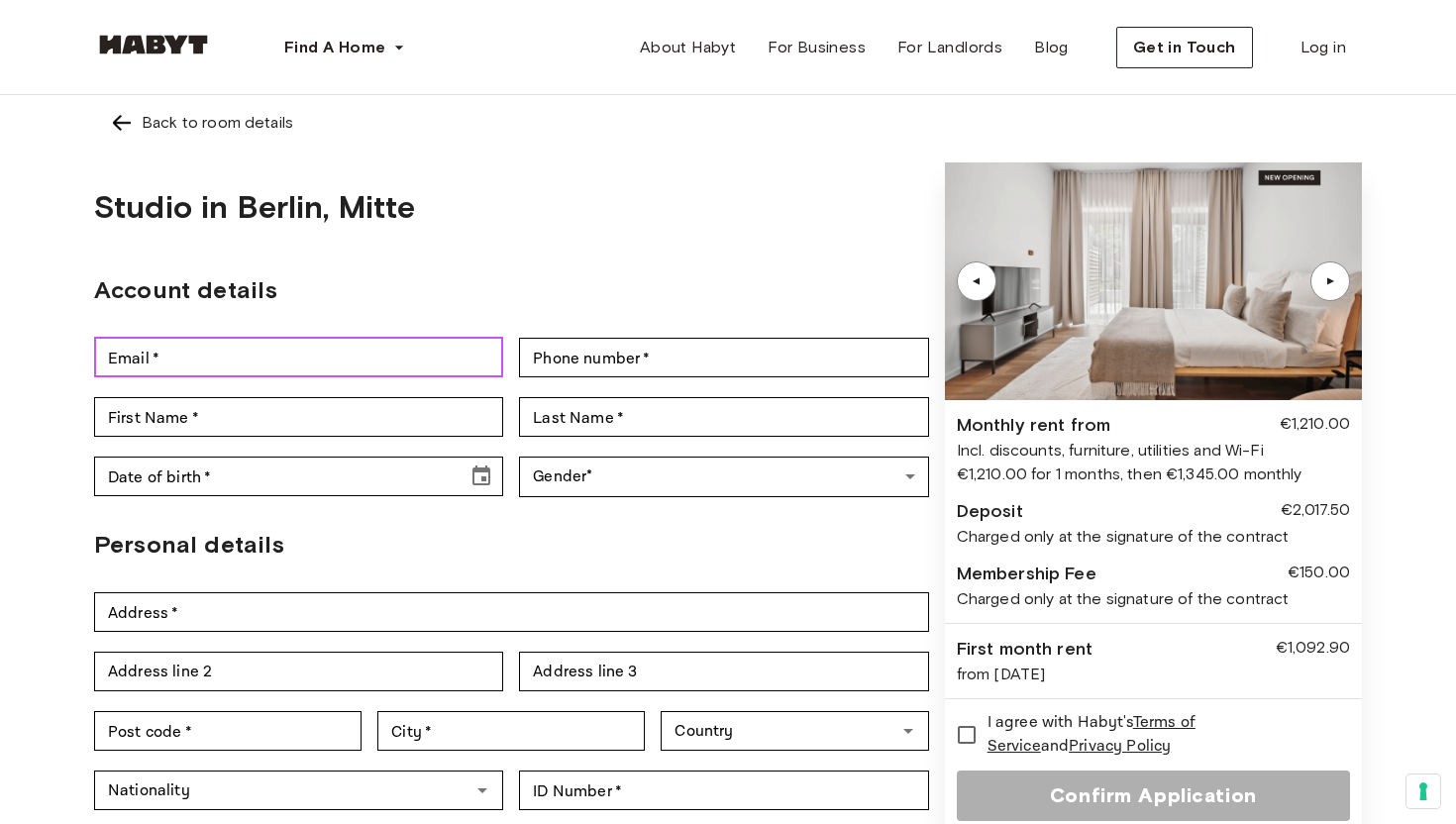 click on "Email   *" at bounding box center [298, 358] 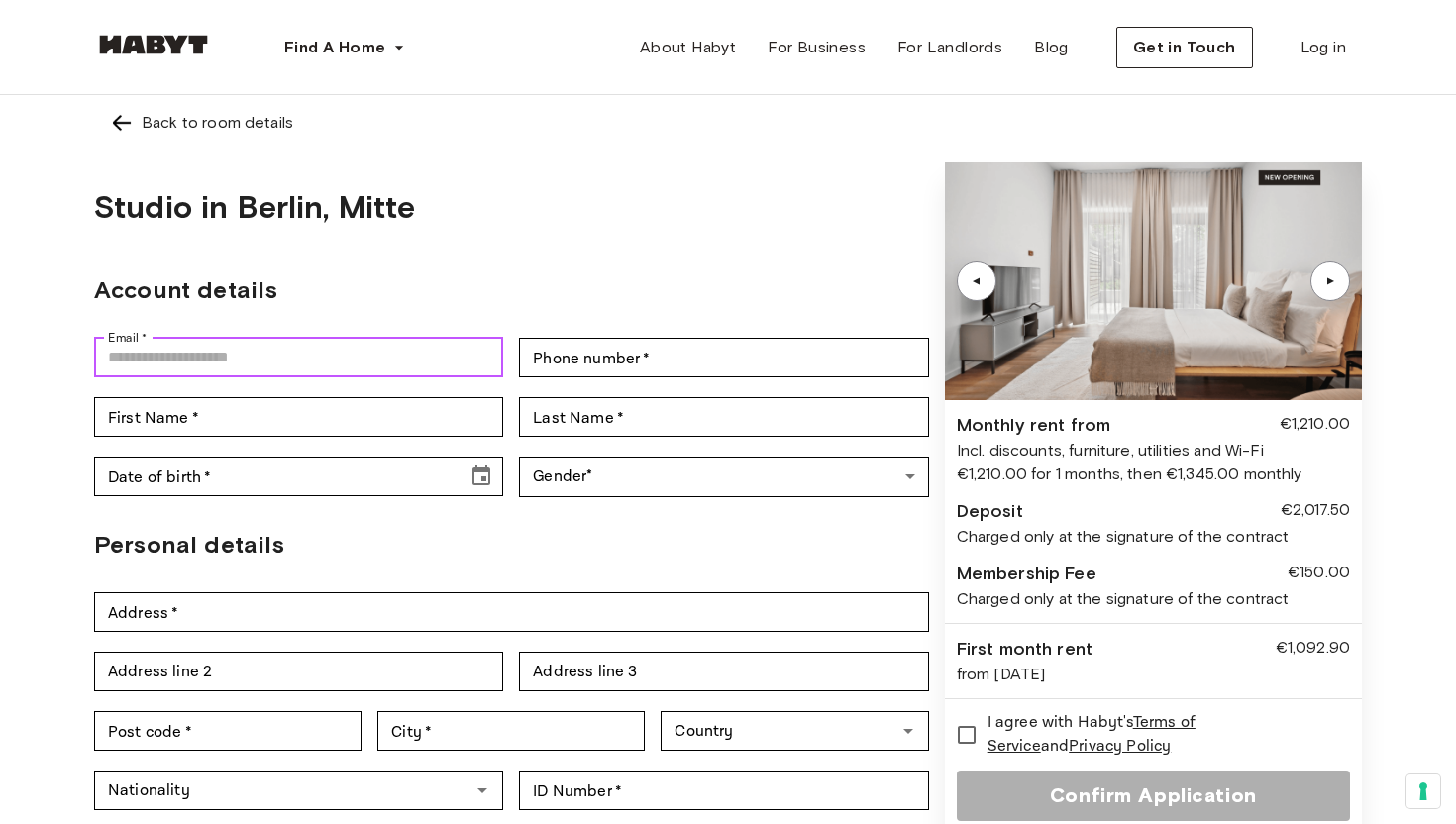 type on "**********" 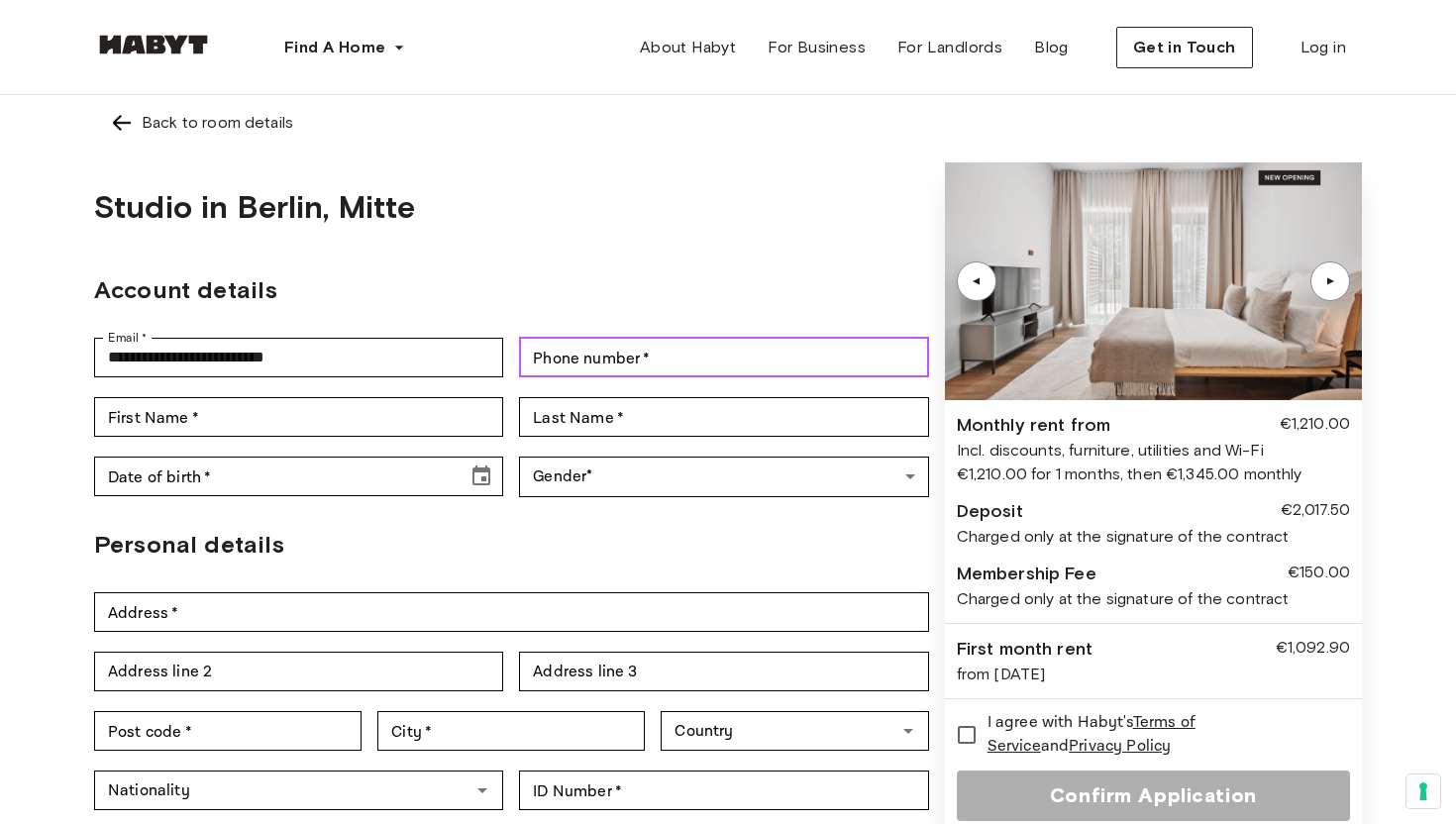 click on "Phone number   *" at bounding box center [723, 358] 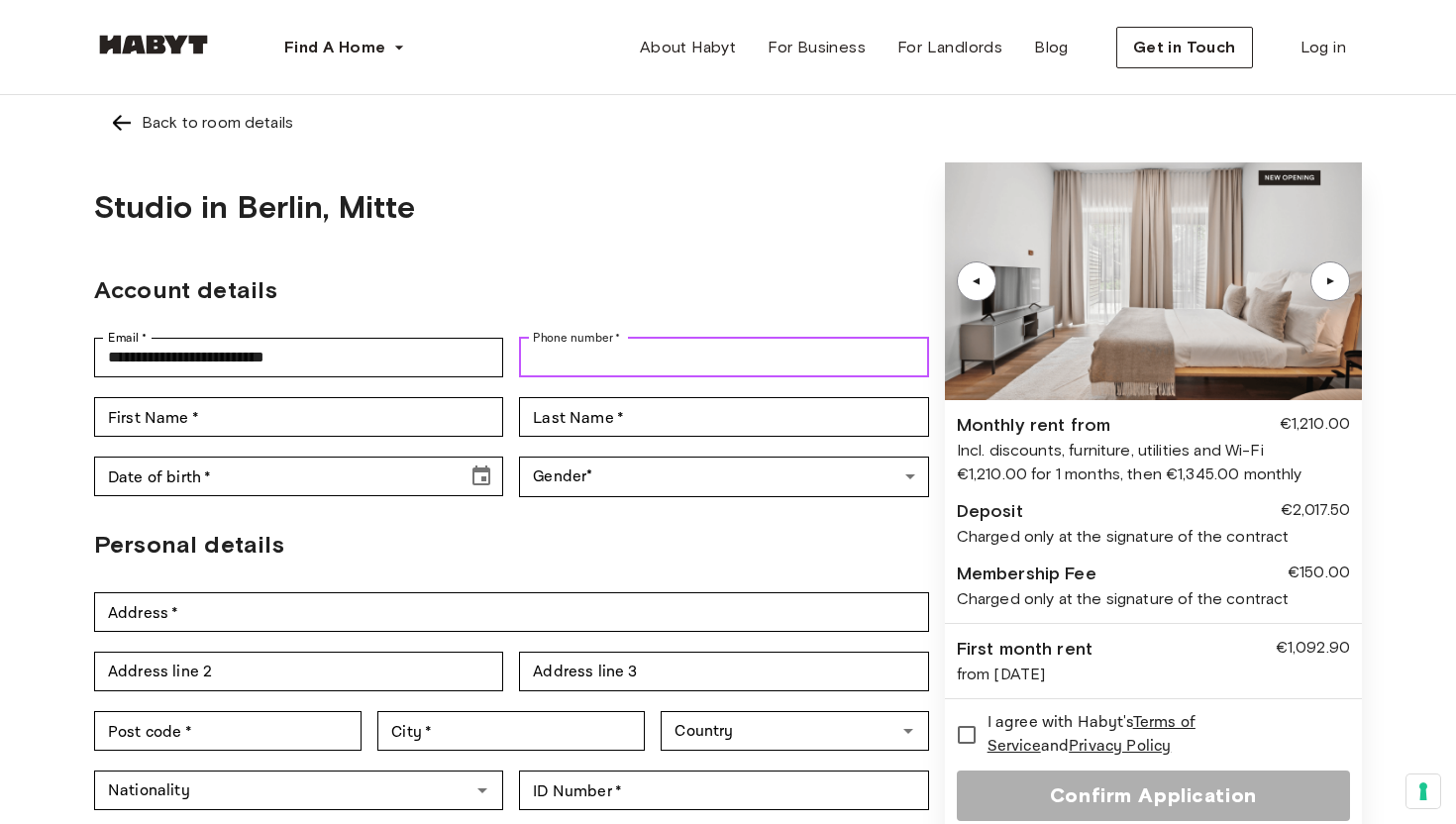 type on "**********" 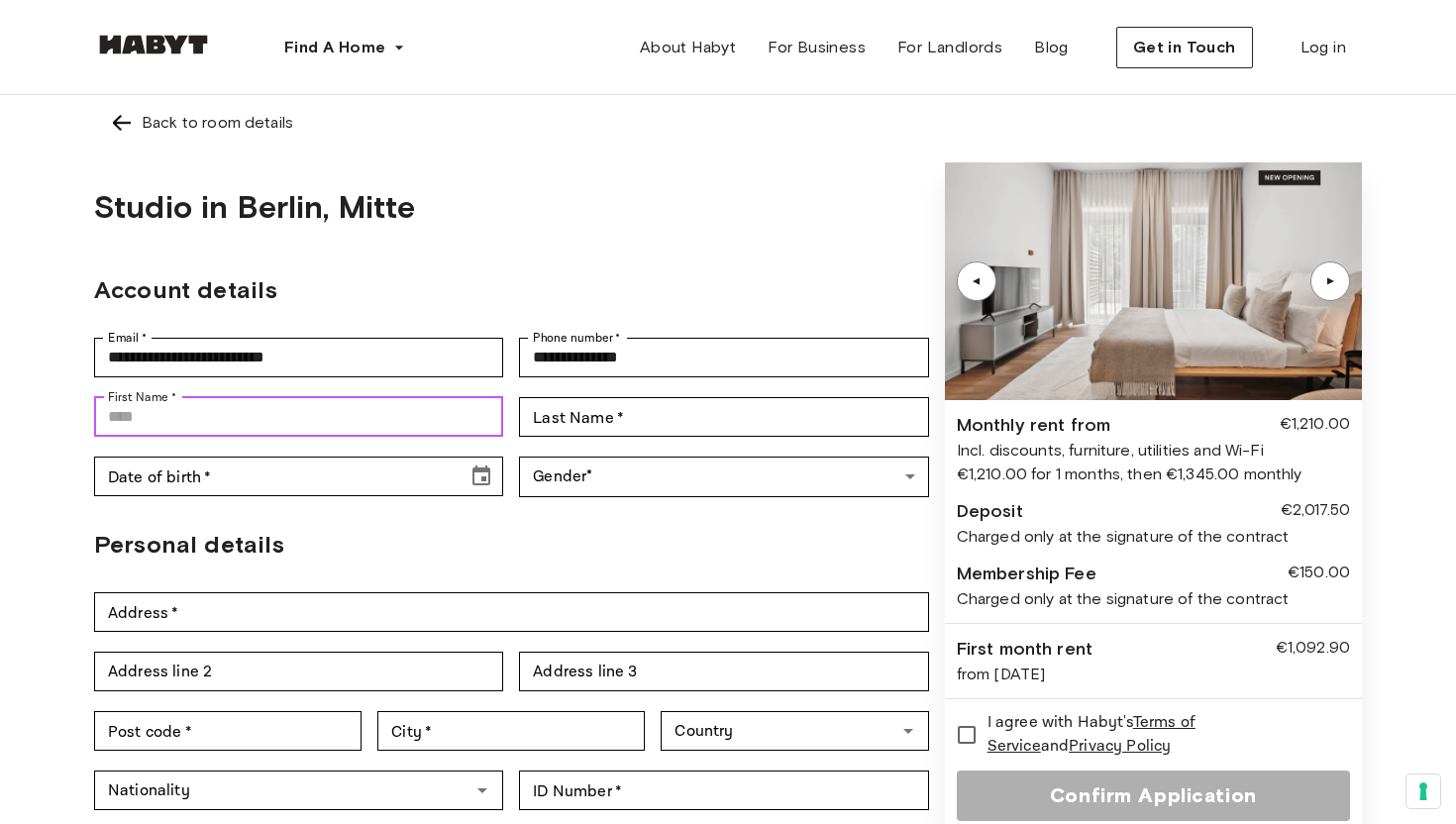 click on "First Name   *" at bounding box center [298, 417] 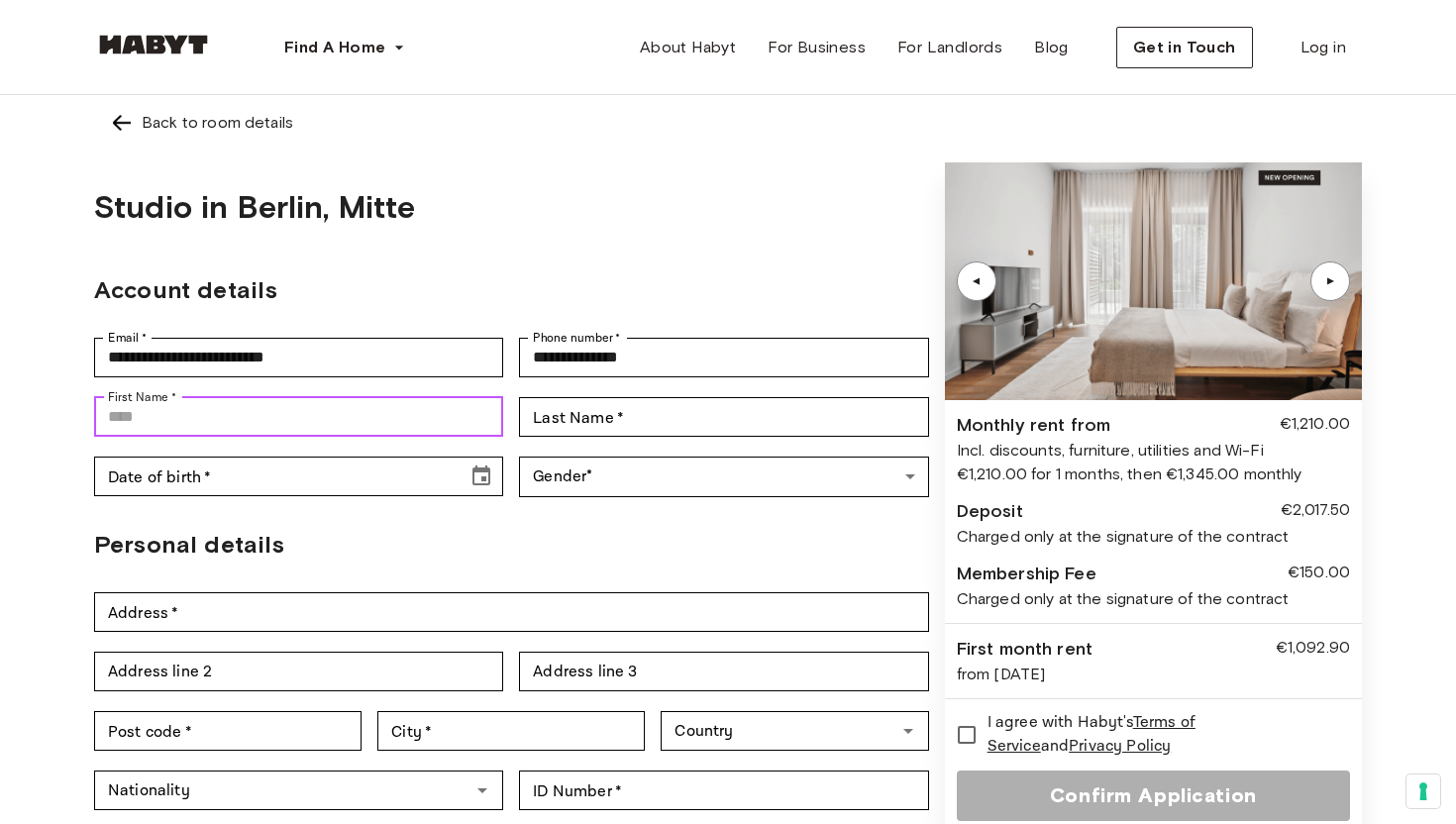 type on "*******" 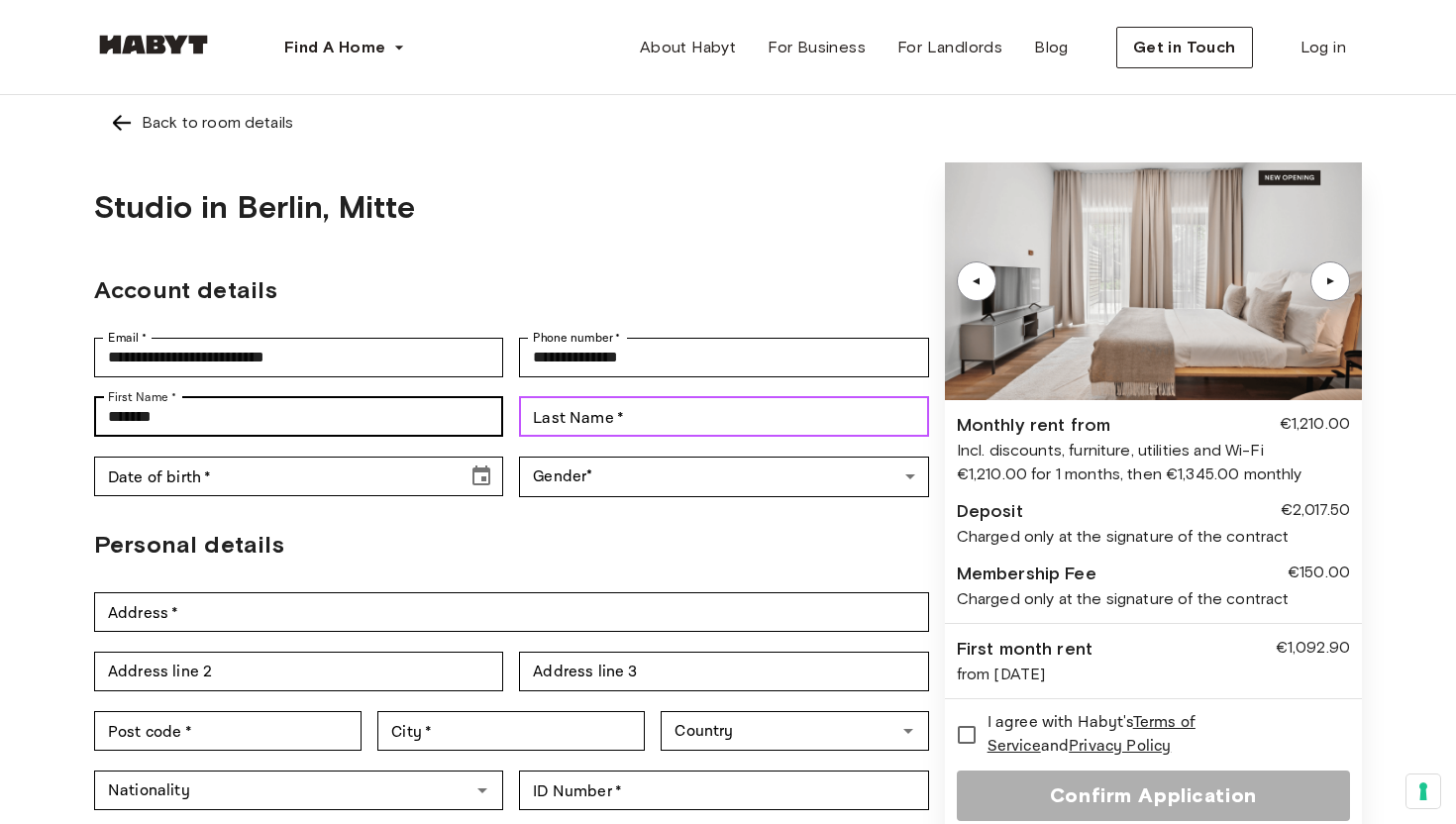 type on "********" 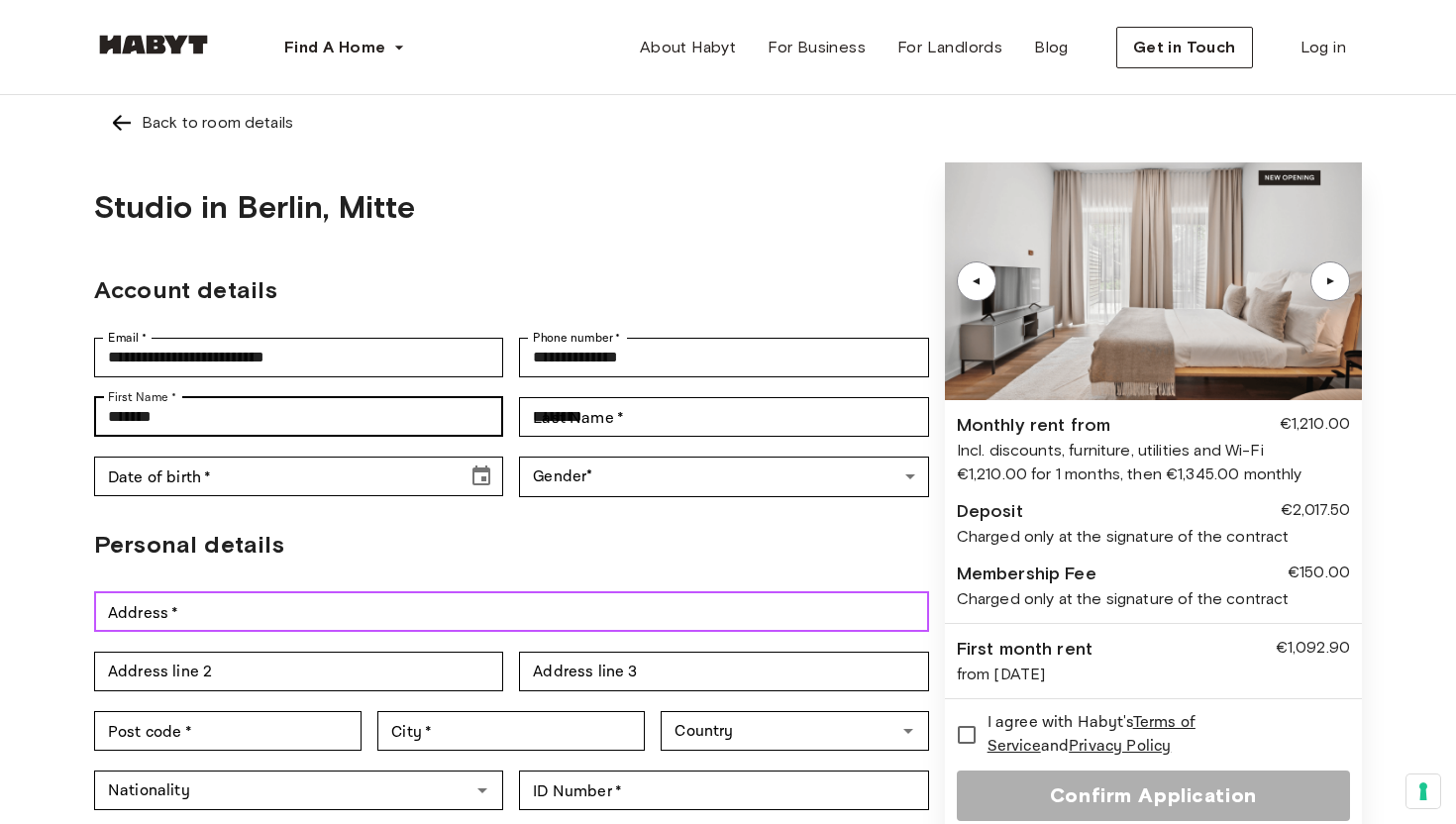 type on "**********" 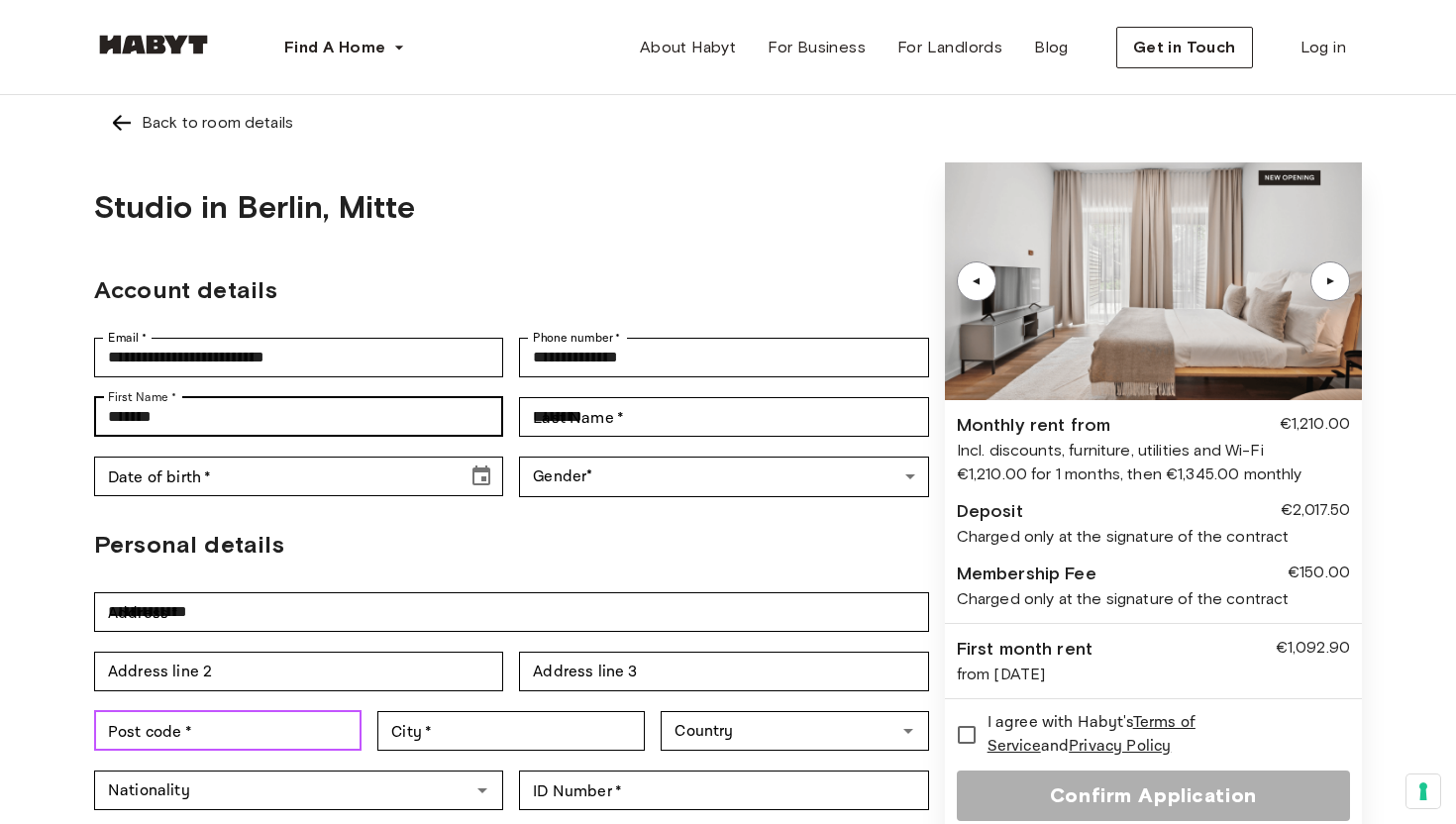 type on "*****" 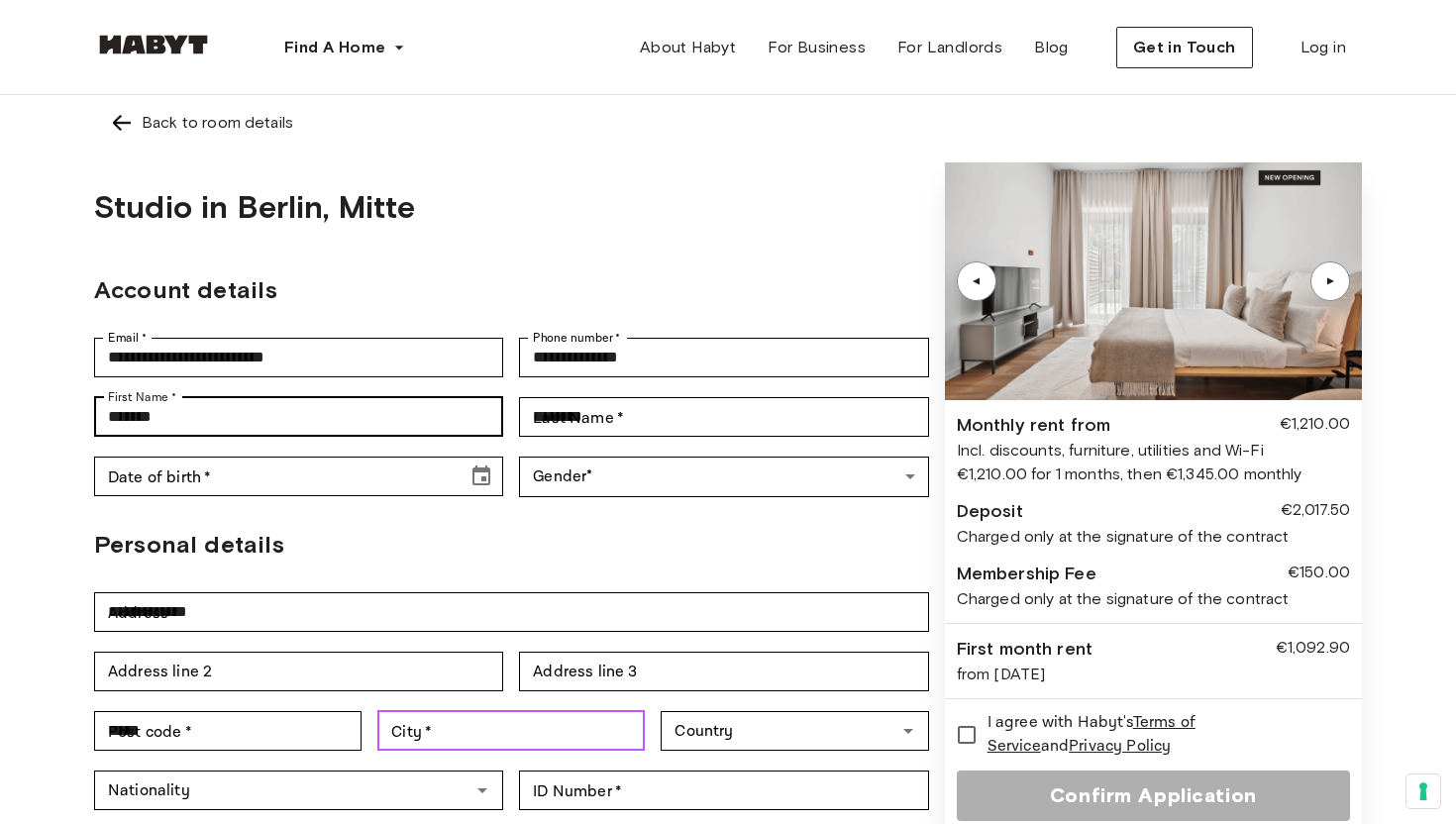 type on "*********" 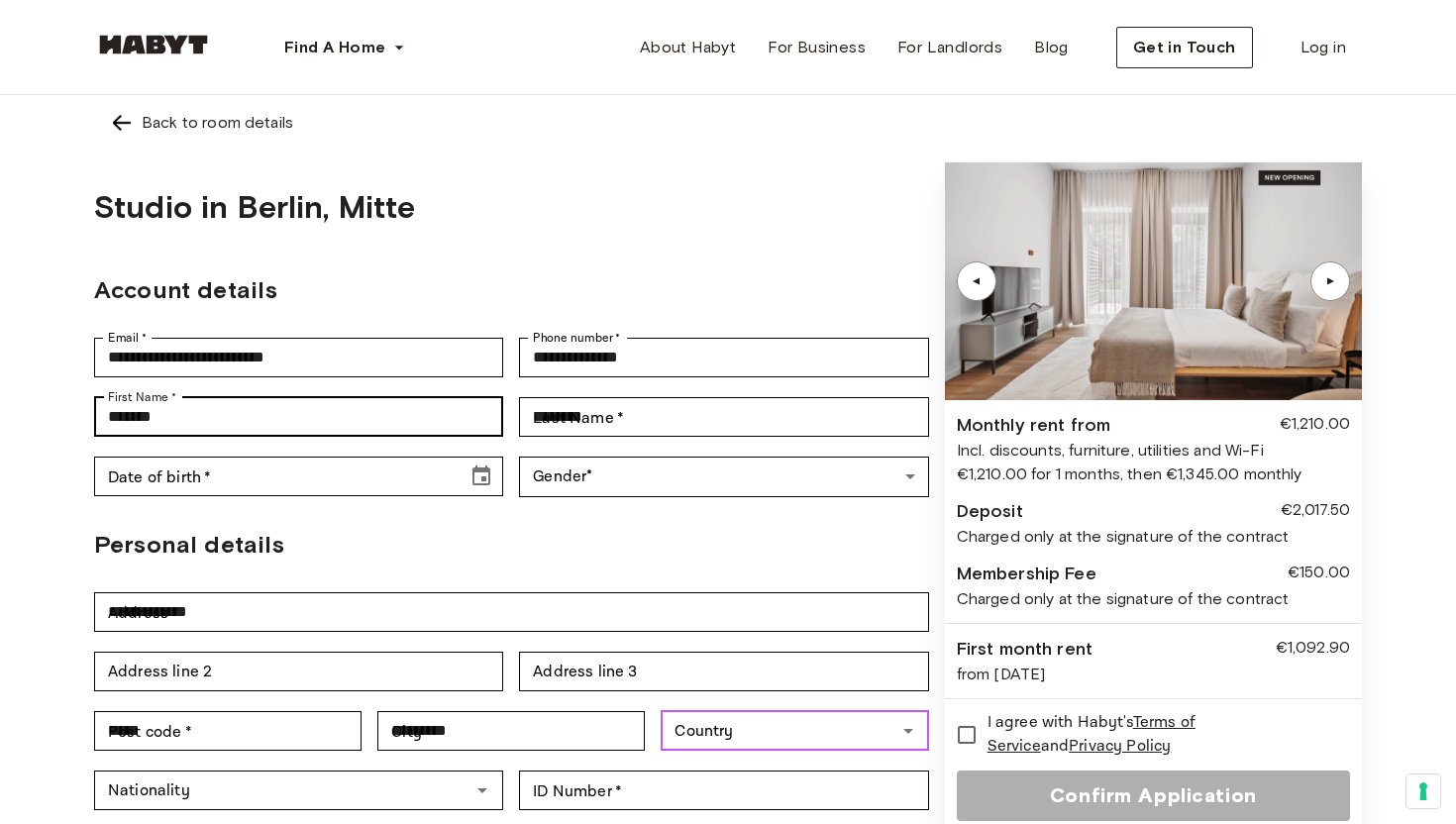 type on "**********" 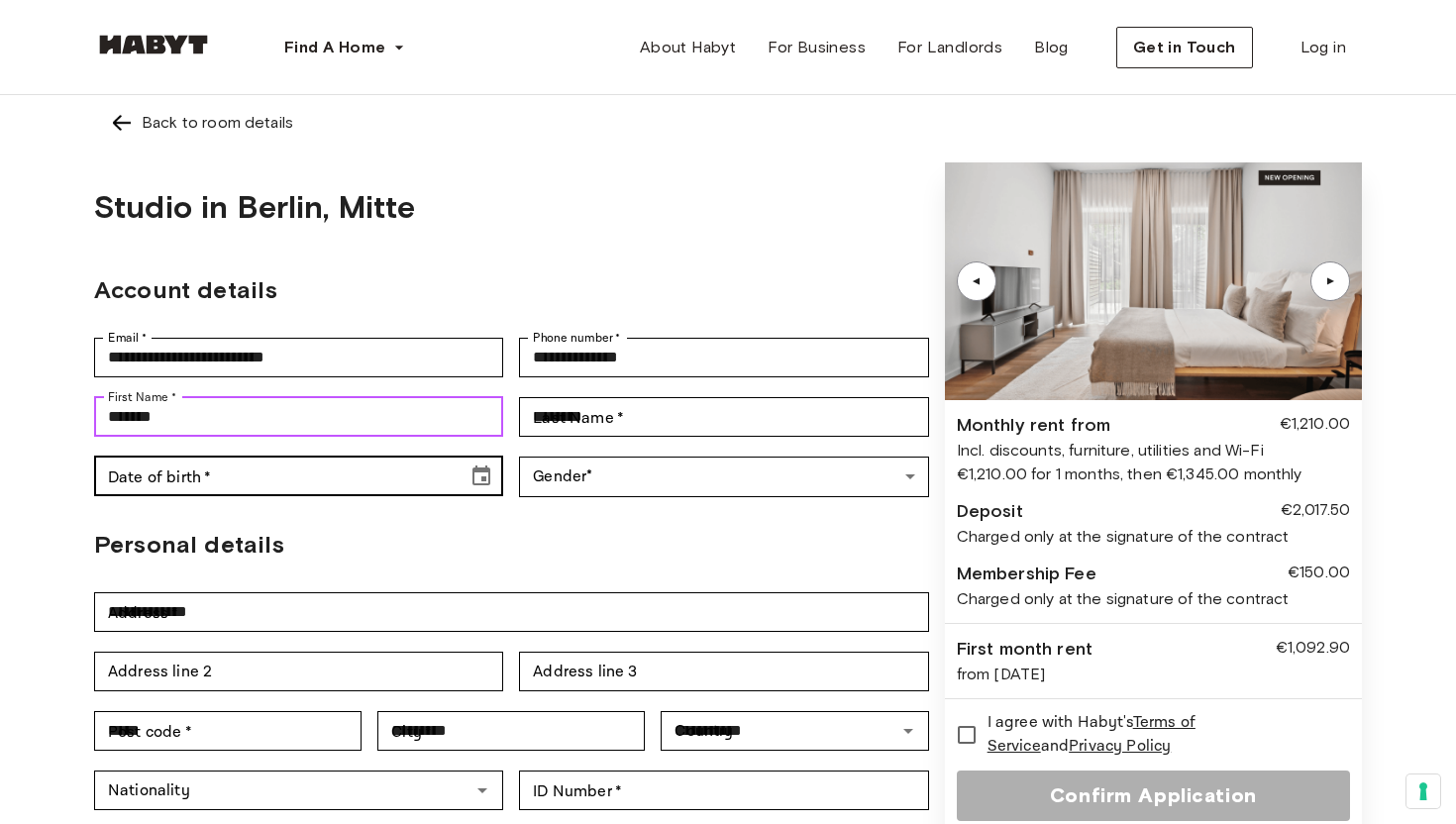 type 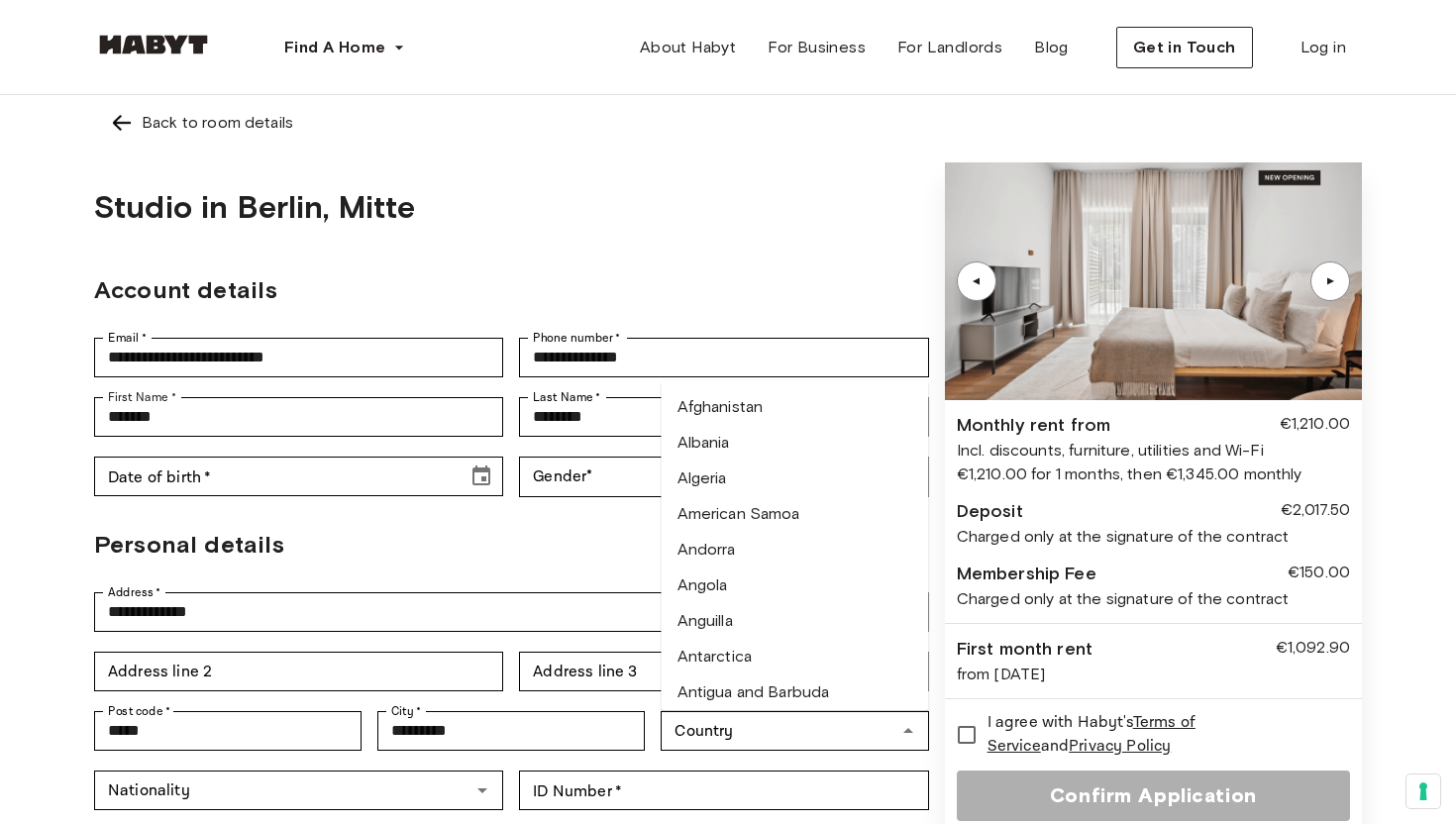 click on "**********" at bounding box center (511, 521) 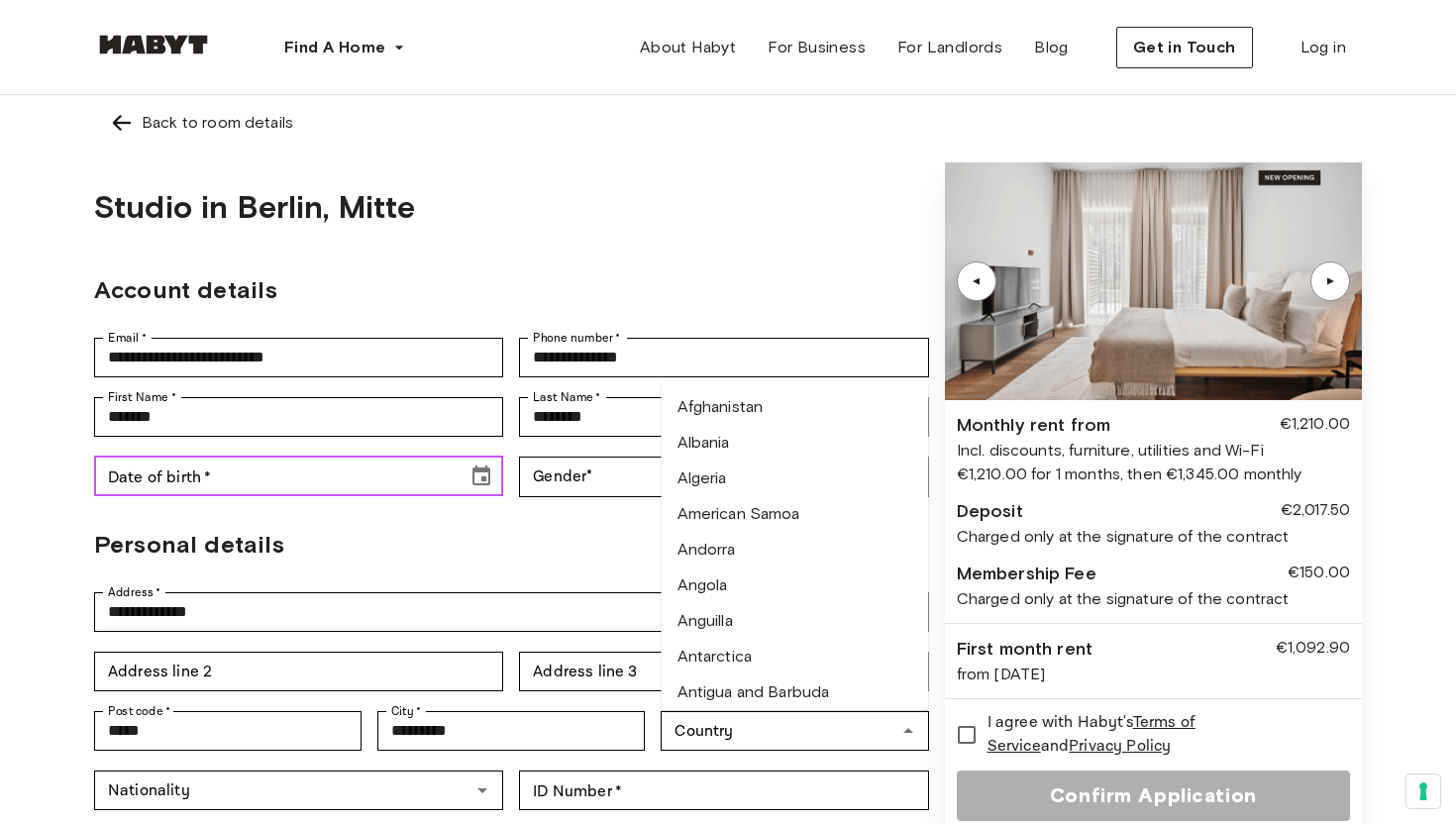 click at bounding box center [481, 476] 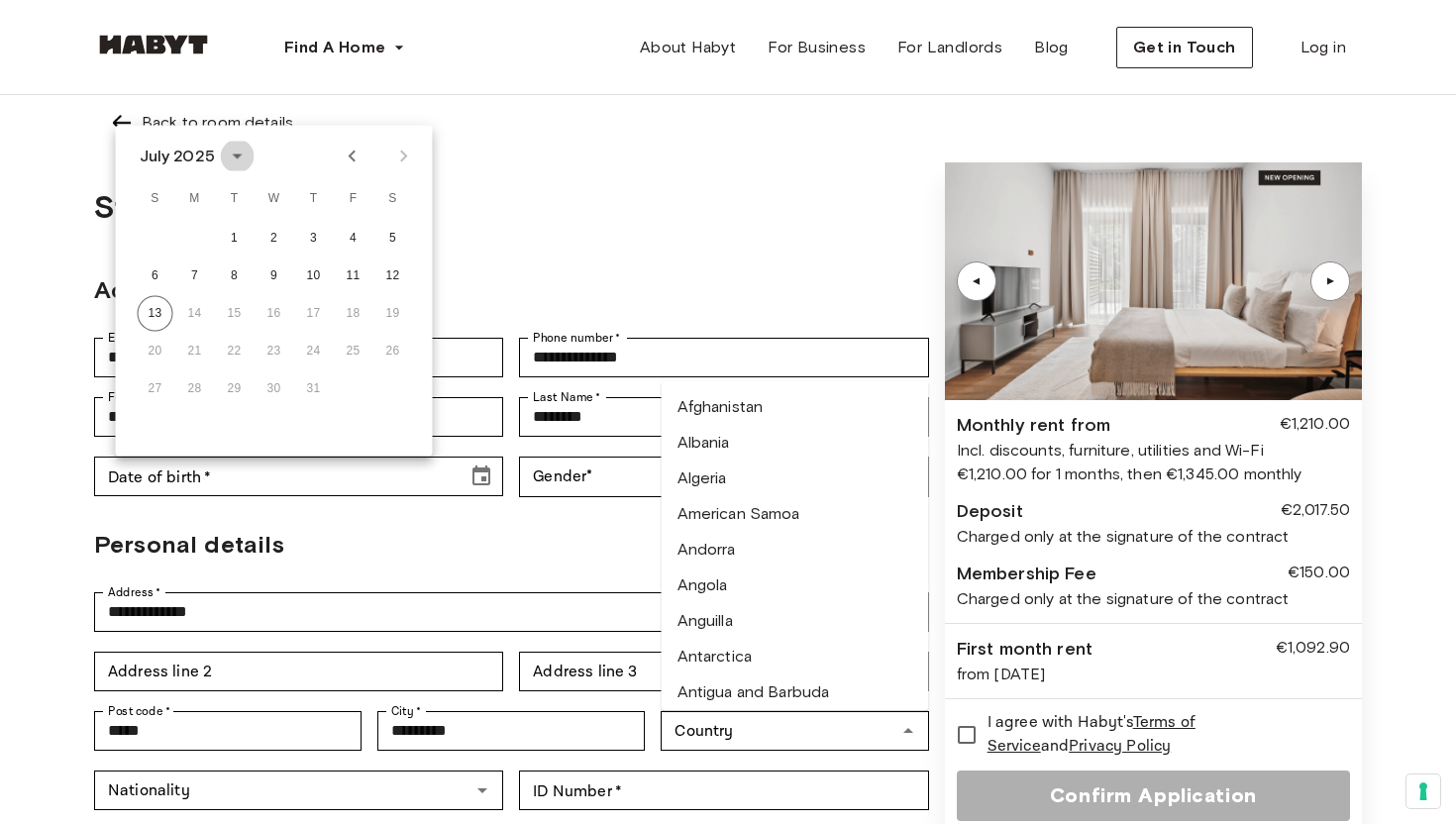 click 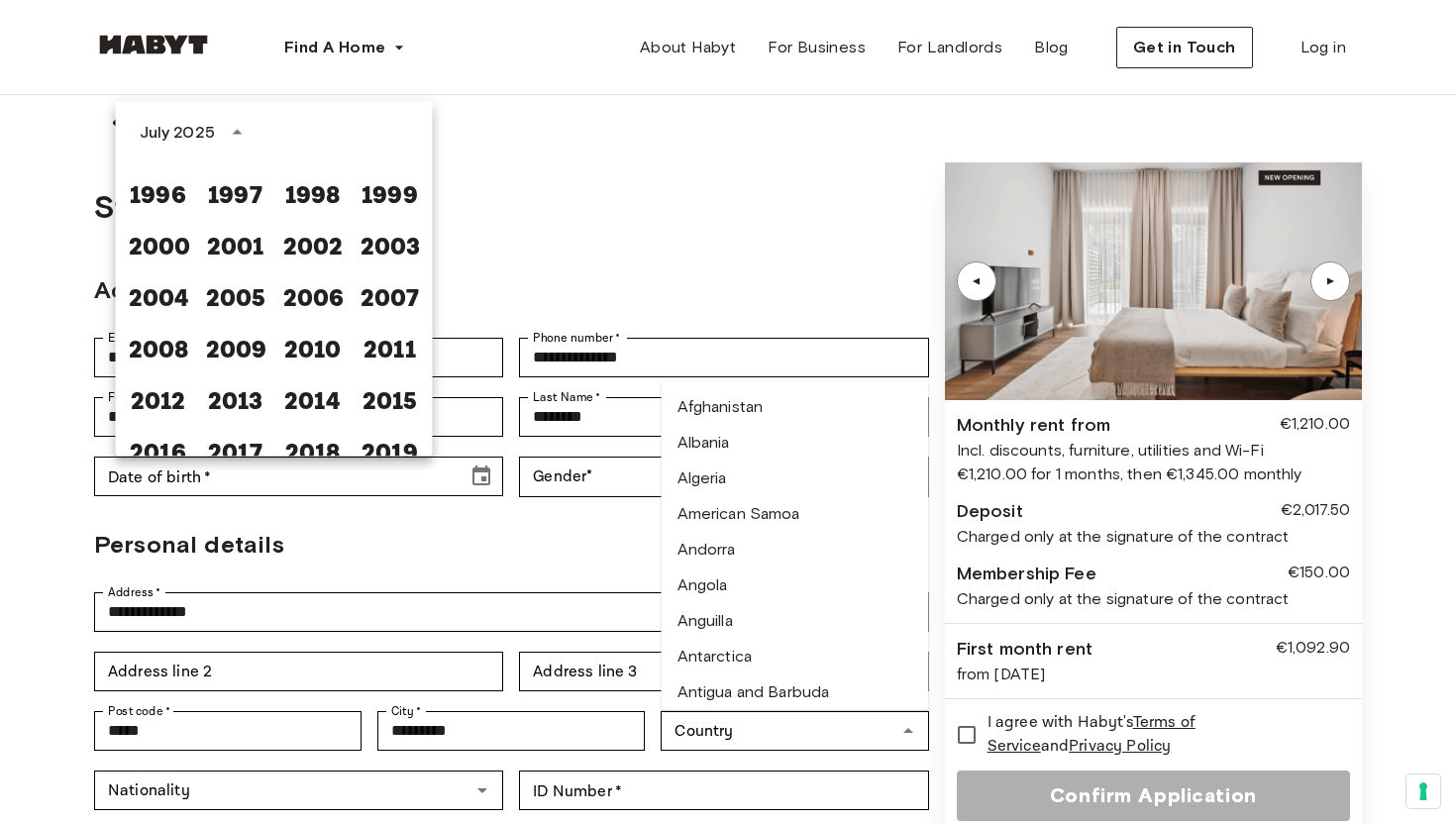 scroll, scrollTop: 1164, scrollLeft: 0, axis: vertical 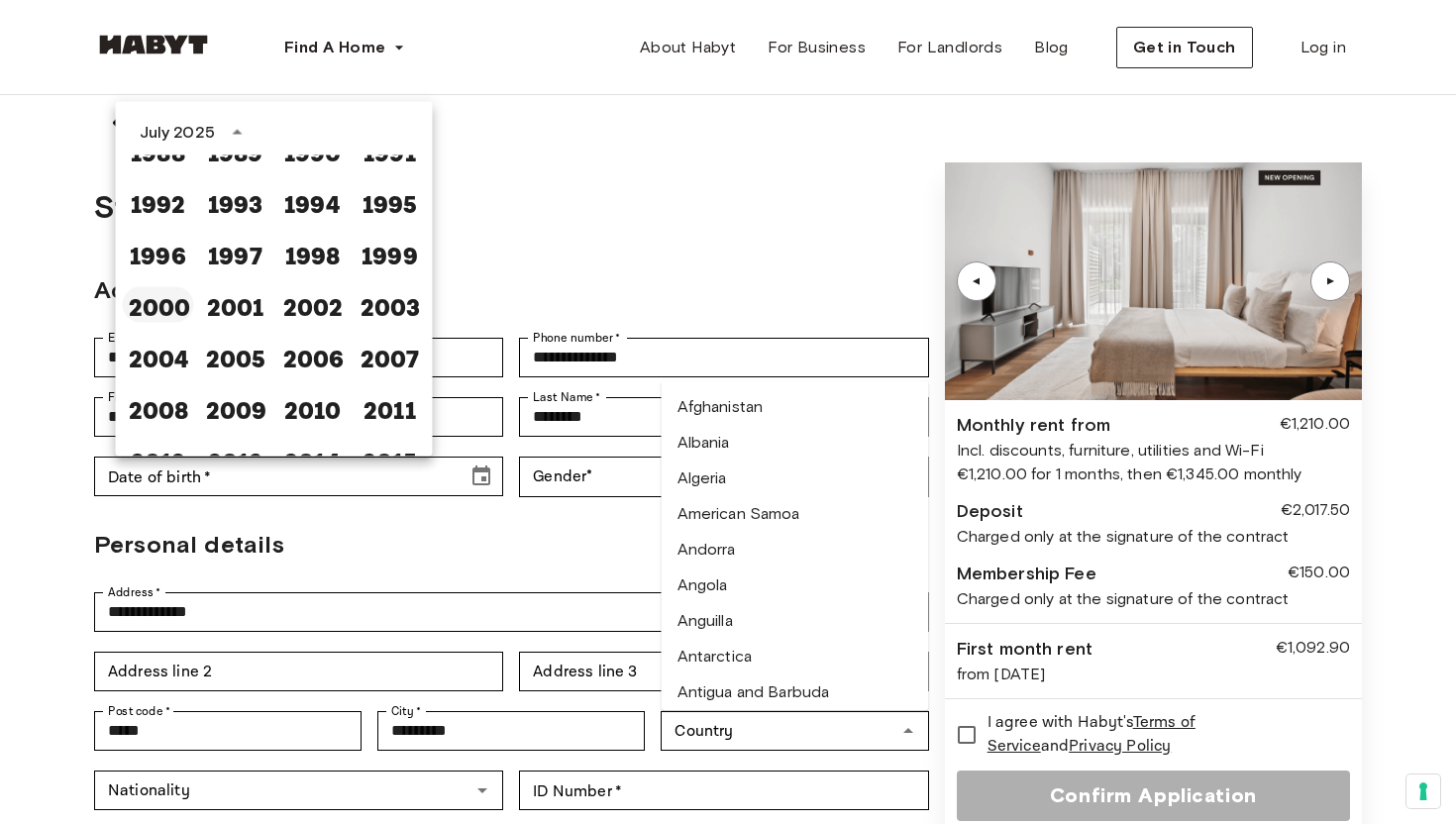 click on "2000" at bounding box center [158, 305] 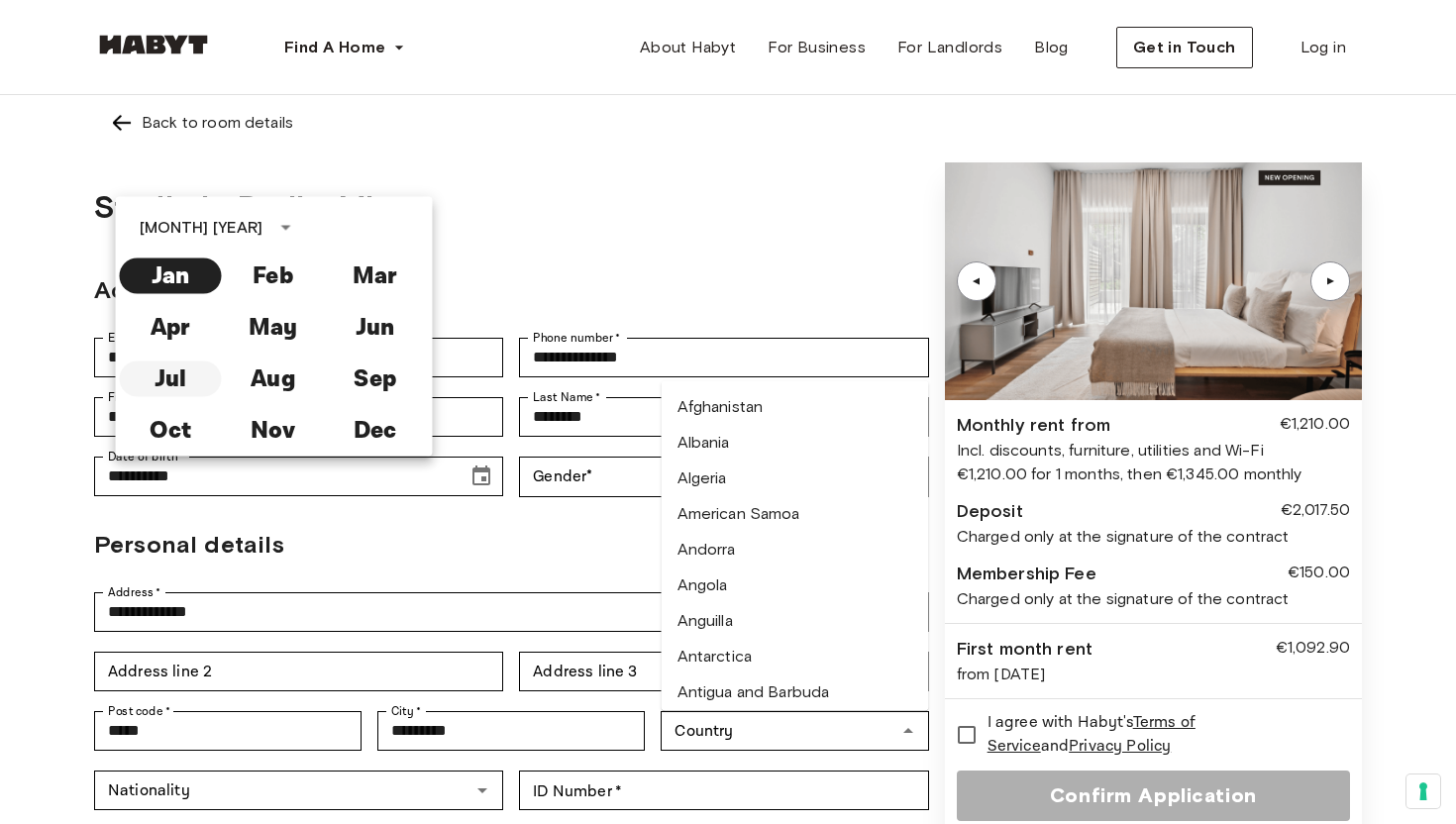 click on "Jul" at bounding box center (170, 379) 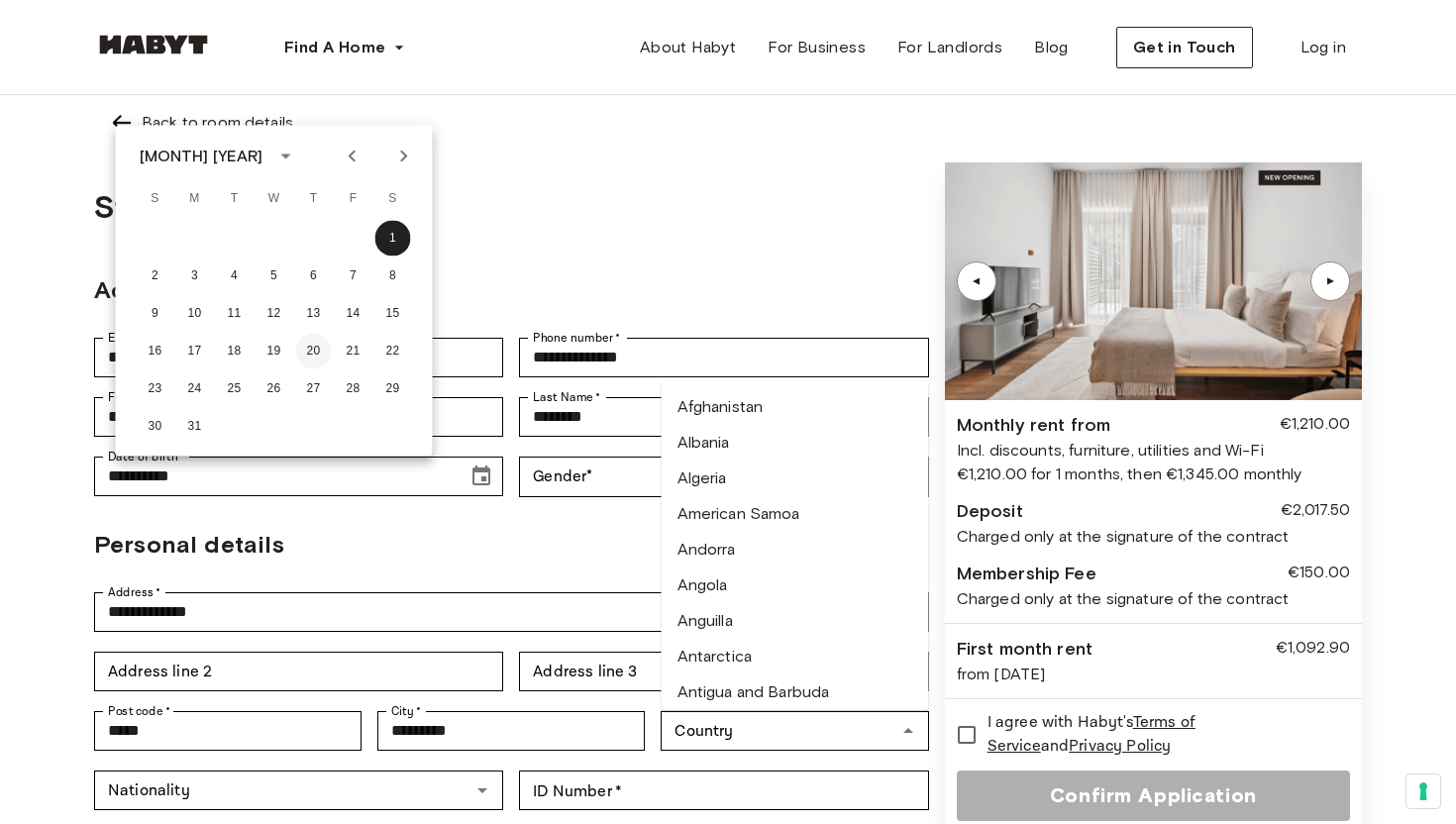 click on "20" at bounding box center [314, 352] 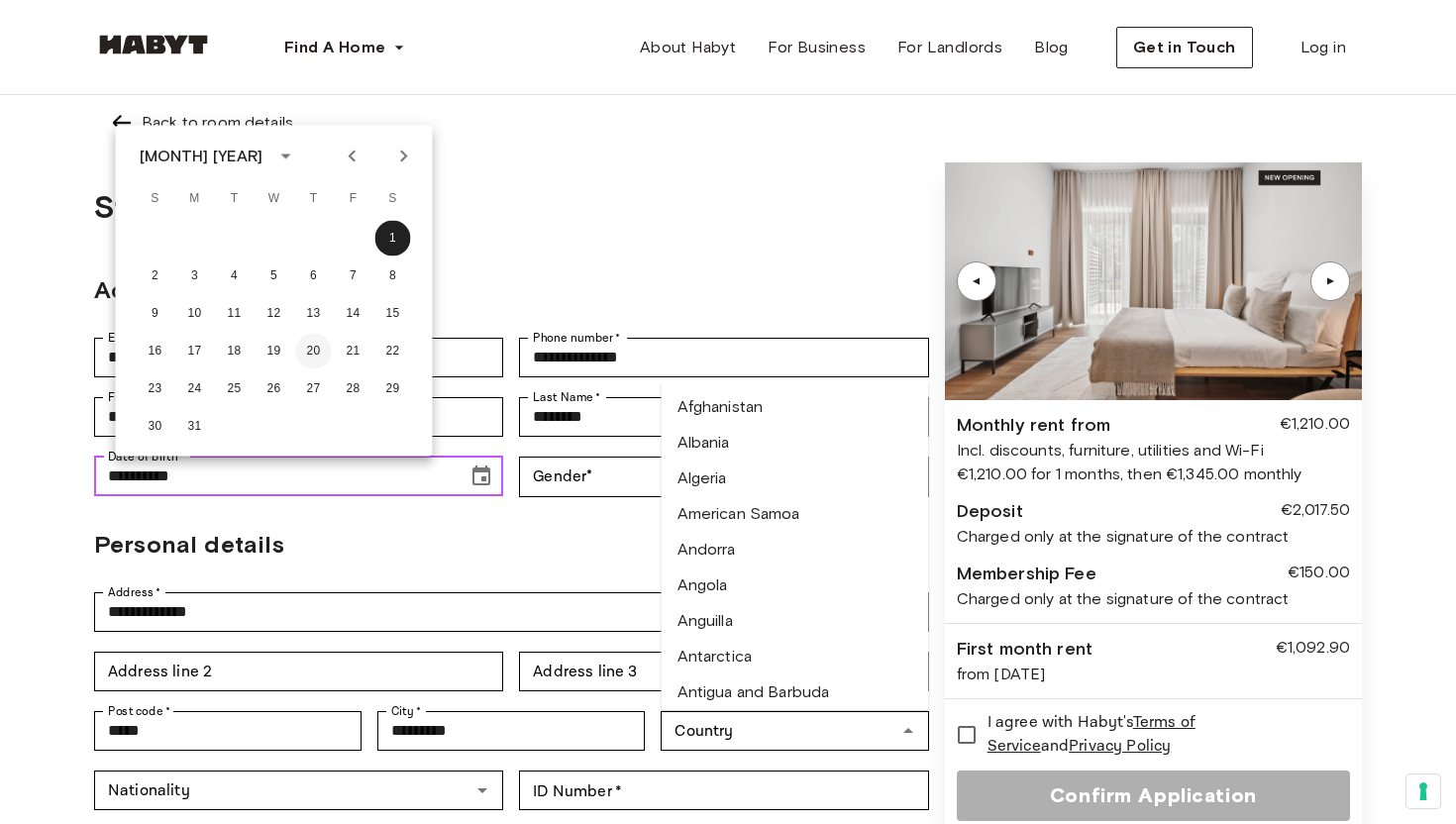type on "**********" 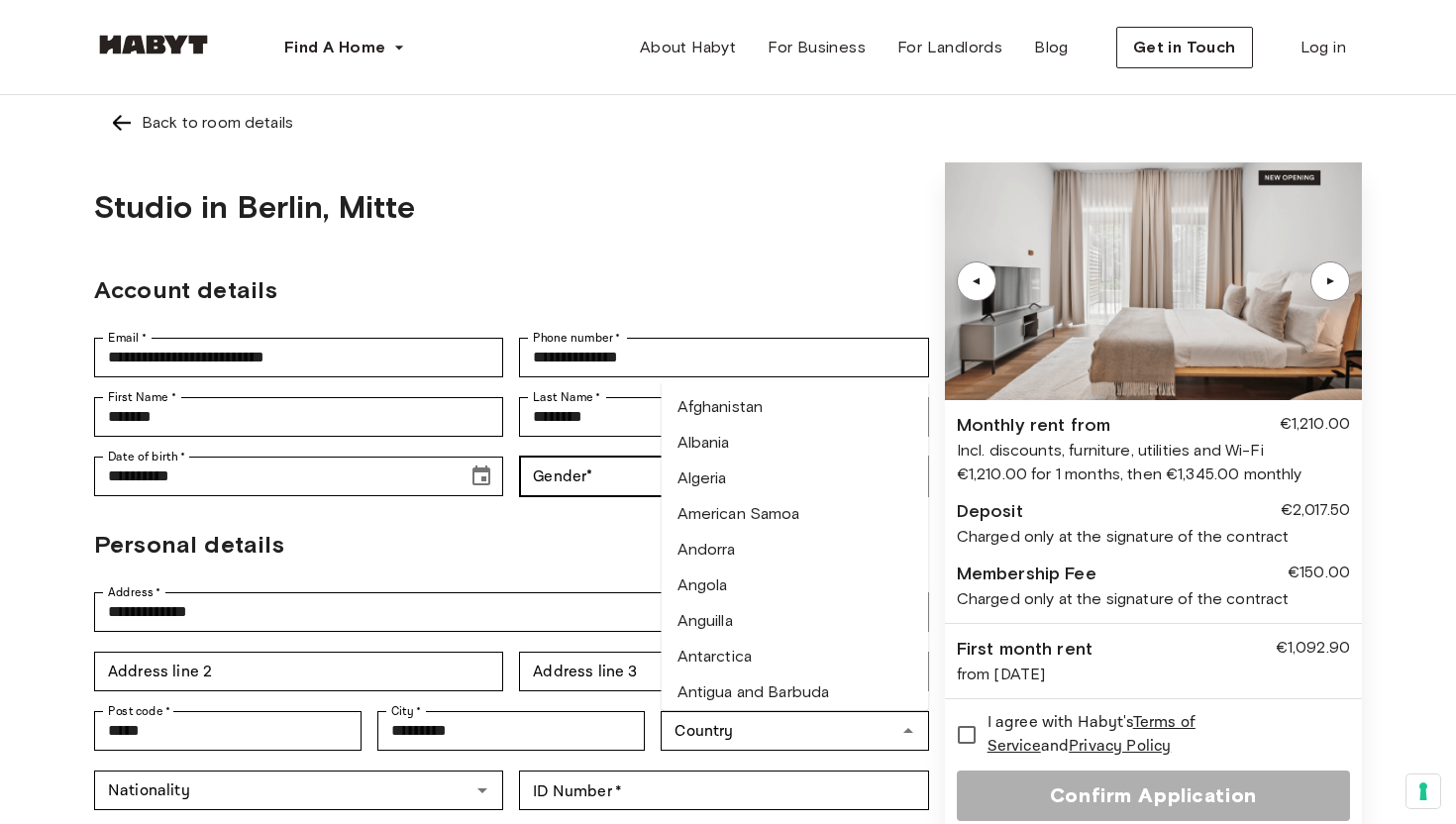 click on "**********" at bounding box center [728, 935] 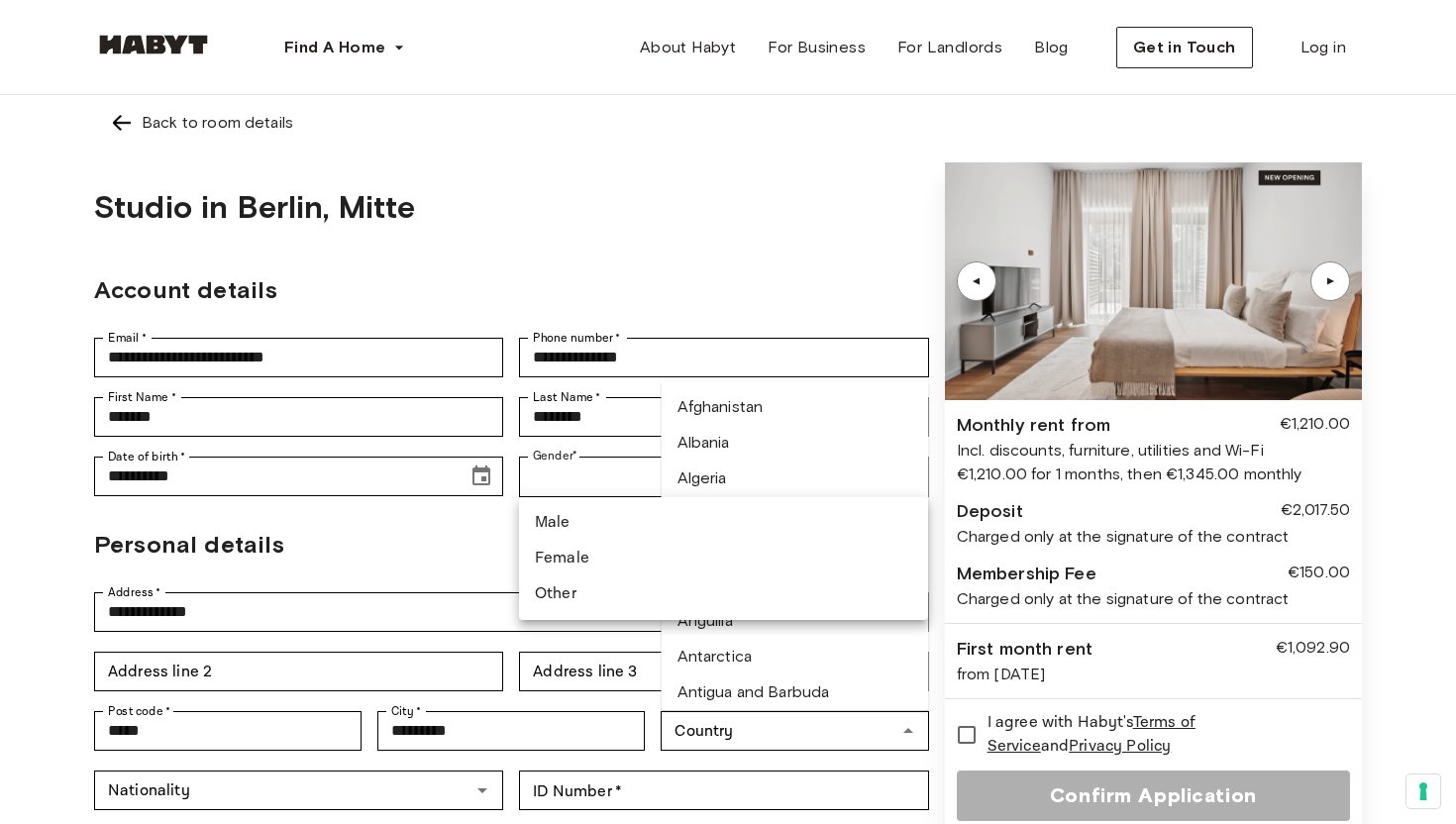 click on "Male" at bounding box center (723, 523) 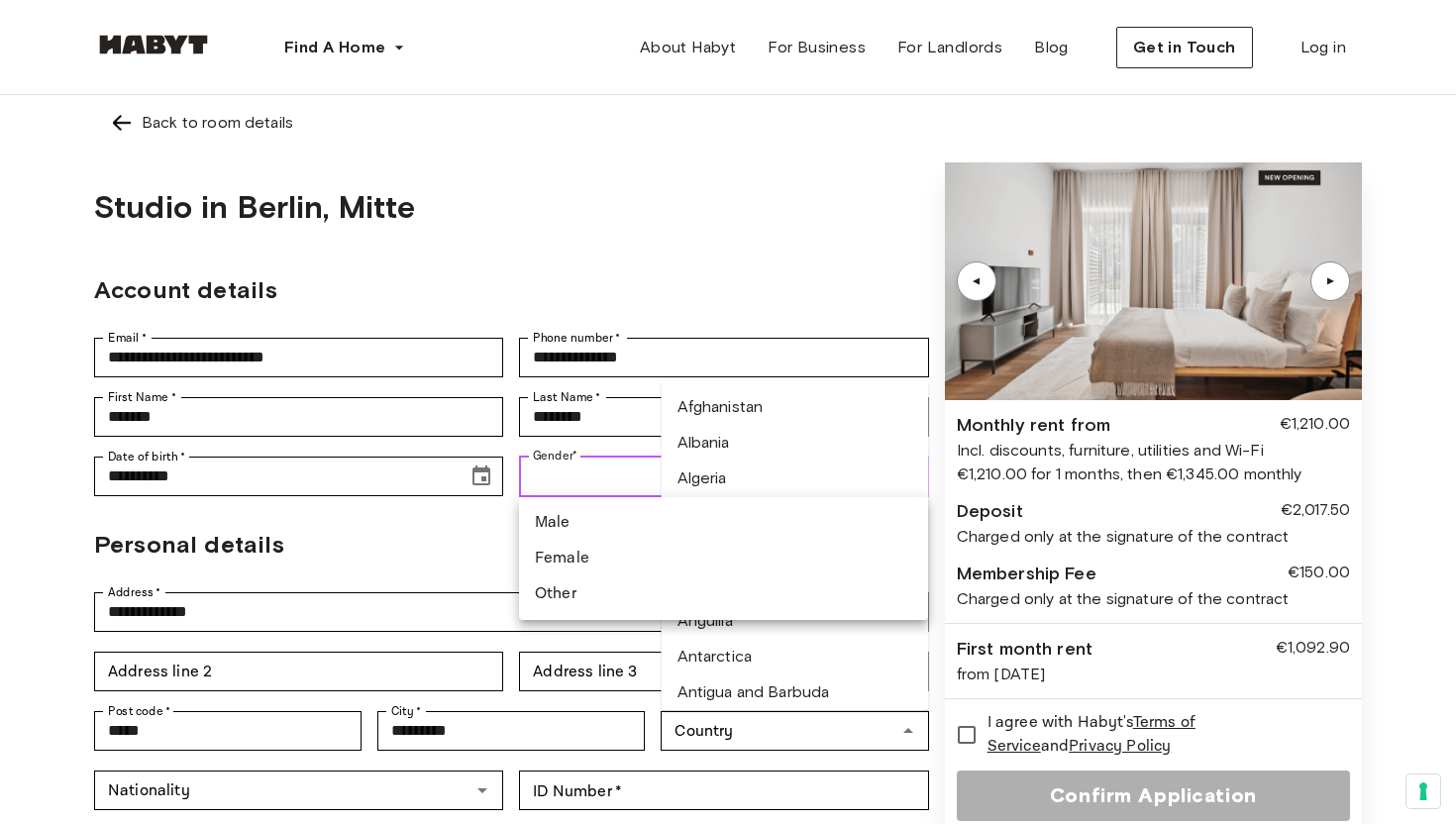 type on "****" 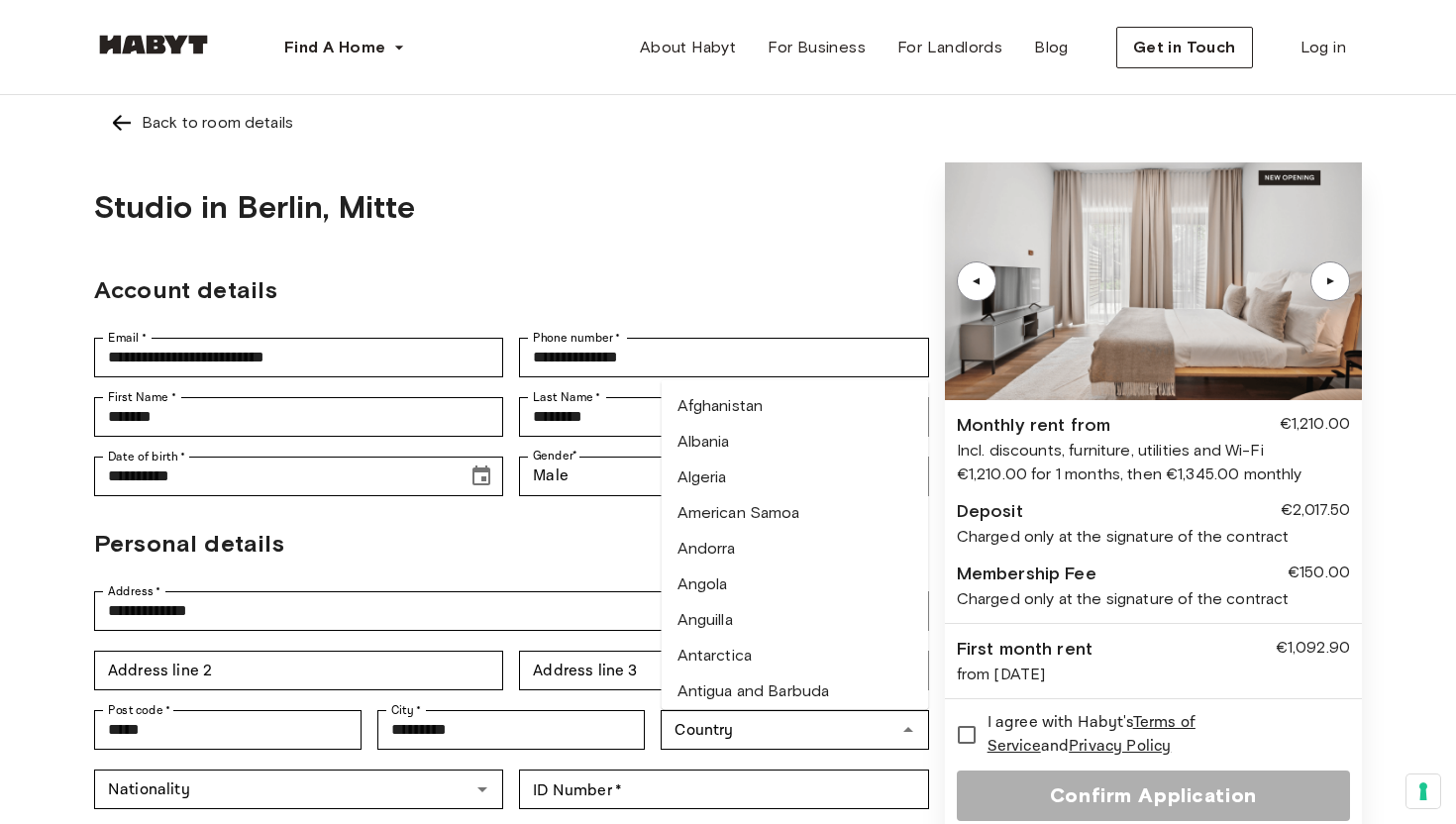 click on "**********" at bounding box center (511, 521) 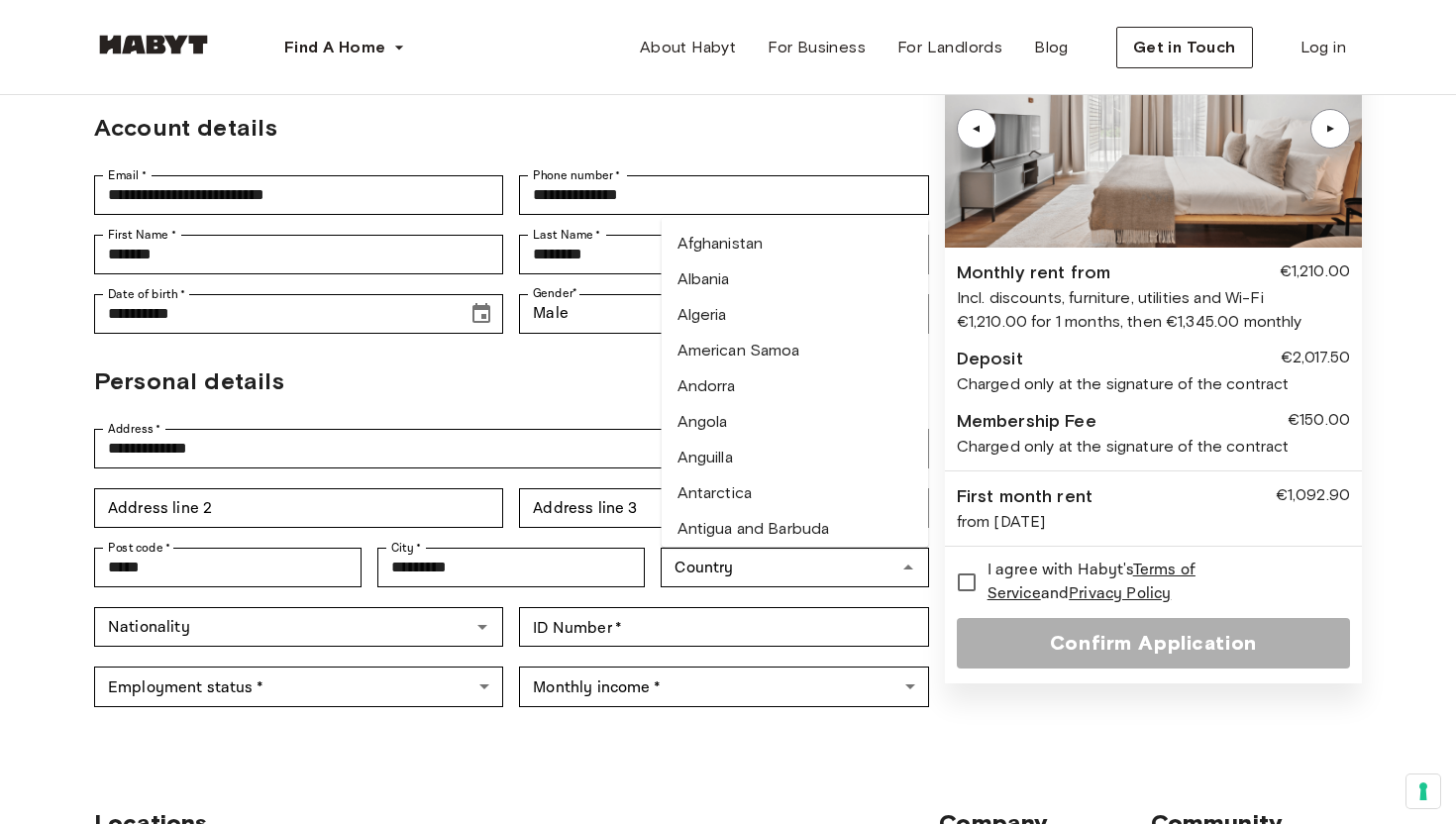 scroll, scrollTop: 169, scrollLeft: 0, axis: vertical 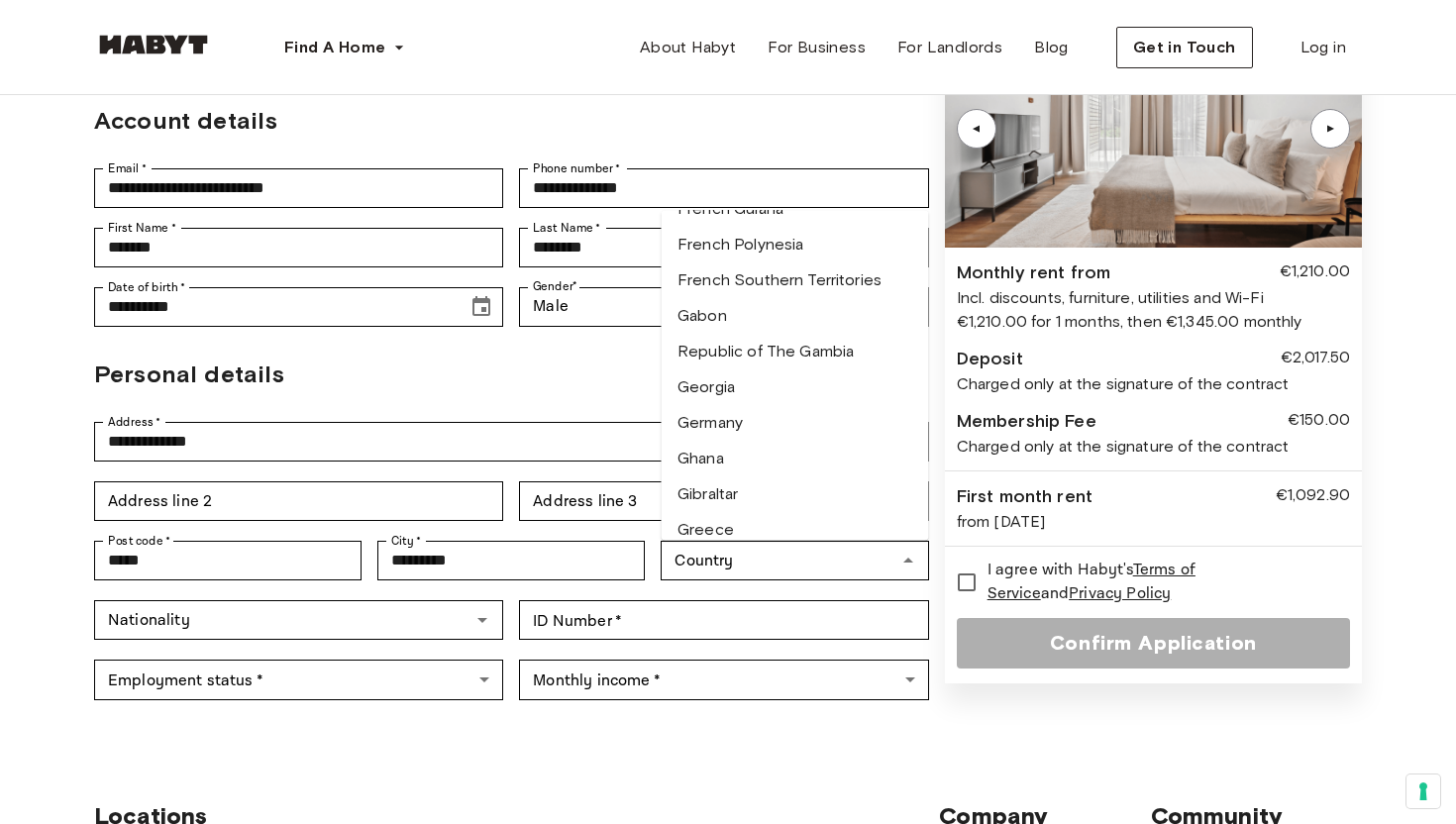 click on "Germany" at bounding box center [795, 424] 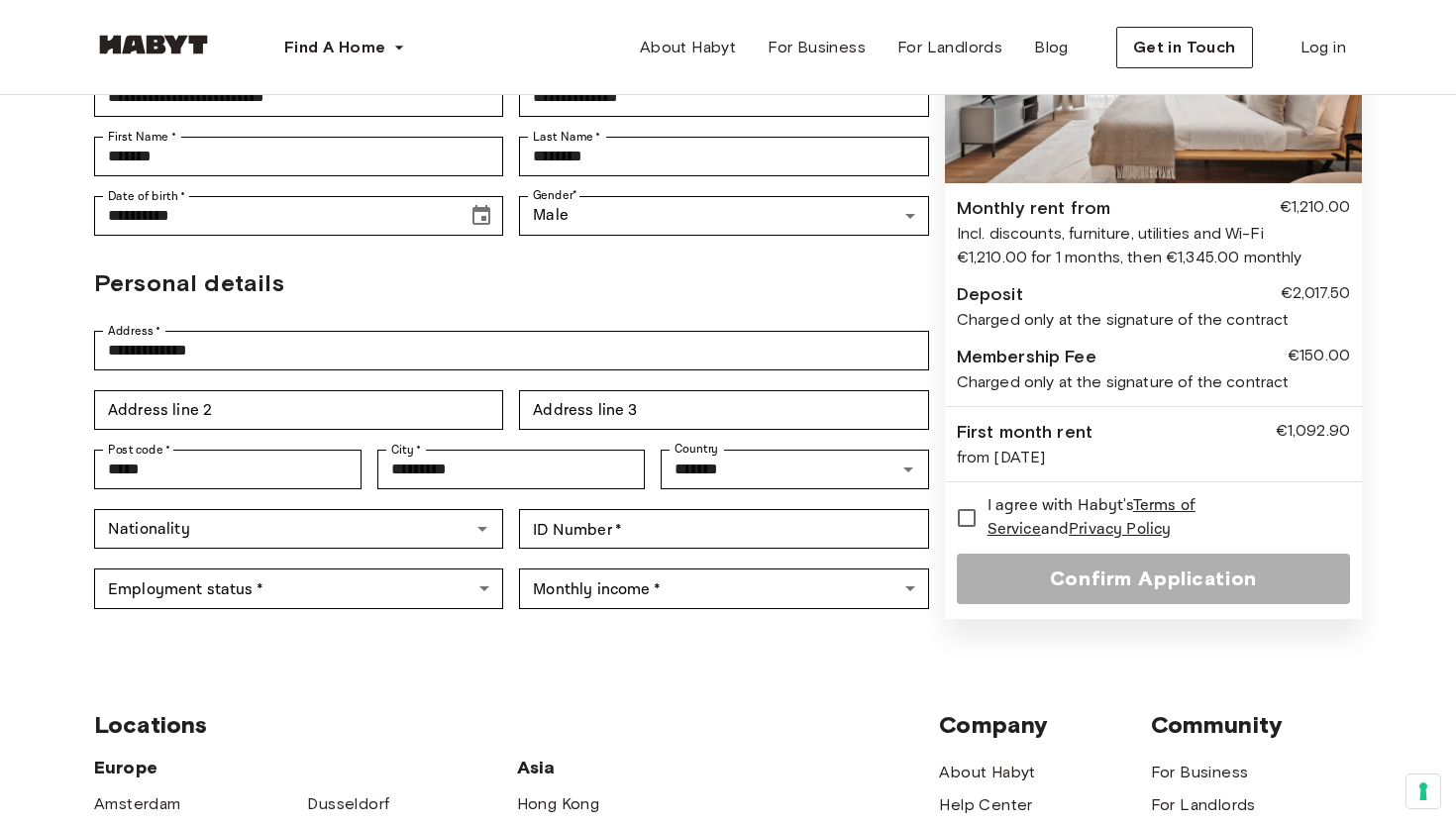 scroll, scrollTop: 374, scrollLeft: 0, axis: vertical 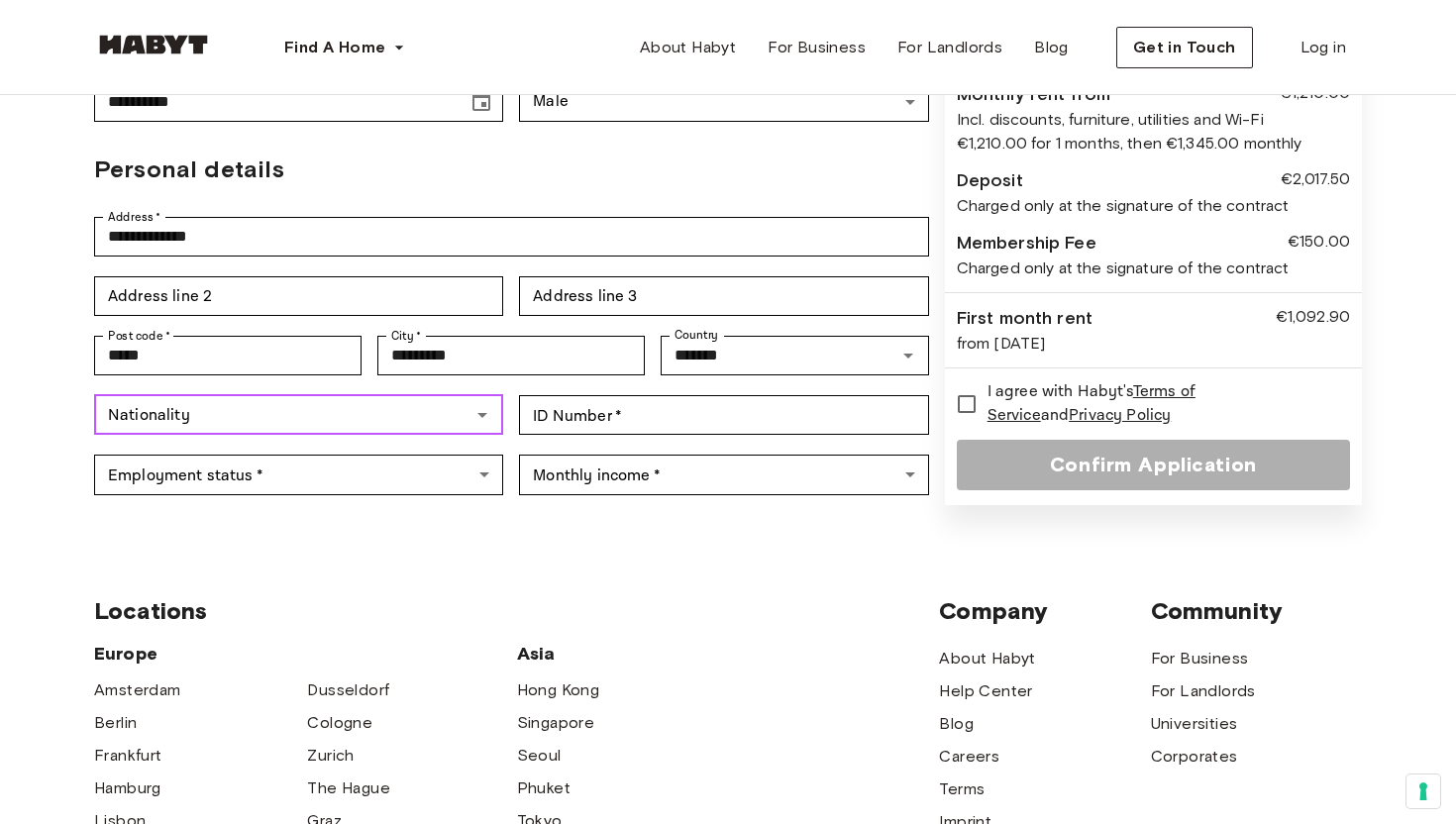 click on "Nationality" at bounding box center [282, 415] 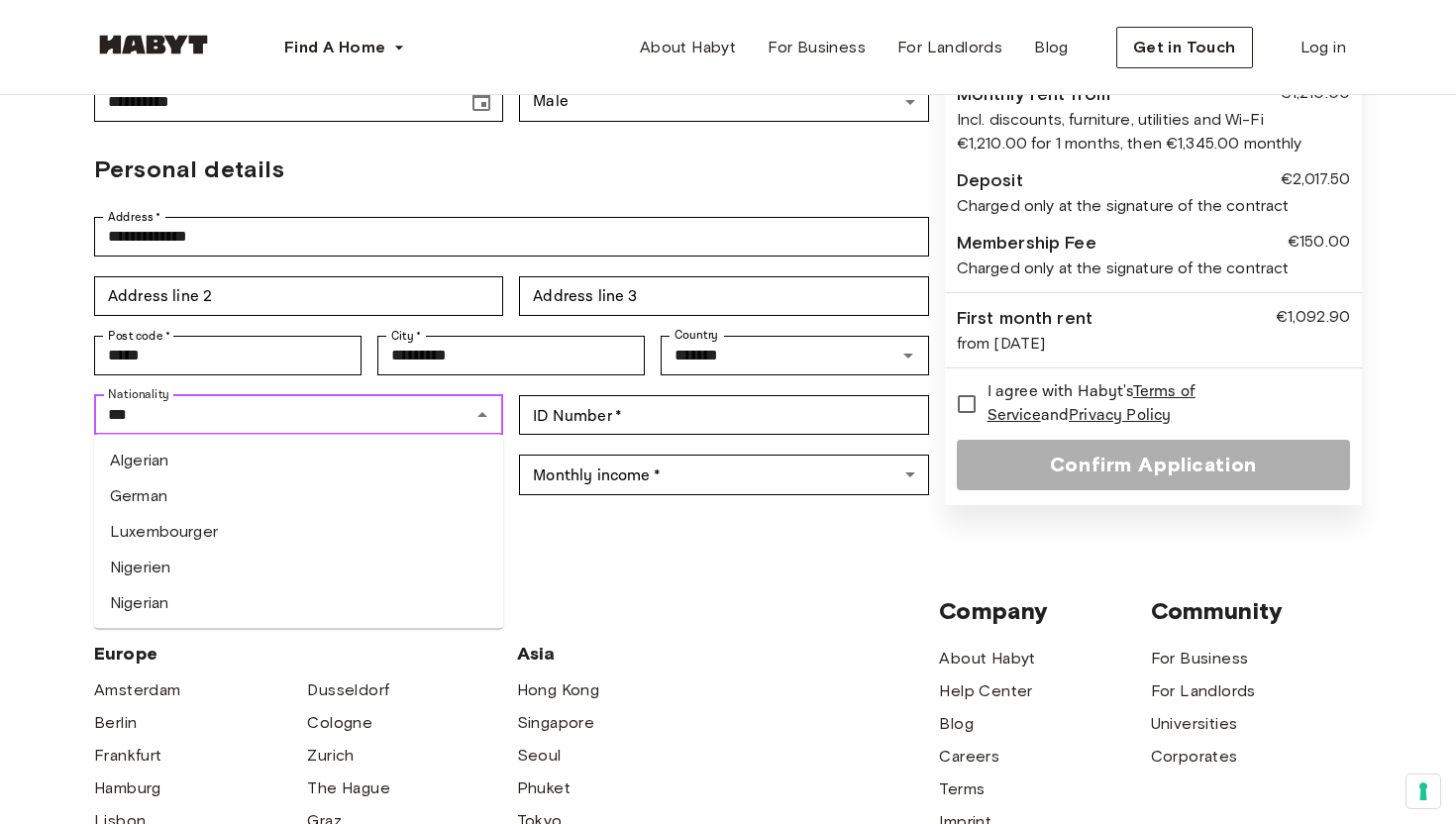 click on "German" at bounding box center (298, 496) 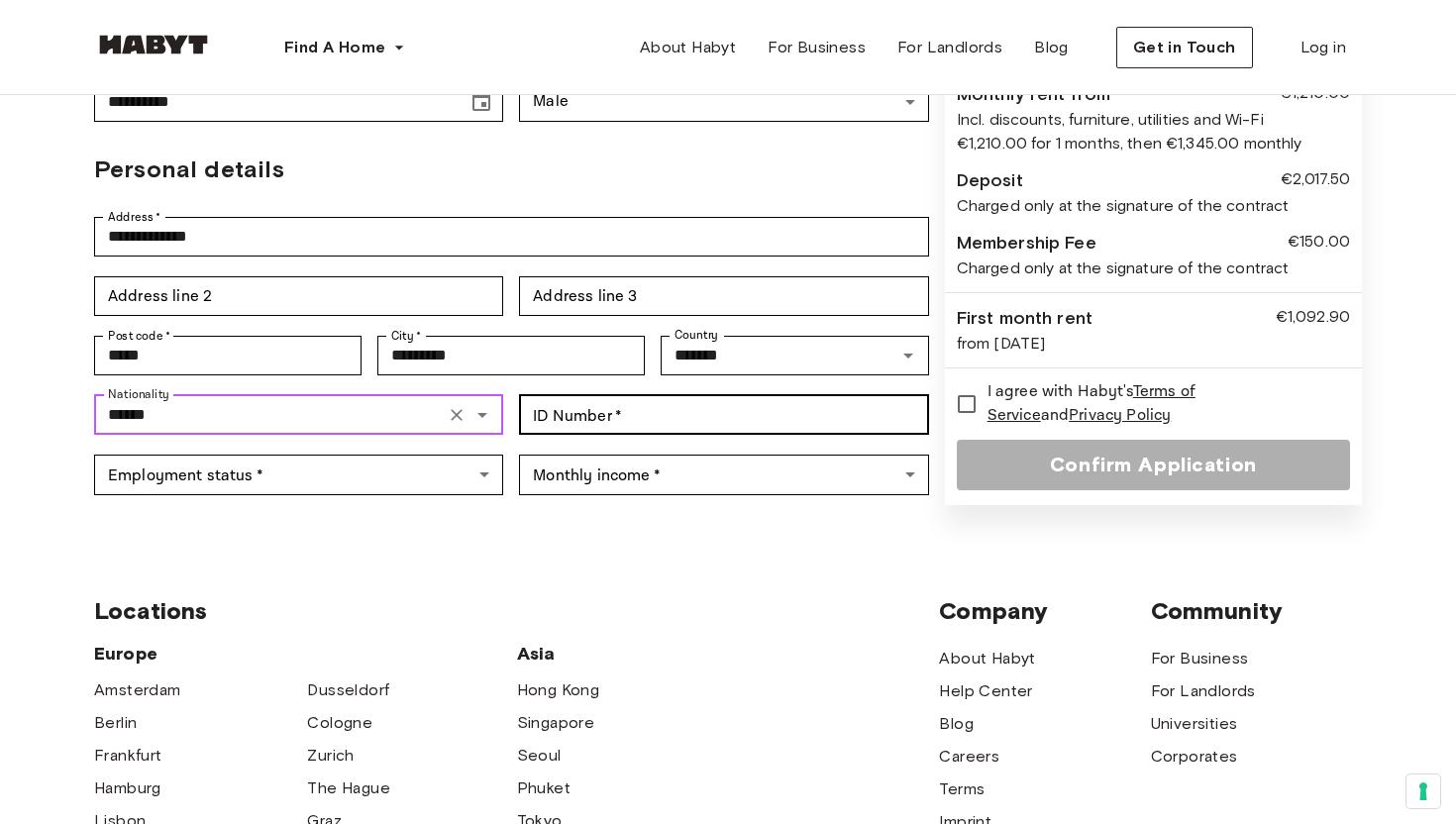 type on "******" 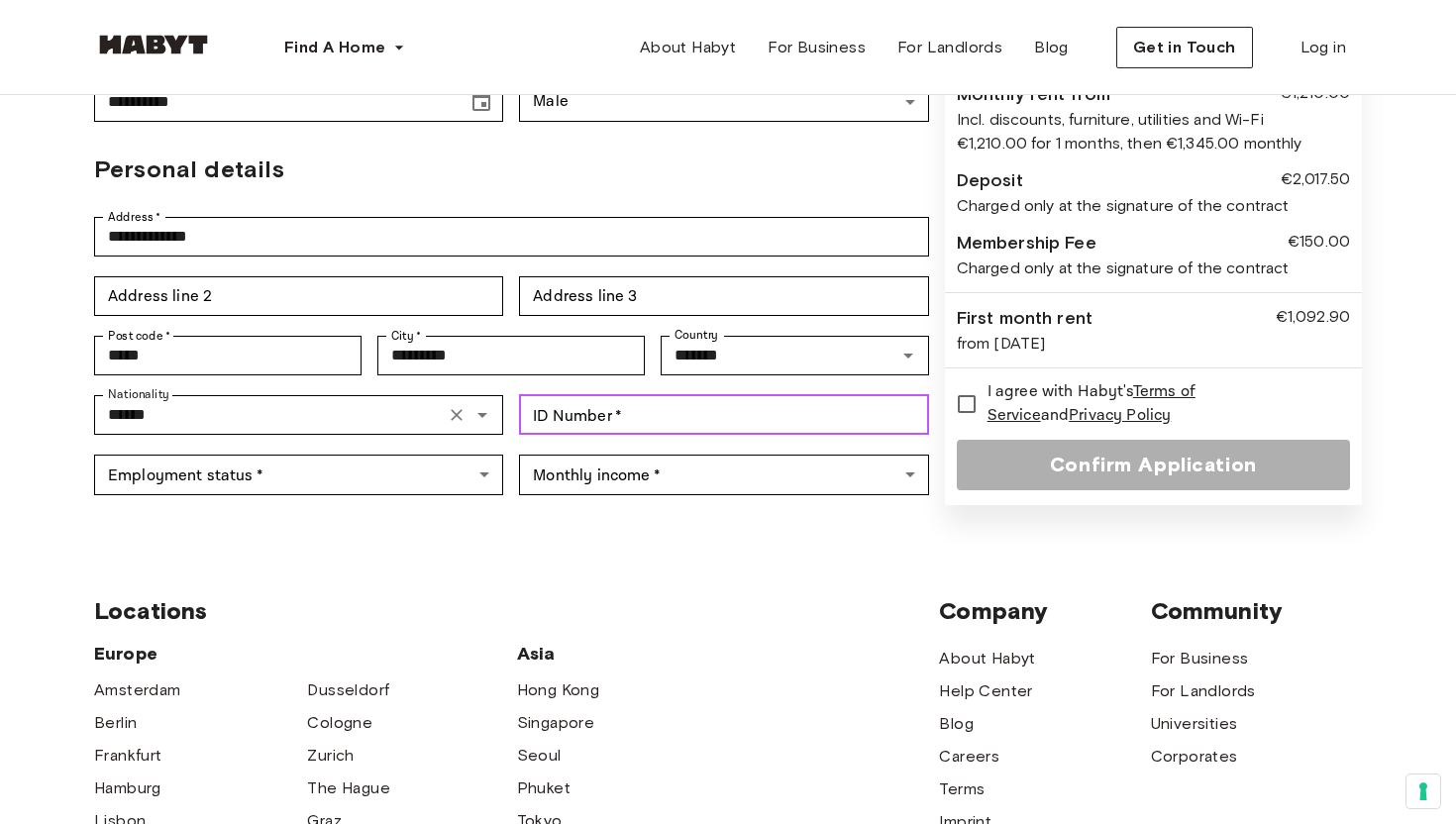 click on "ID Number   *" at bounding box center [723, 415] 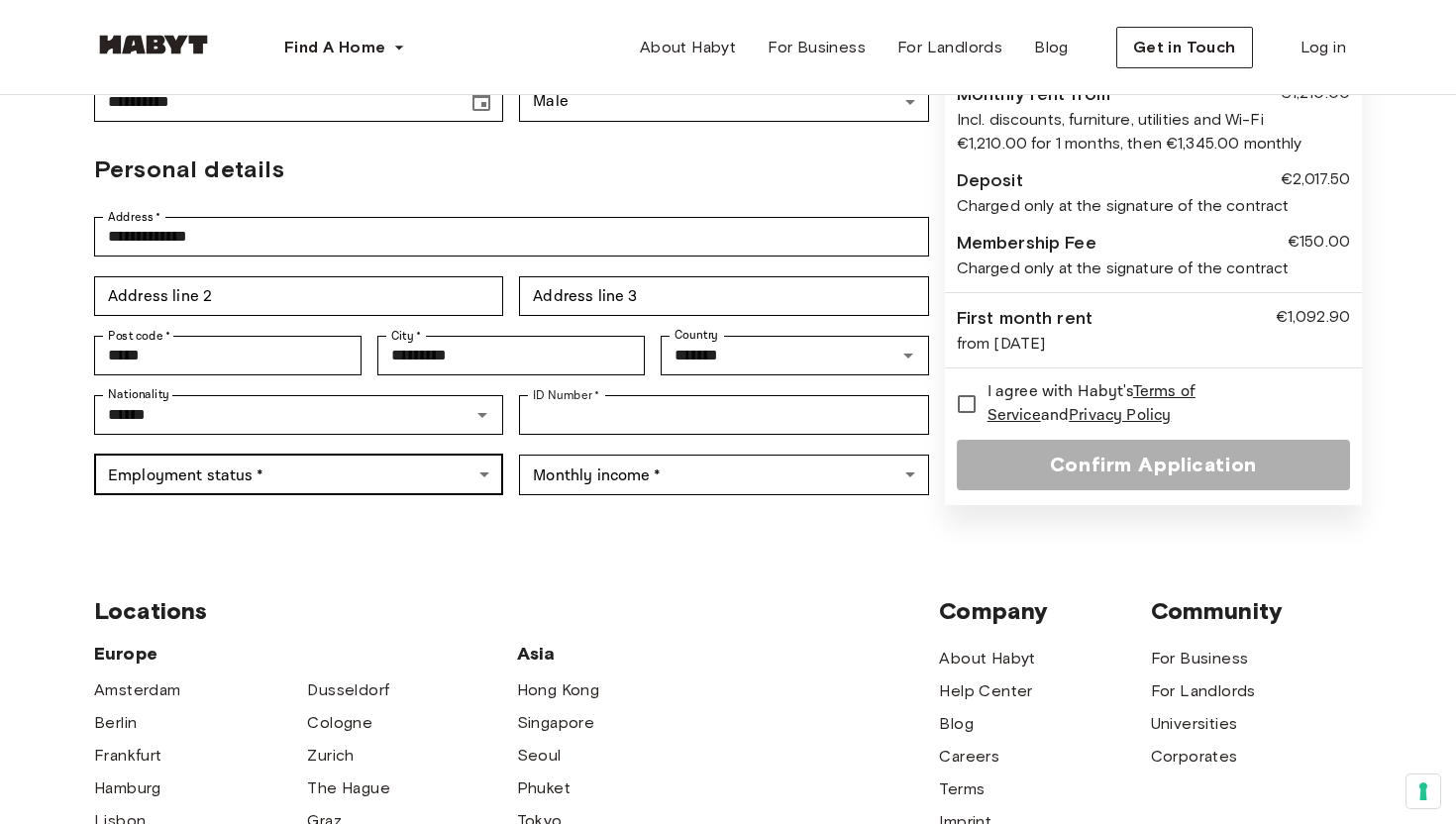 click on "**********" at bounding box center (728, 560) 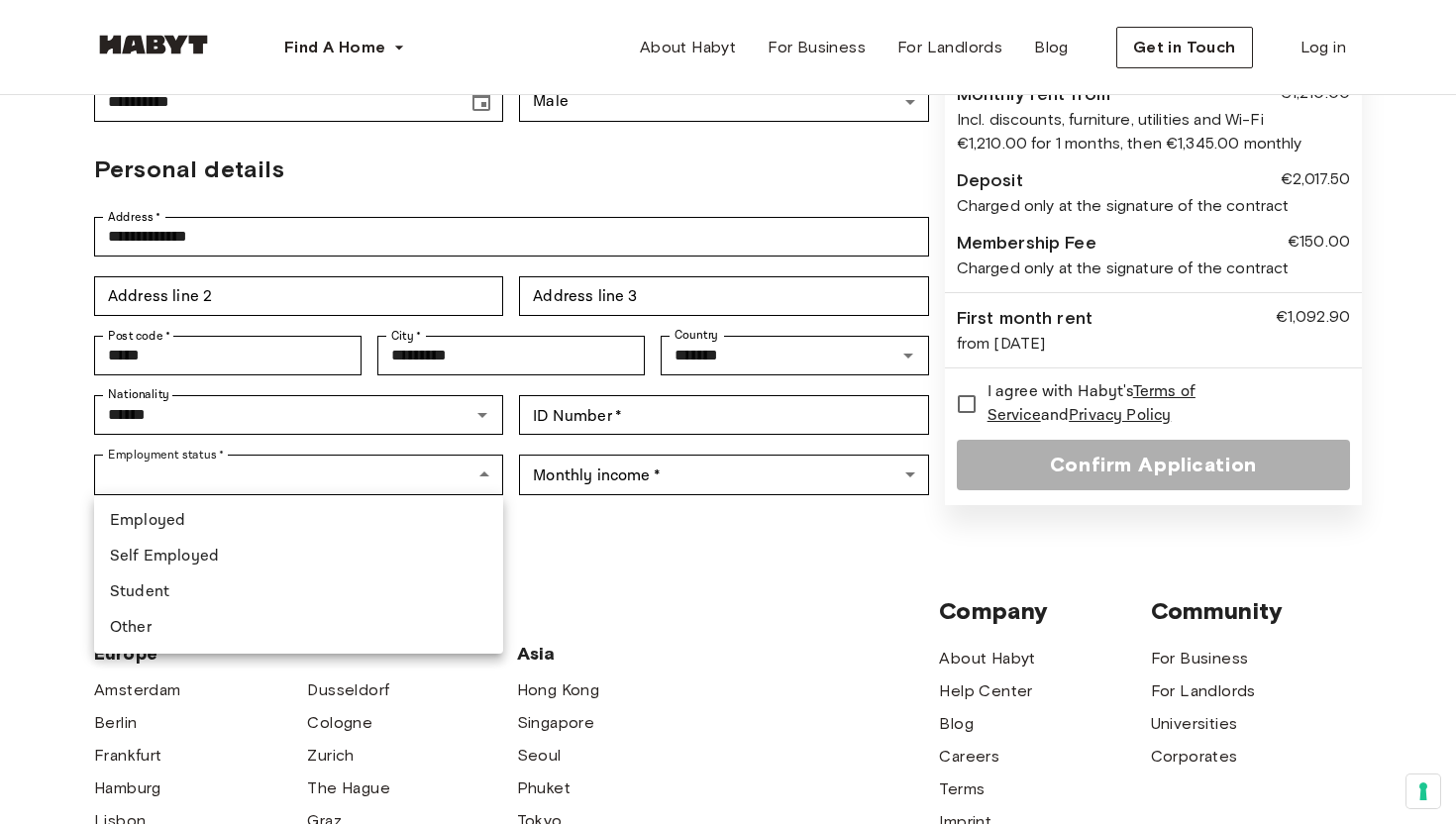 click on "Employed" at bounding box center [298, 521] 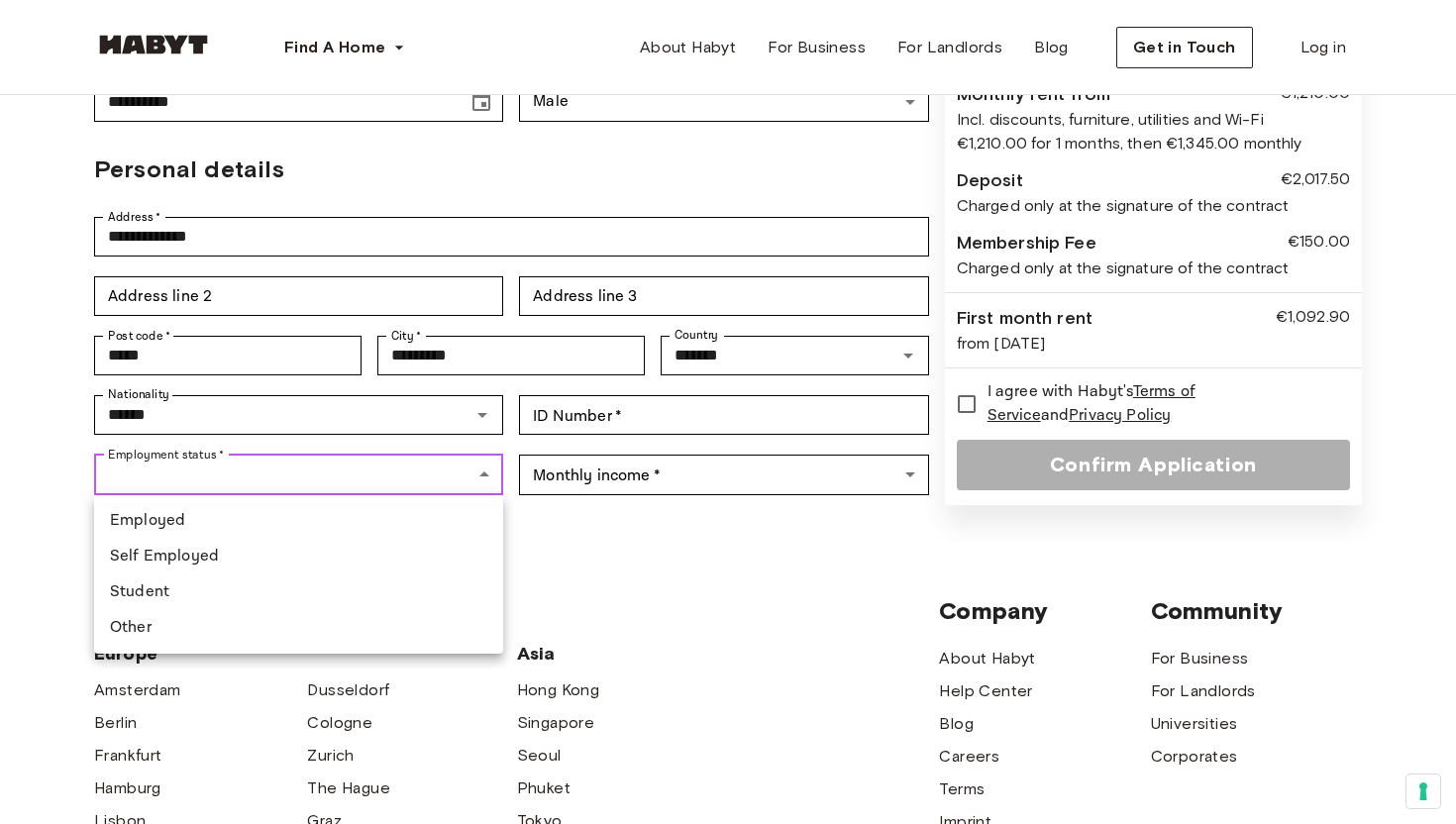 type on "********" 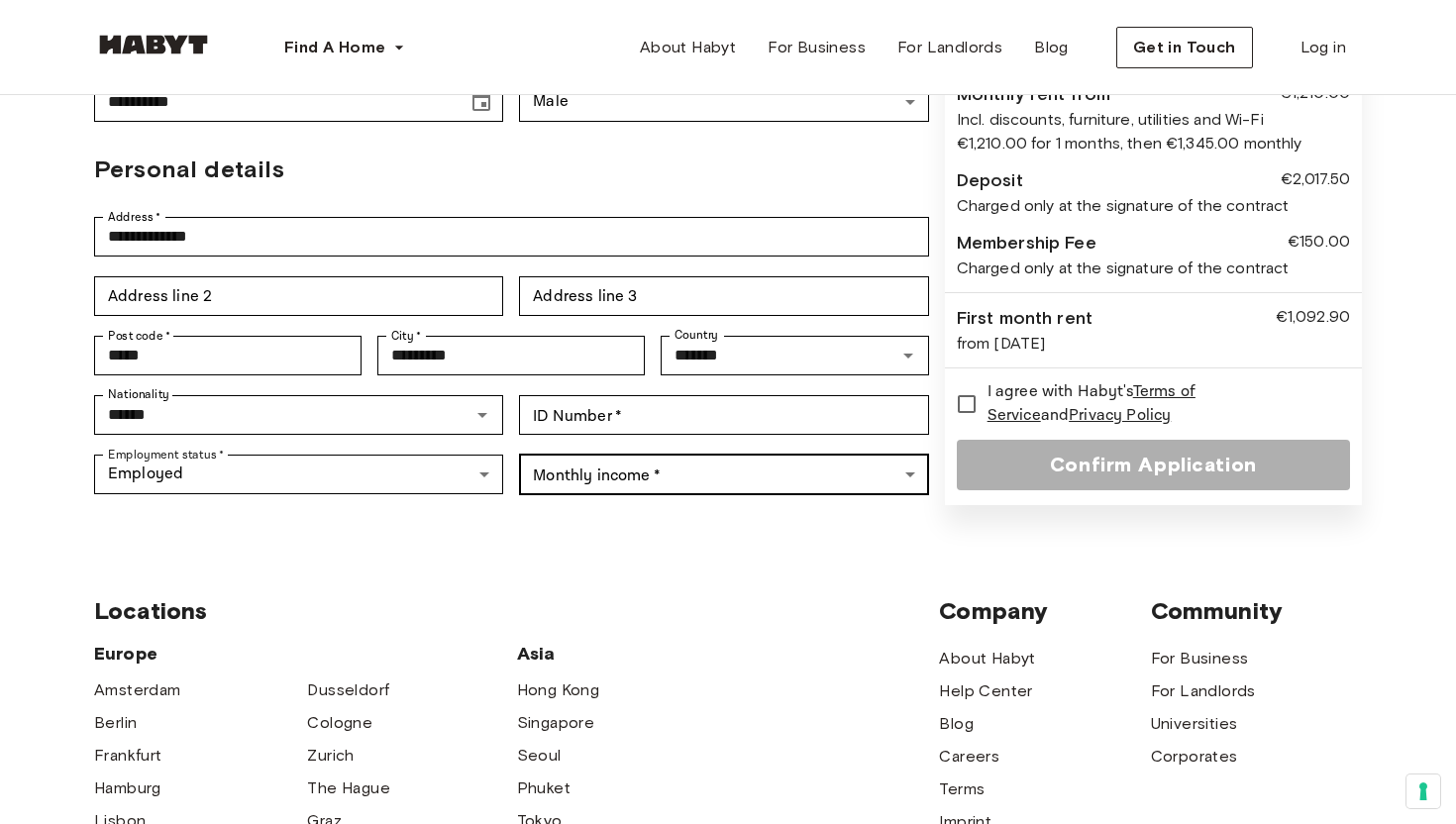 click on "**********" at bounding box center [728, 560] 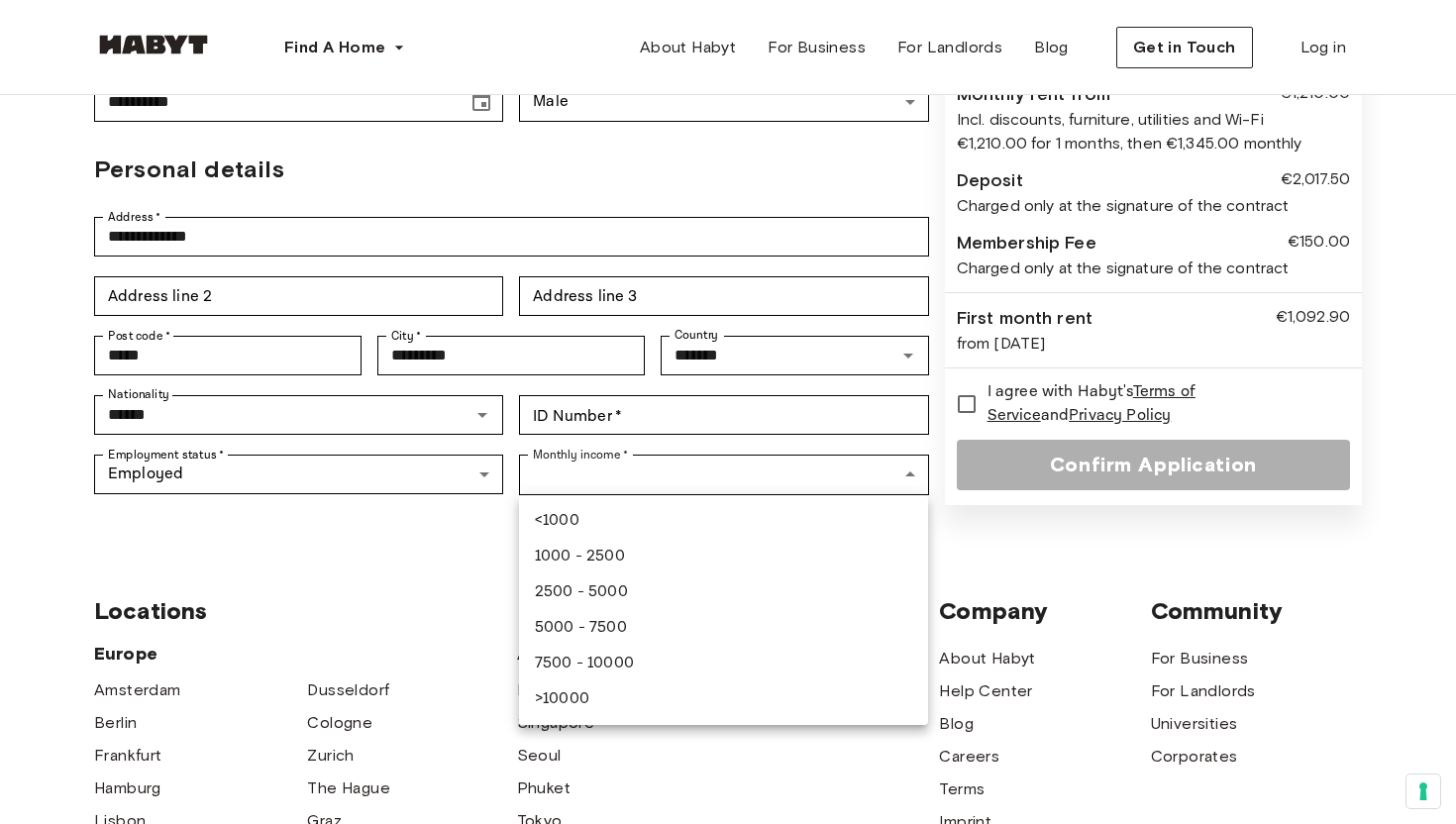 click on "2500 - 5000" at bounding box center (723, 592) 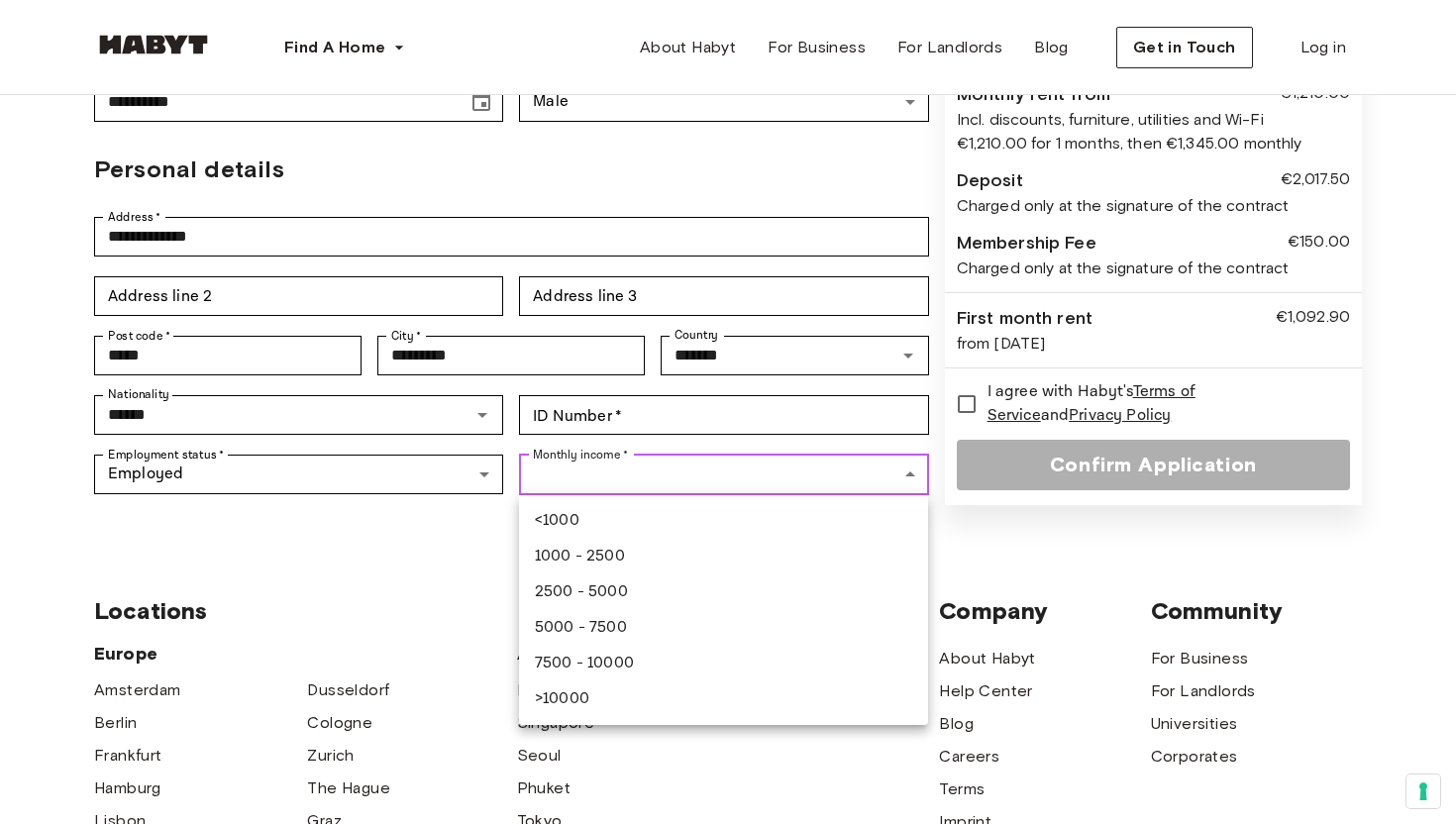 type on "**********" 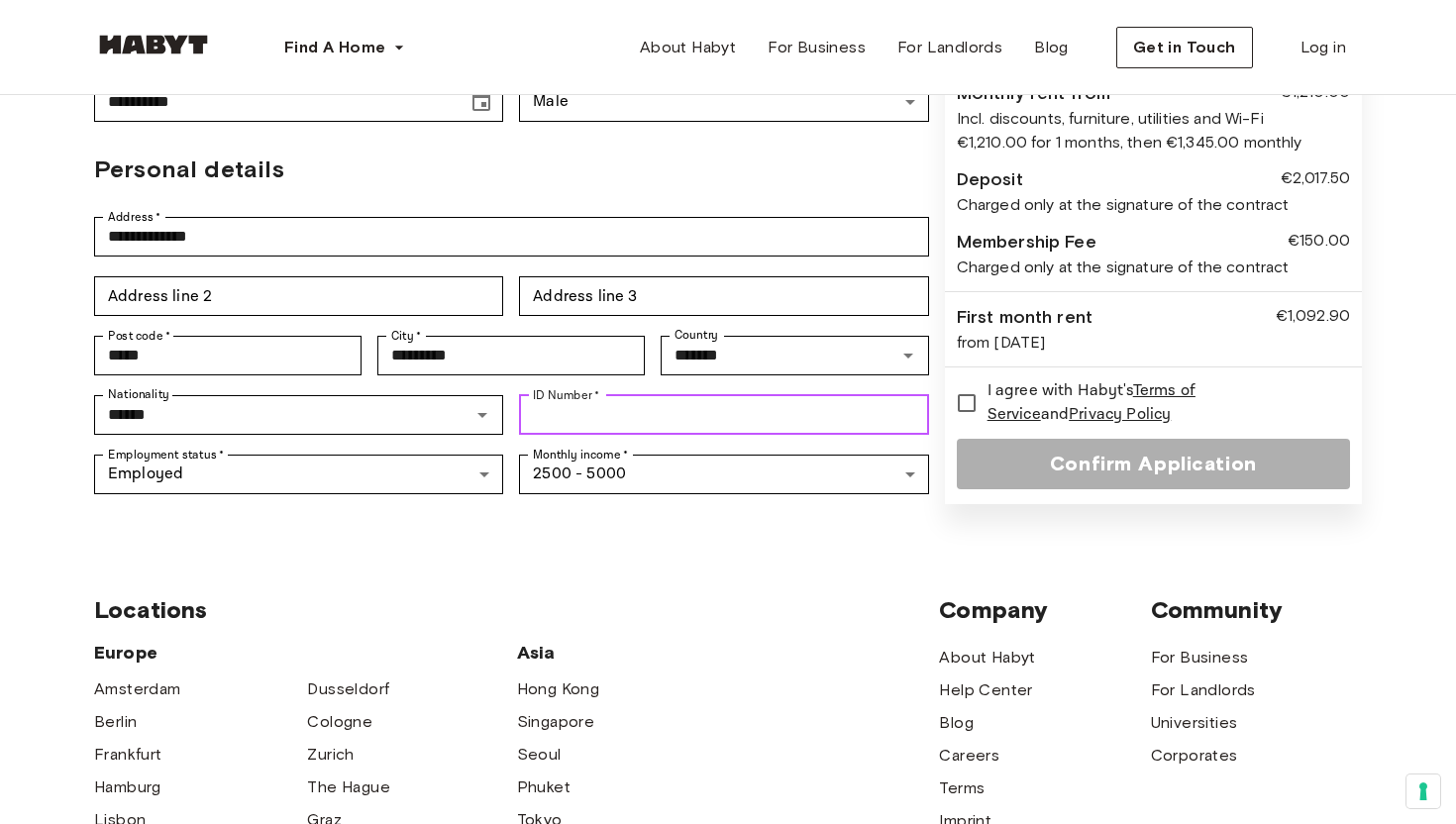 click on "ID Number   *" at bounding box center (723, 415) 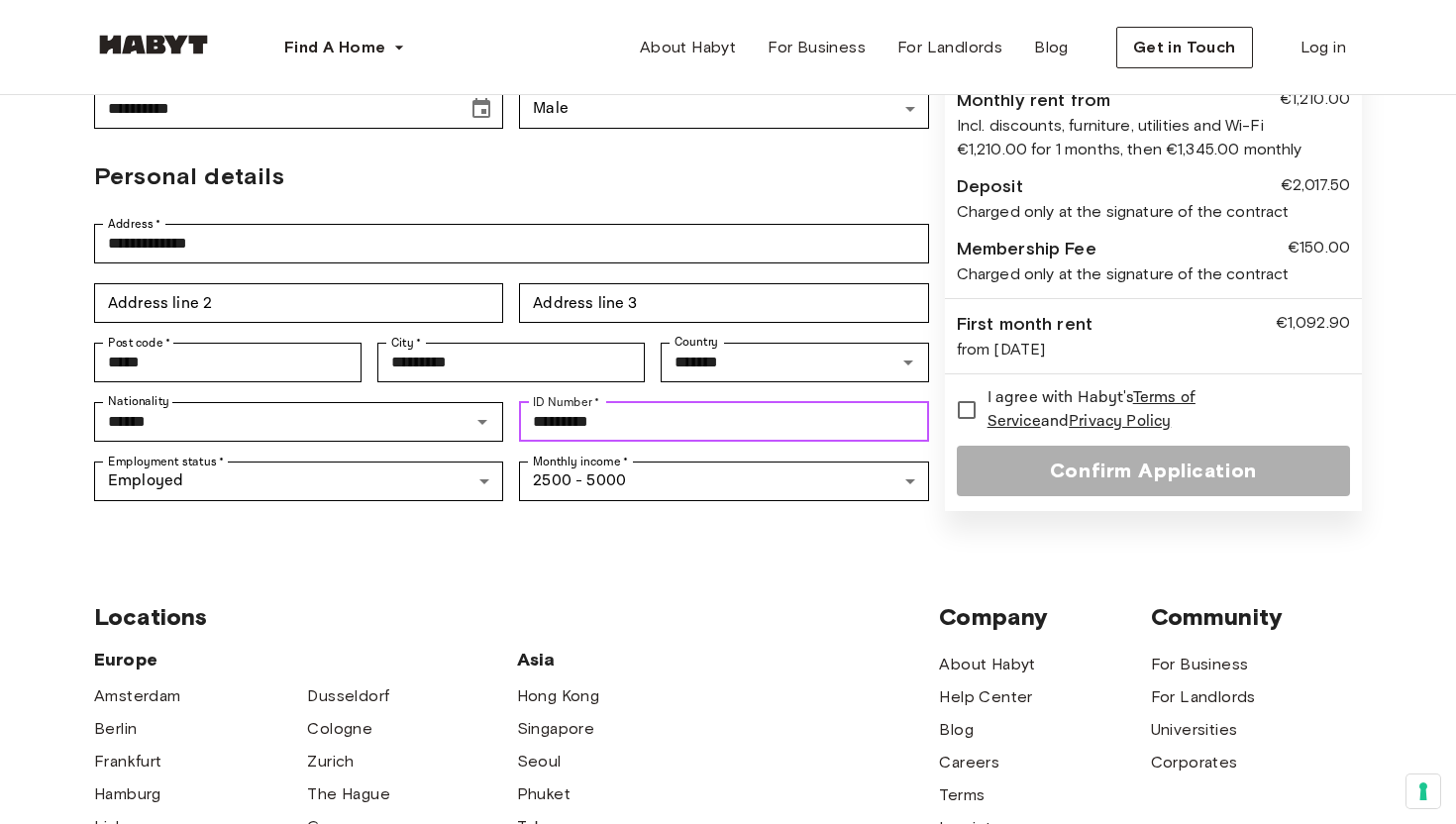scroll, scrollTop: 144, scrollLeft: 0, axis: vertical 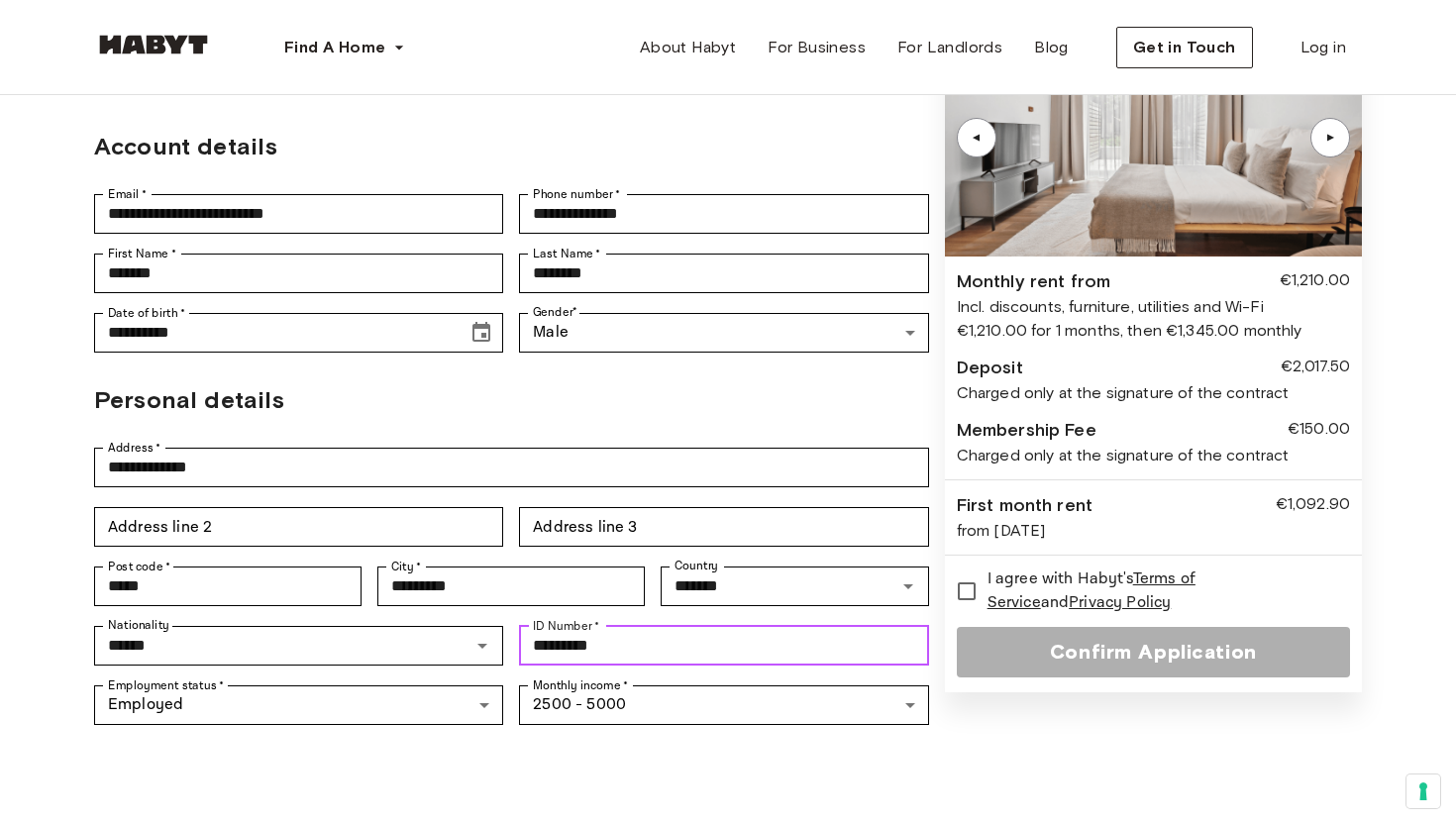 type on "*********" 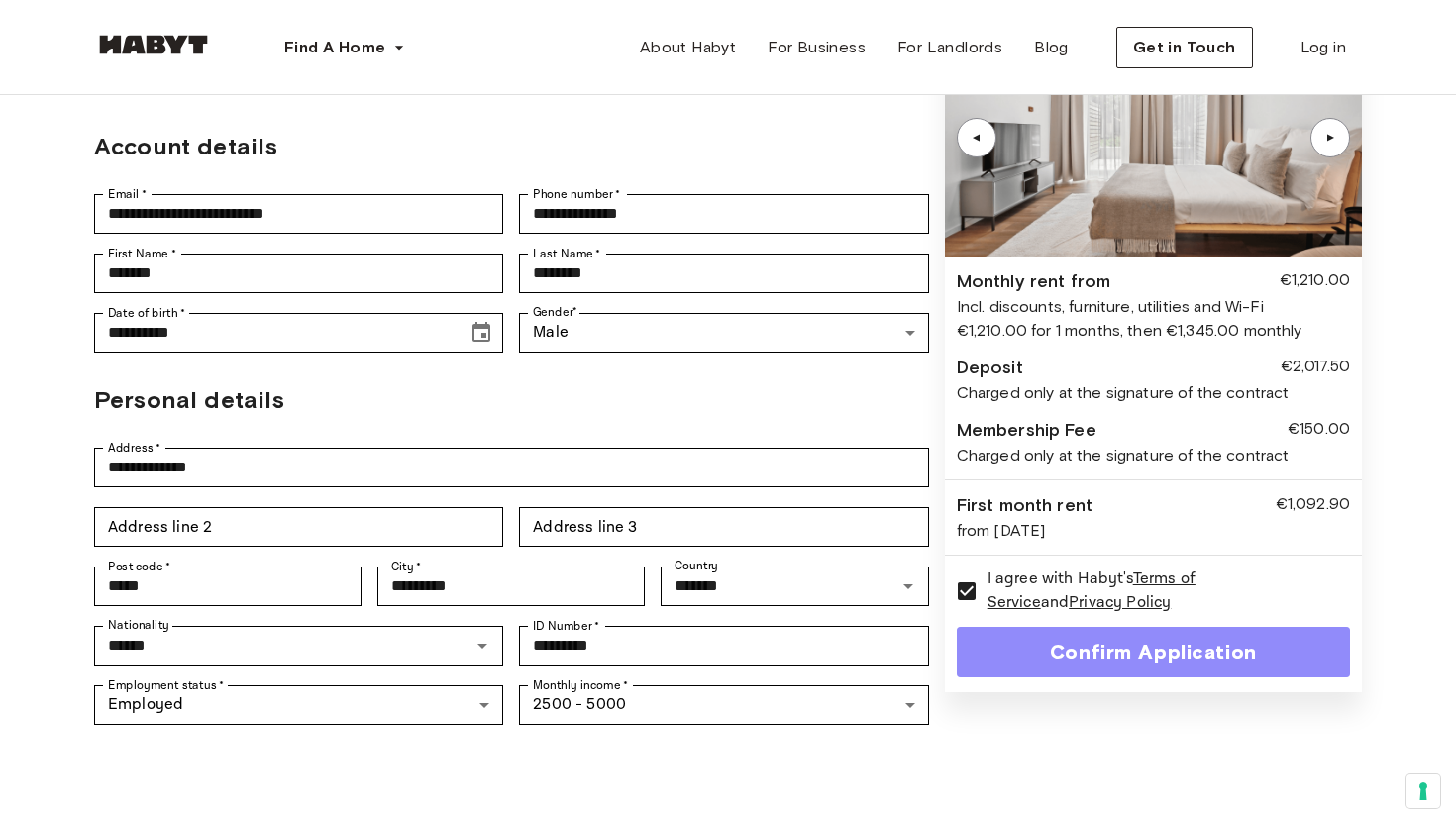 click on "Confirm Application" at bounding box center [1153, 652] 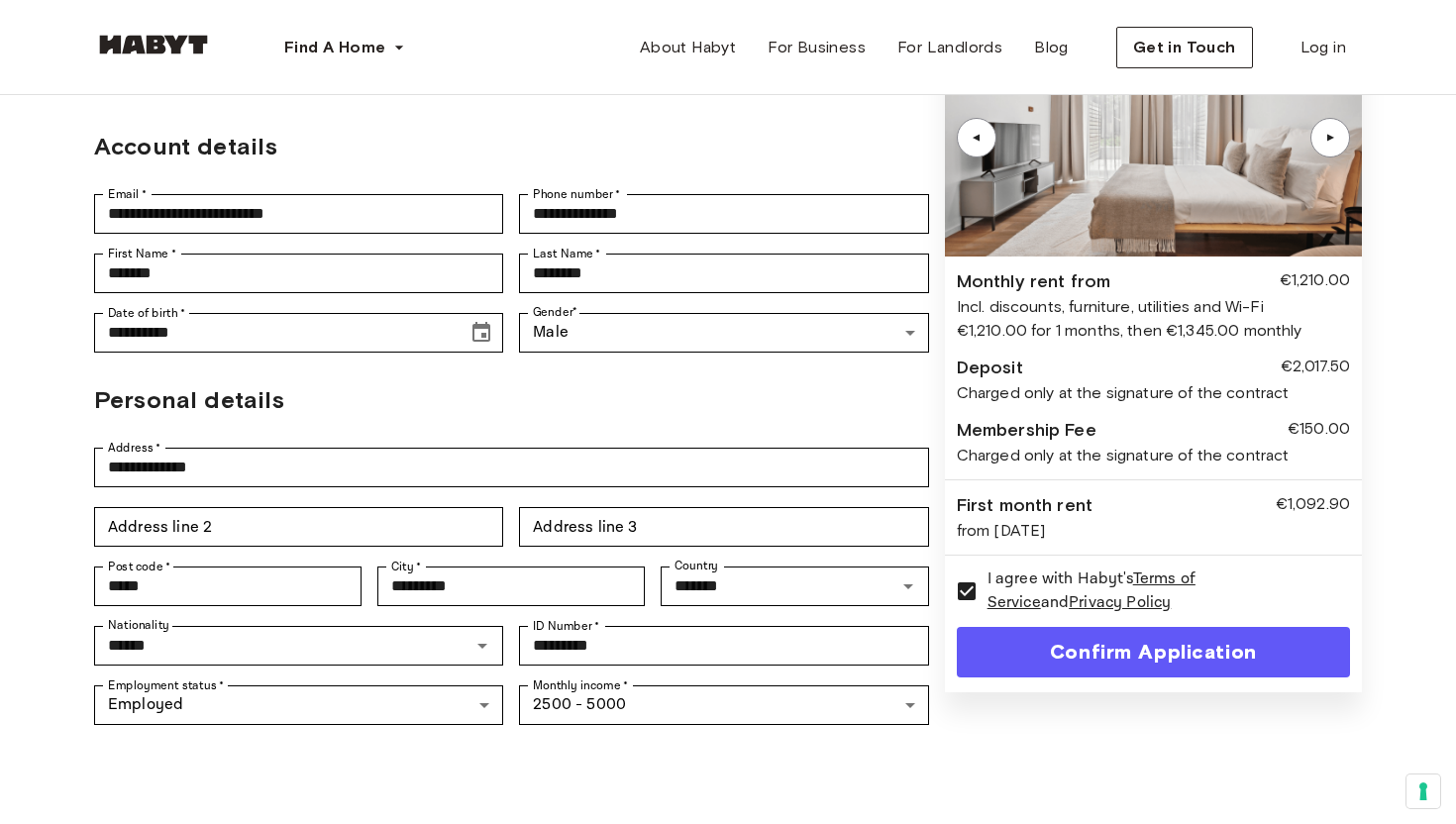 scroll, scrollTop: 0, scrollLeft: 0, axis: both 